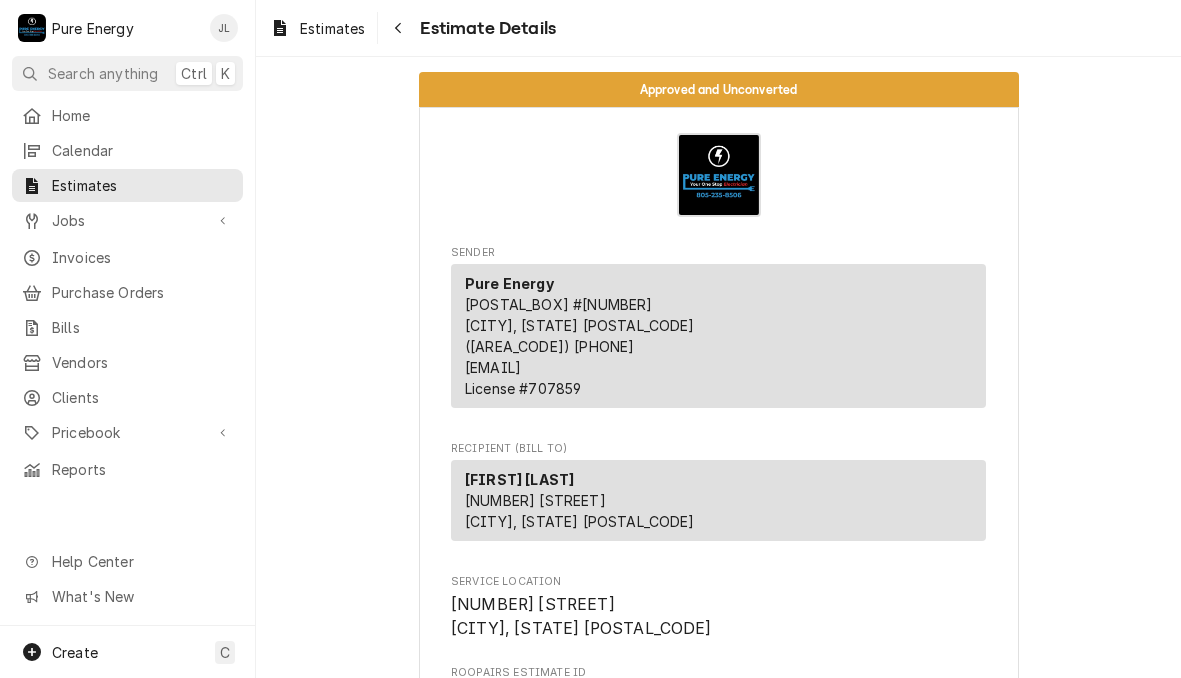 scroll, scrollTop: 0, scrollLeft: 0, axis: both 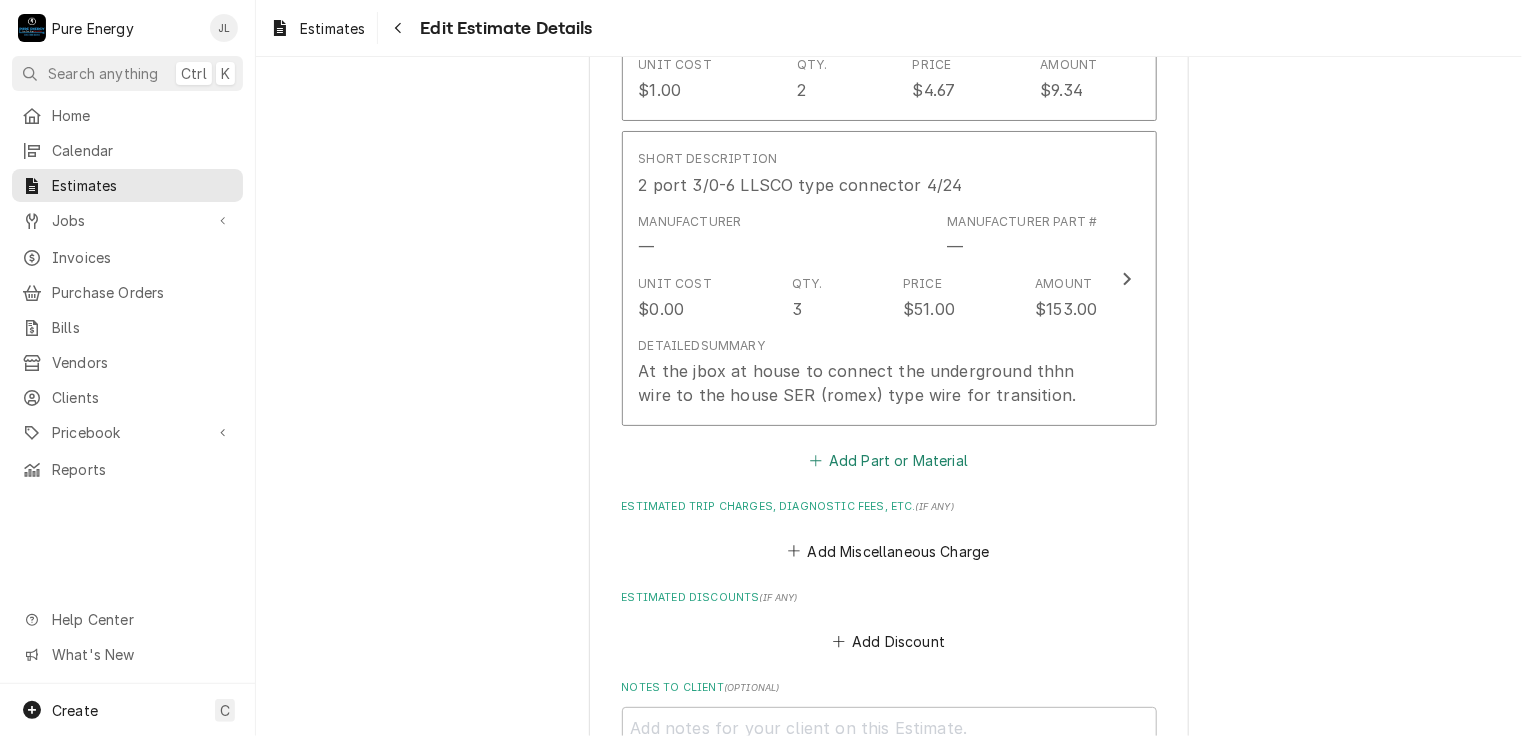 click on "Add Part or Material" at bounding box center [888, 461] 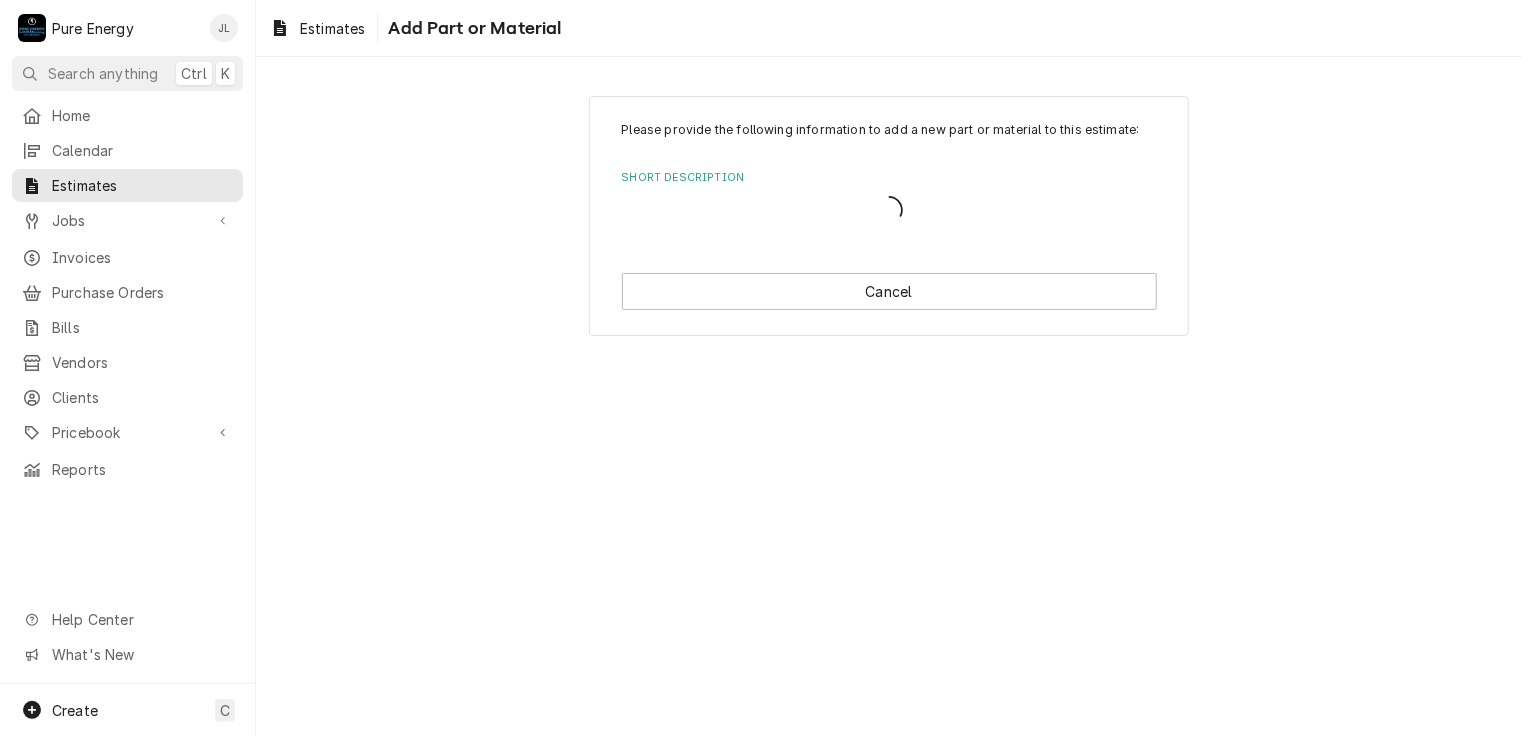 scroll, scrollTop: 0, scrollLeft: 0, axis: both 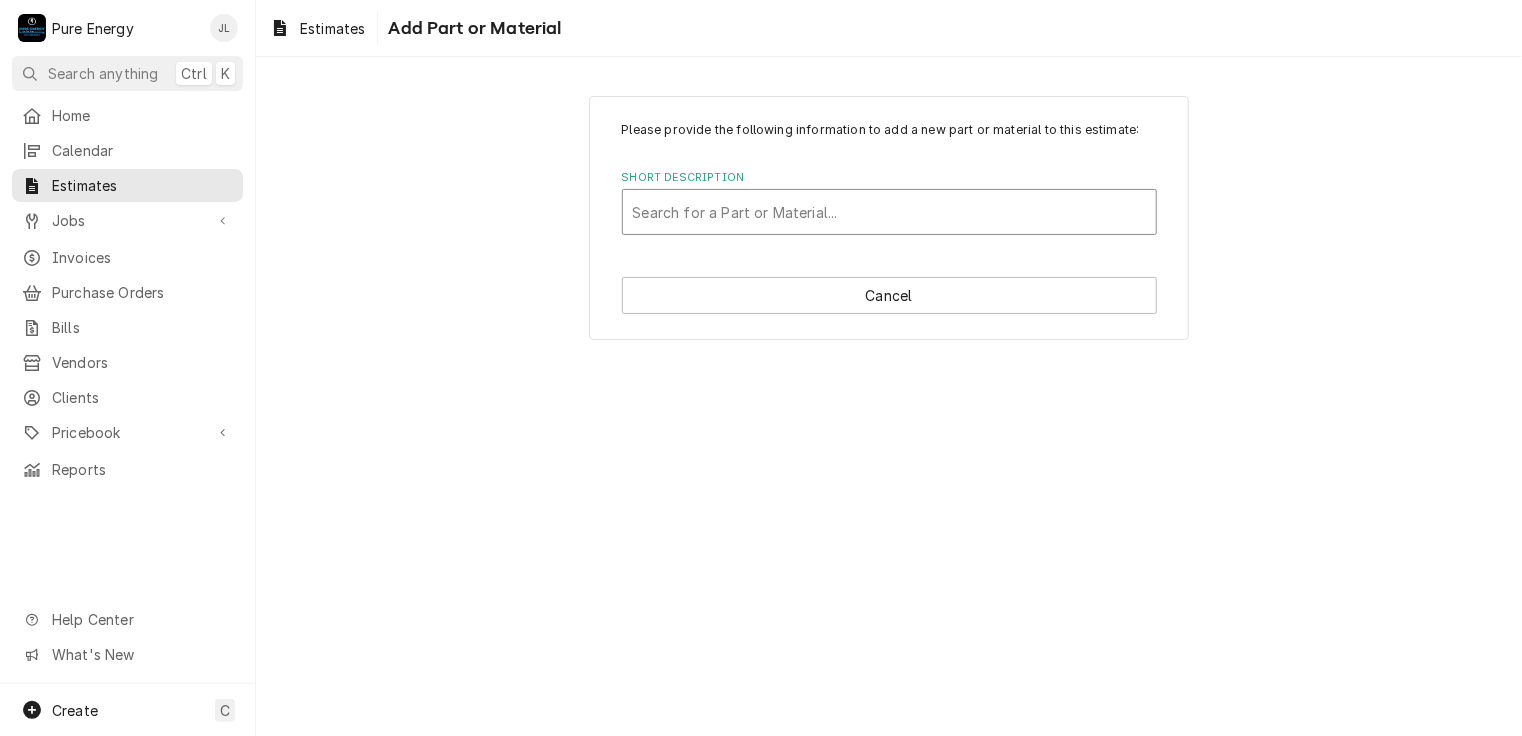 click at bounding box center [889, 212] 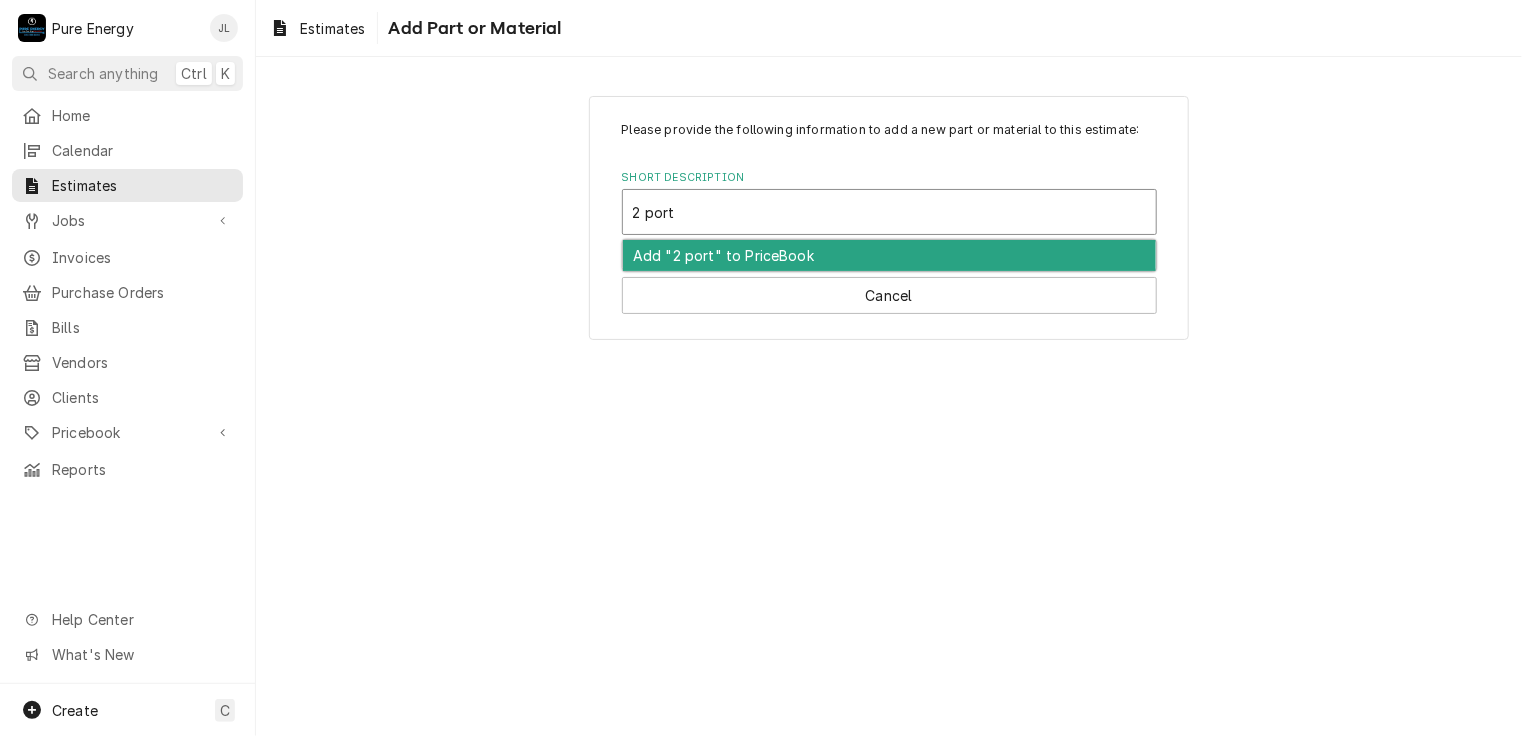 type on "2 port" 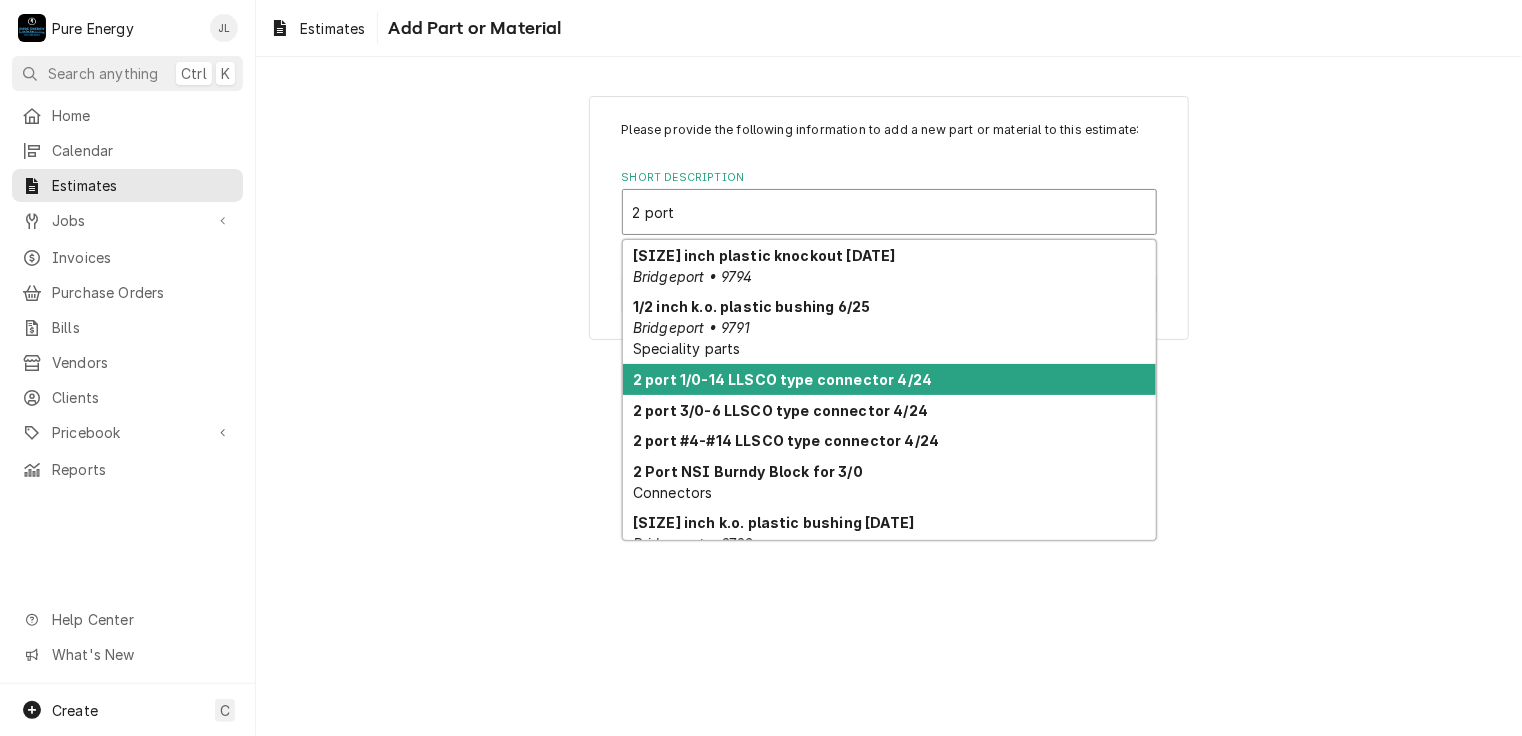click on "2 port 1/0-14 LLSCO type connector 4/24" at bounding box center (889, 379) 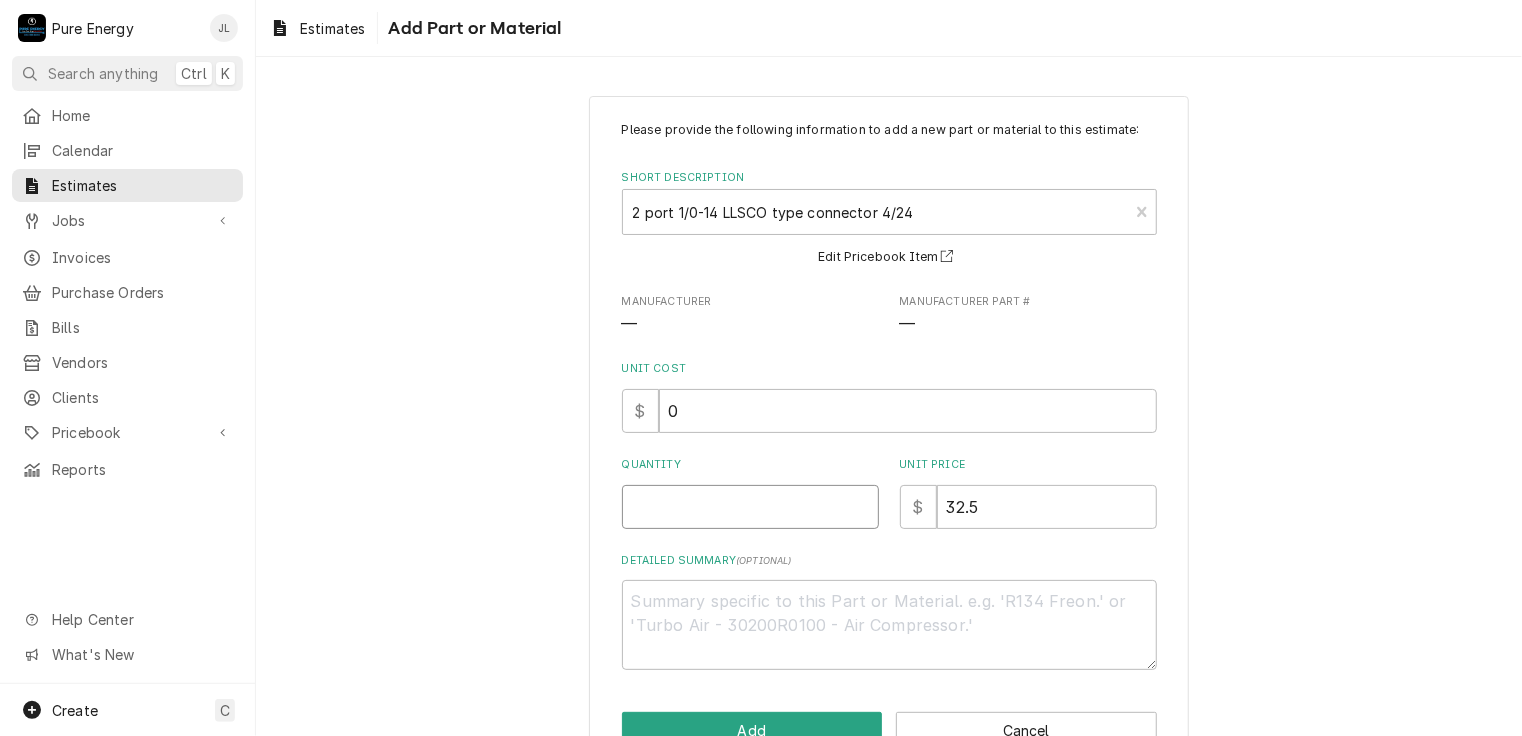click on "Quantity" at bounding box center [750, 507] 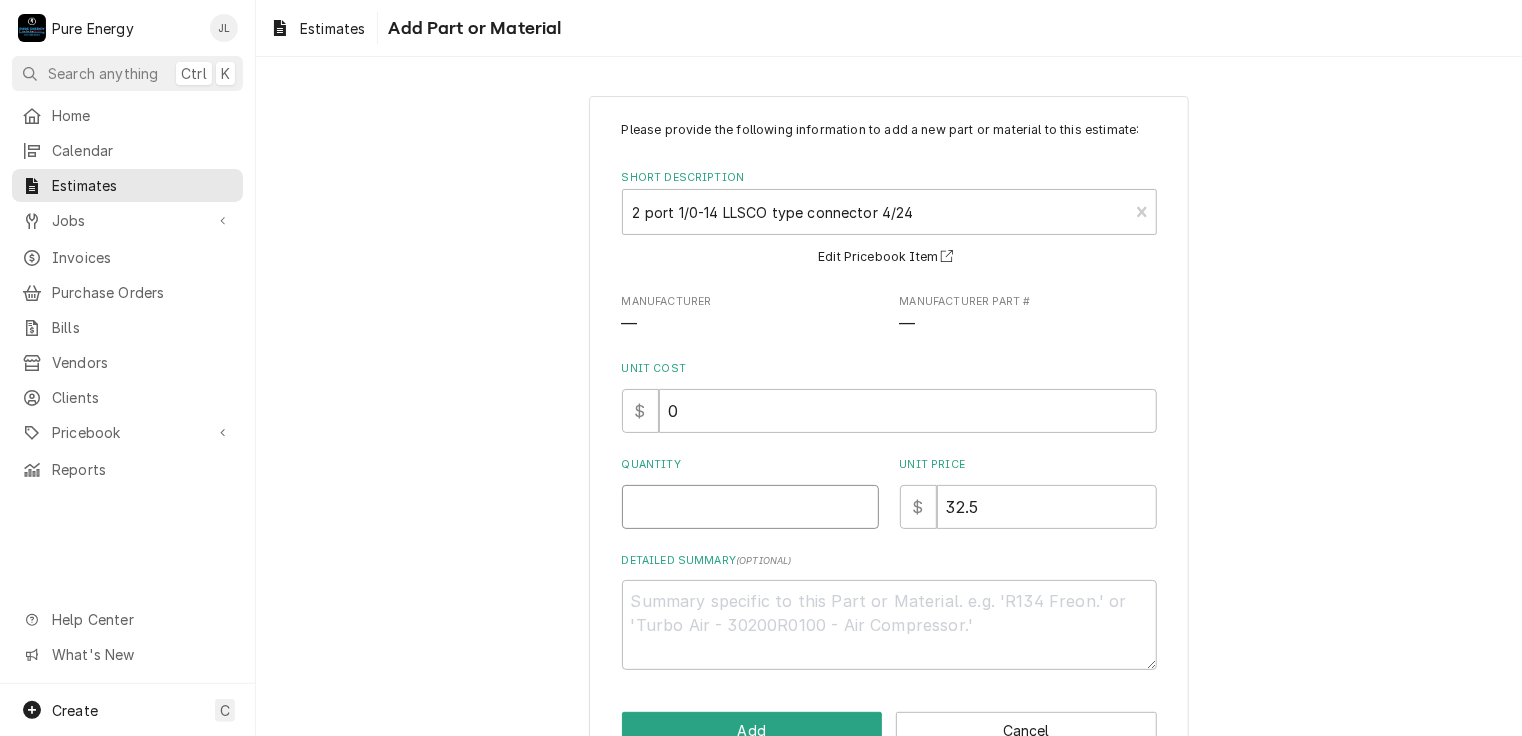 type on "x" 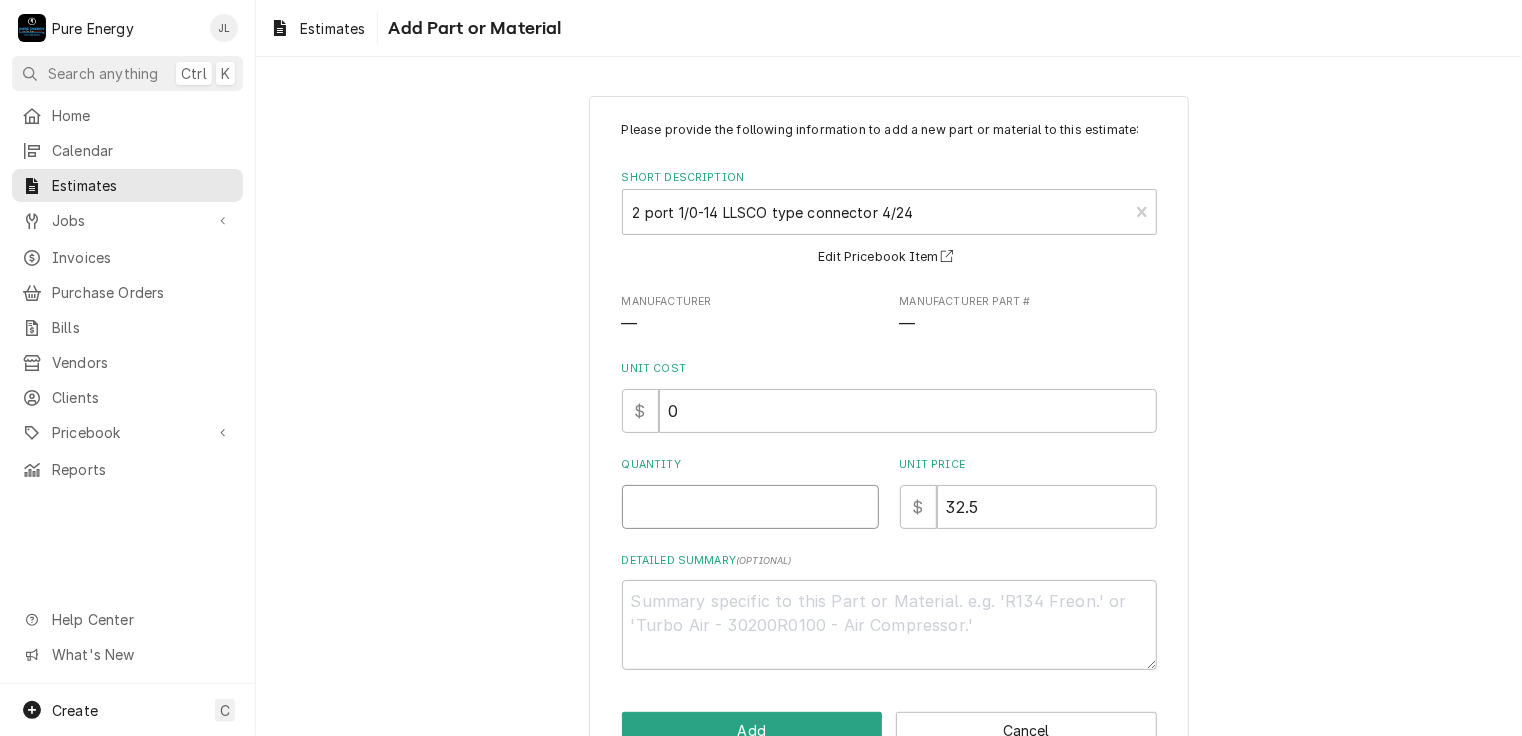 type on "1" 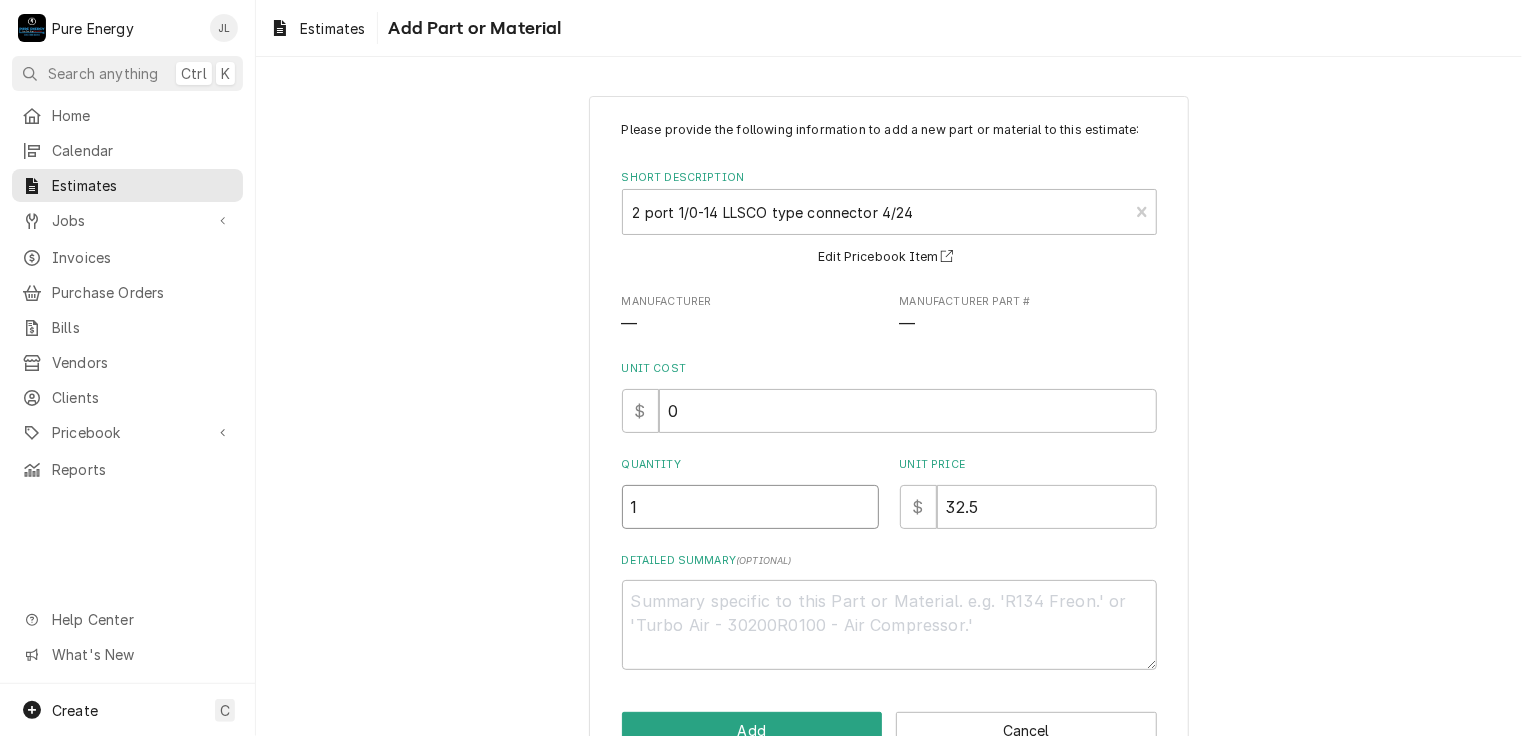 type on "x" 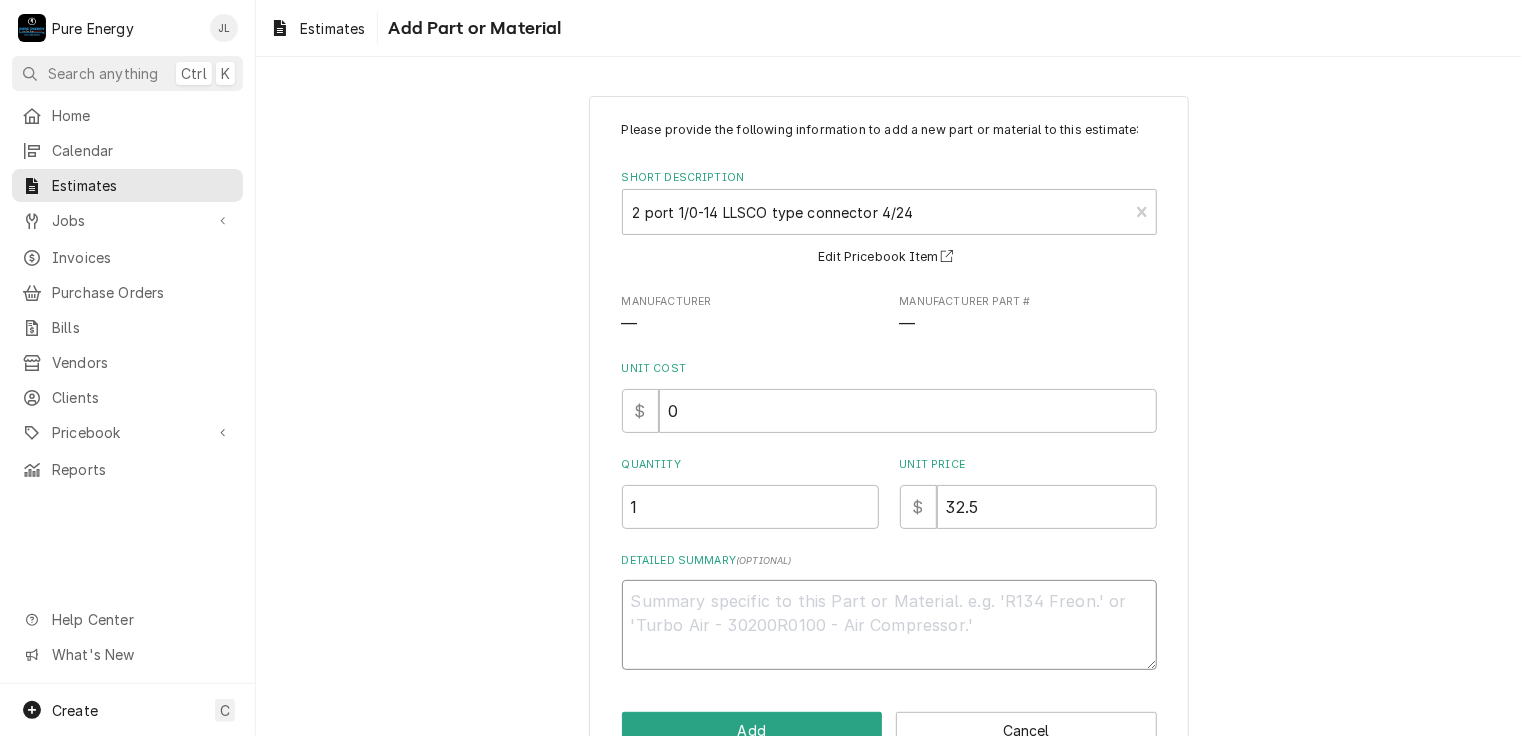 click on "Detailed Summary  ( optional )" at bounding box center (889, 625) 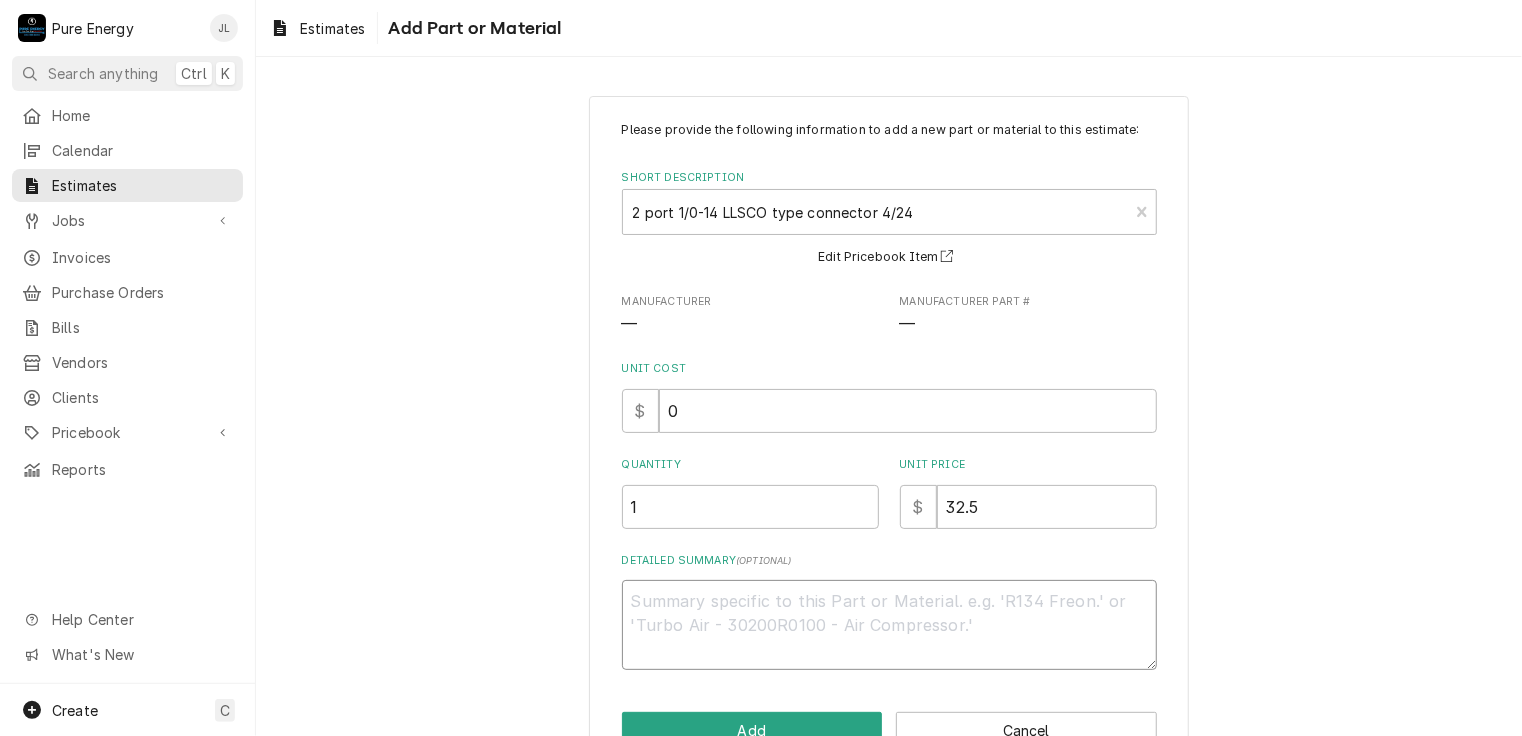 type on "x" 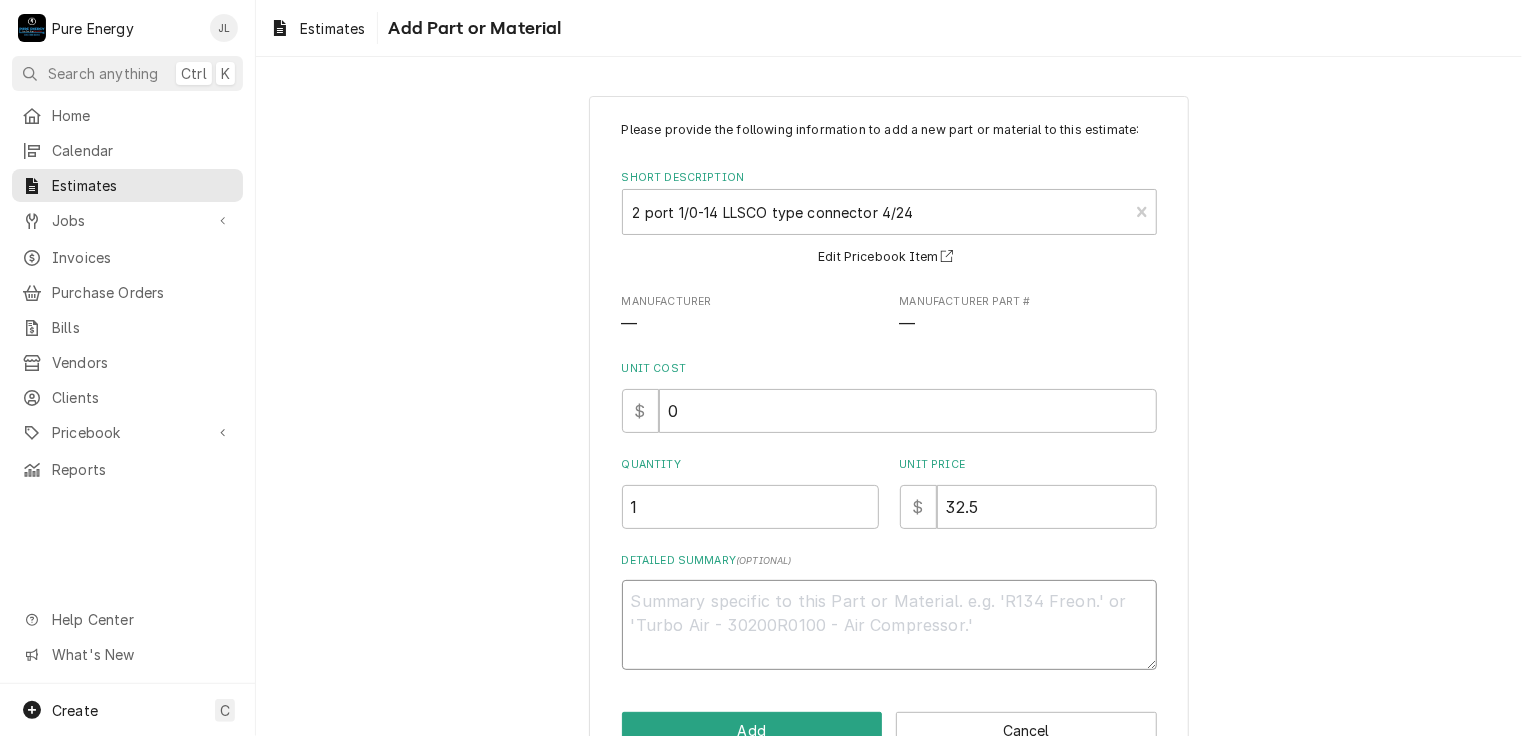 type on "A" 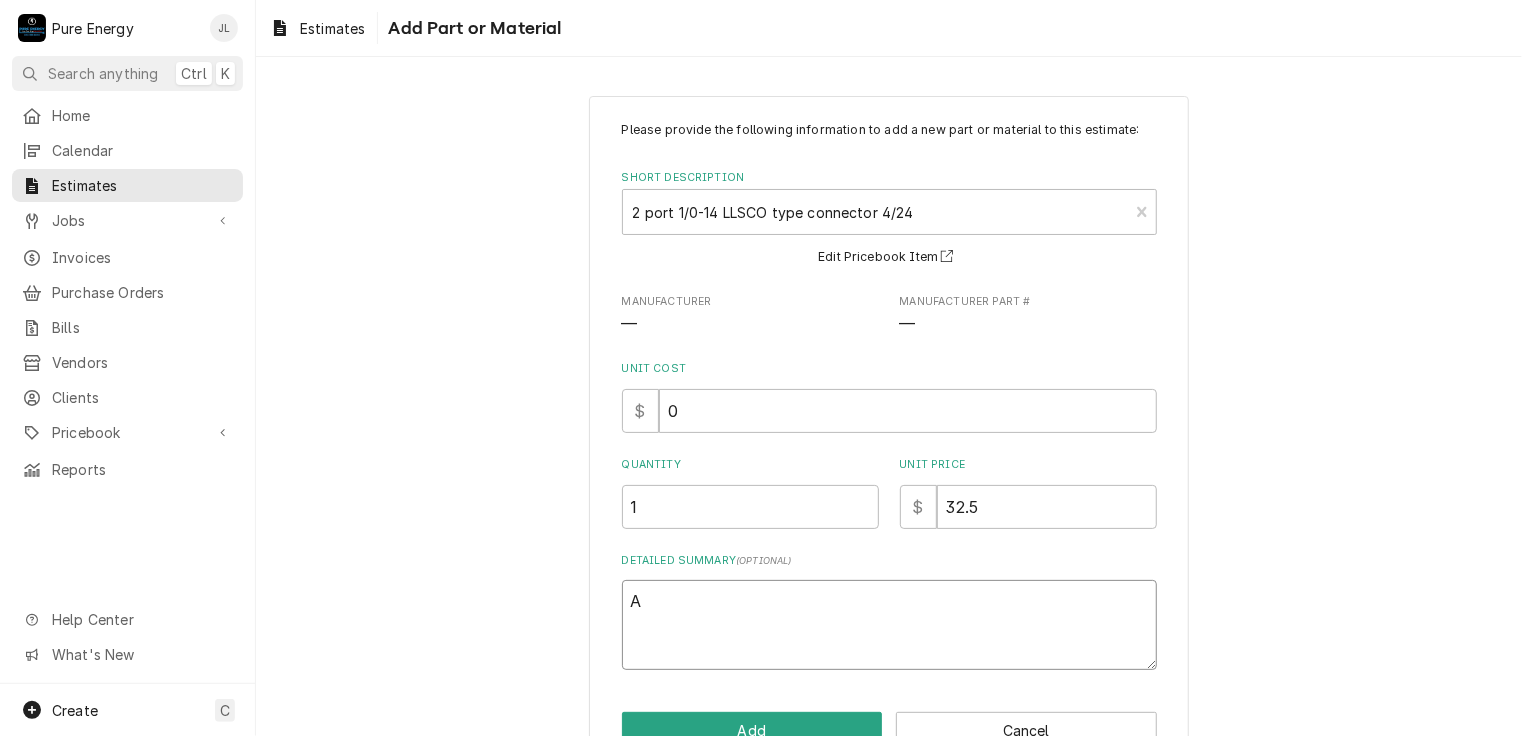 type on "x" 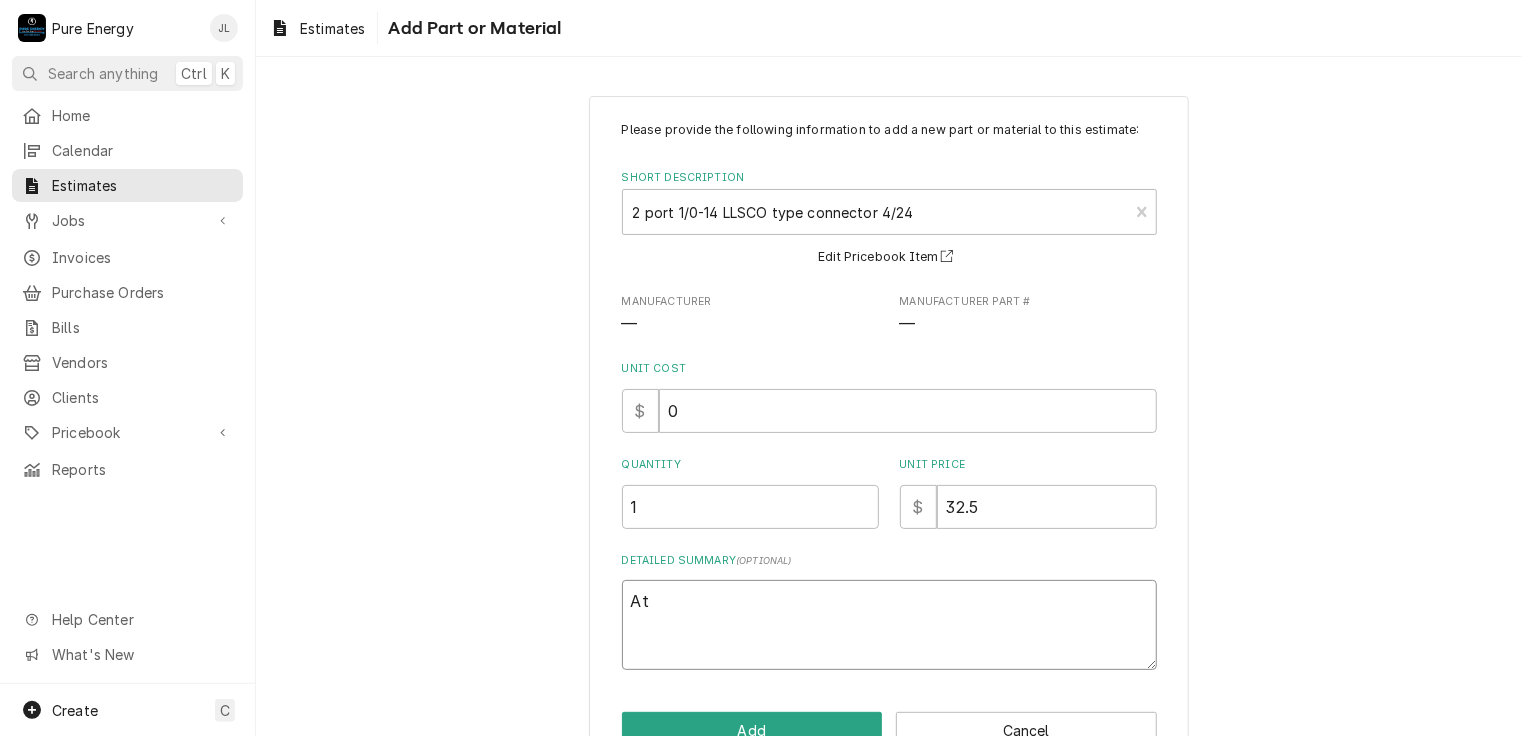 type on "x" 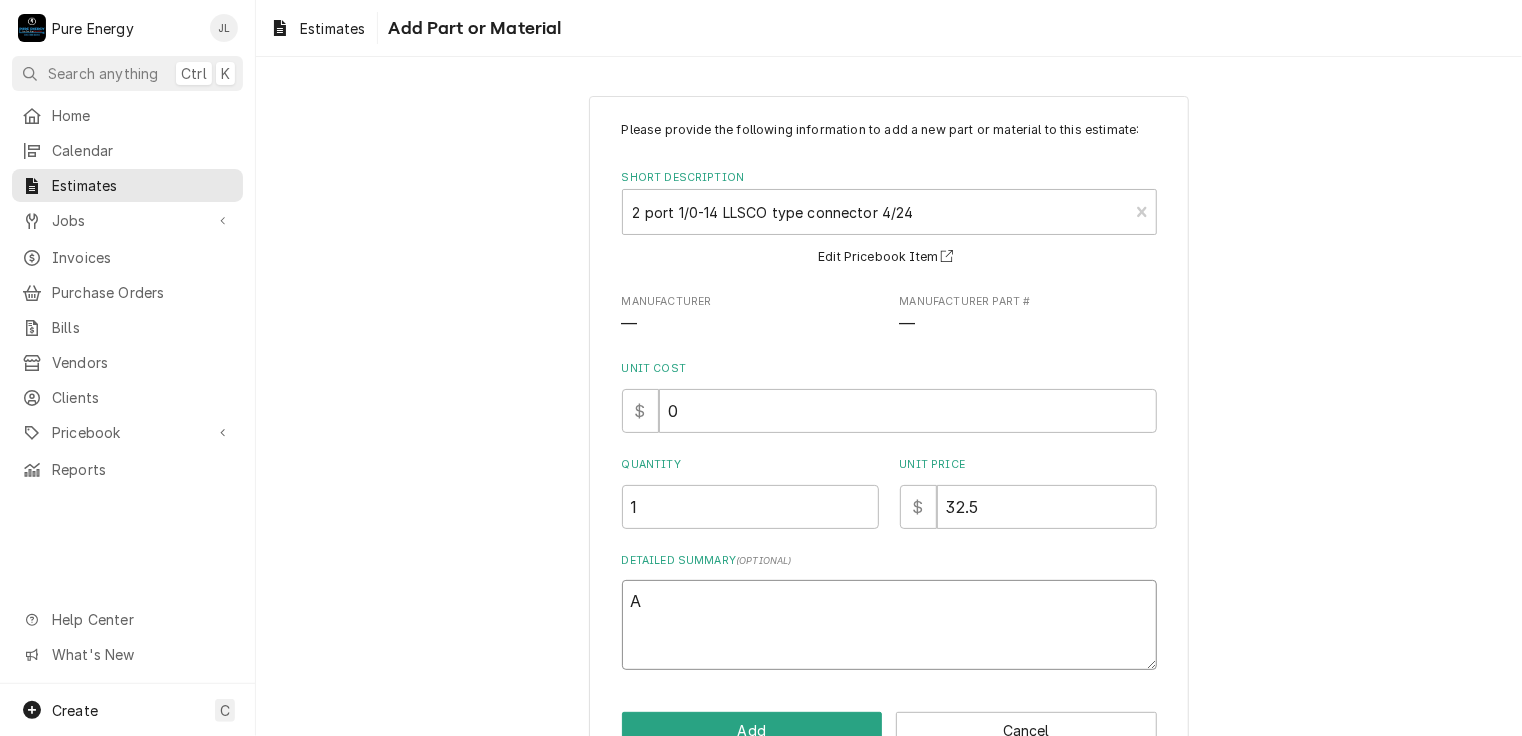 type on "x" 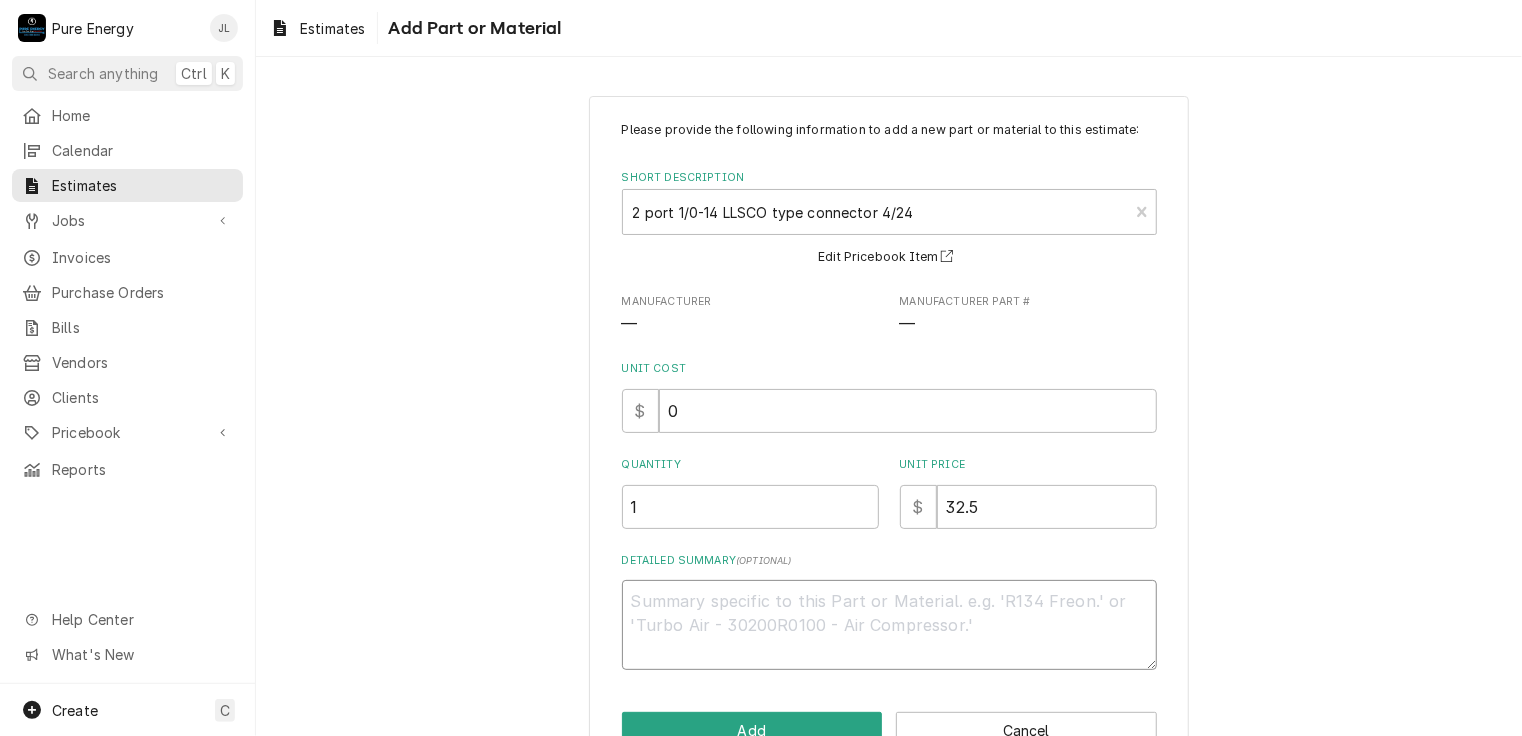 type on "x" 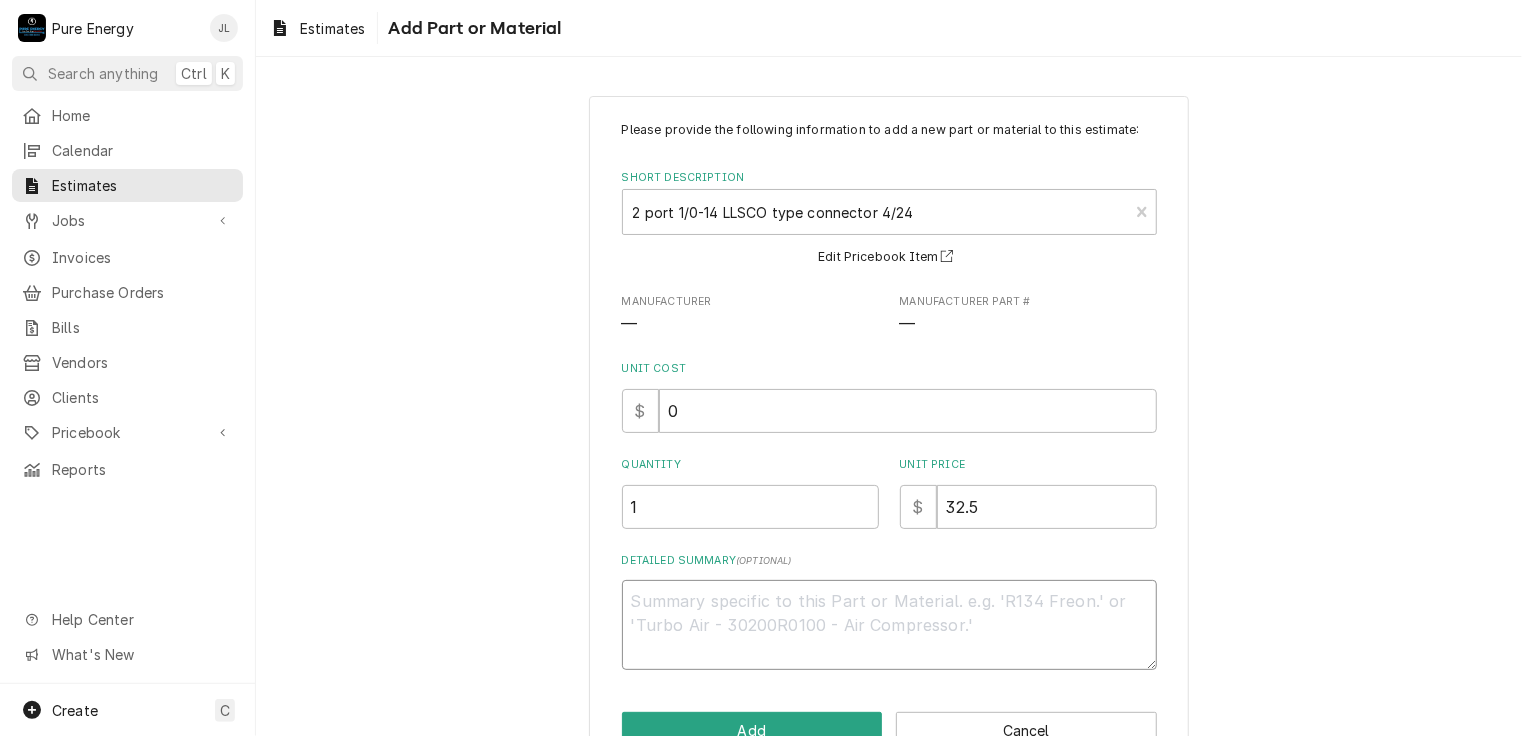 type on "A" 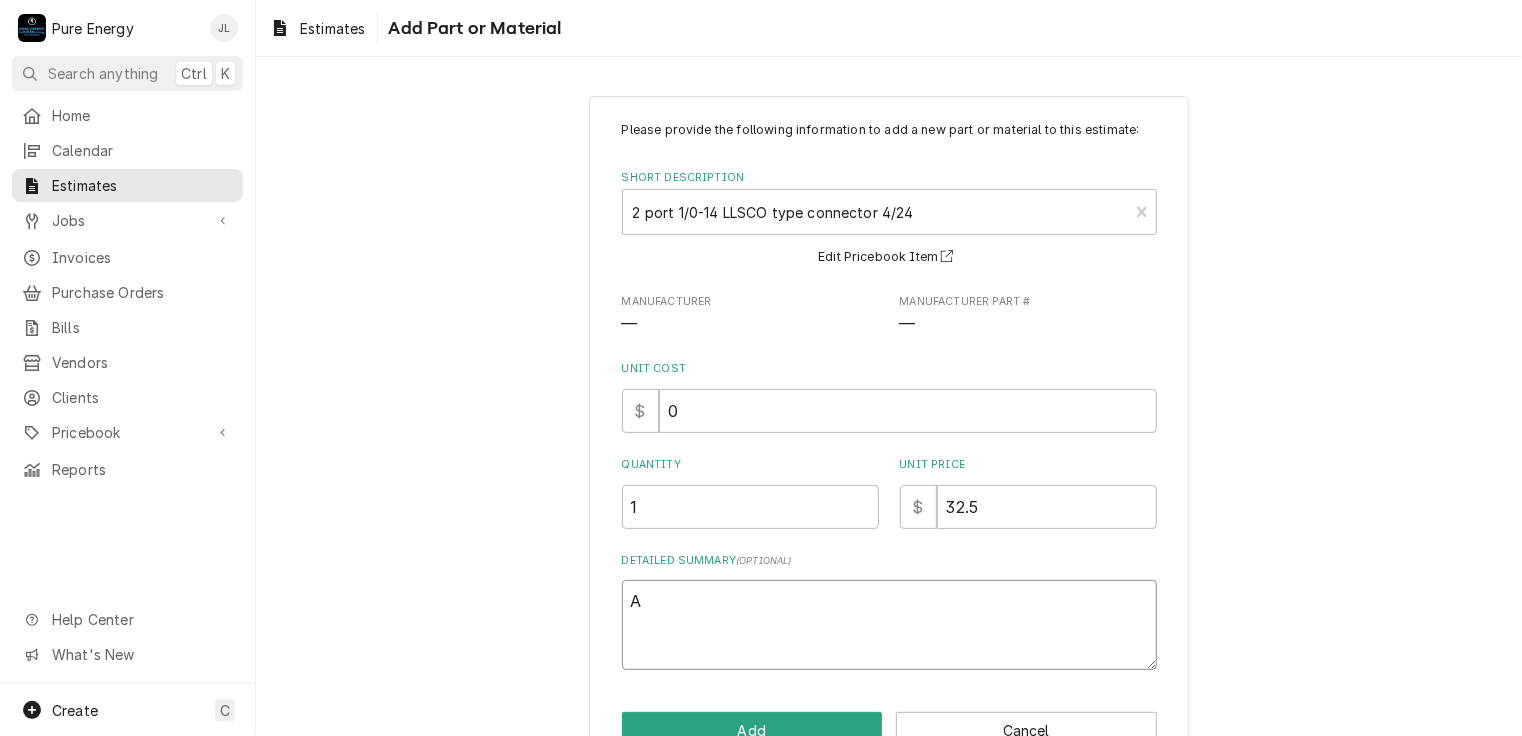 type on "x" 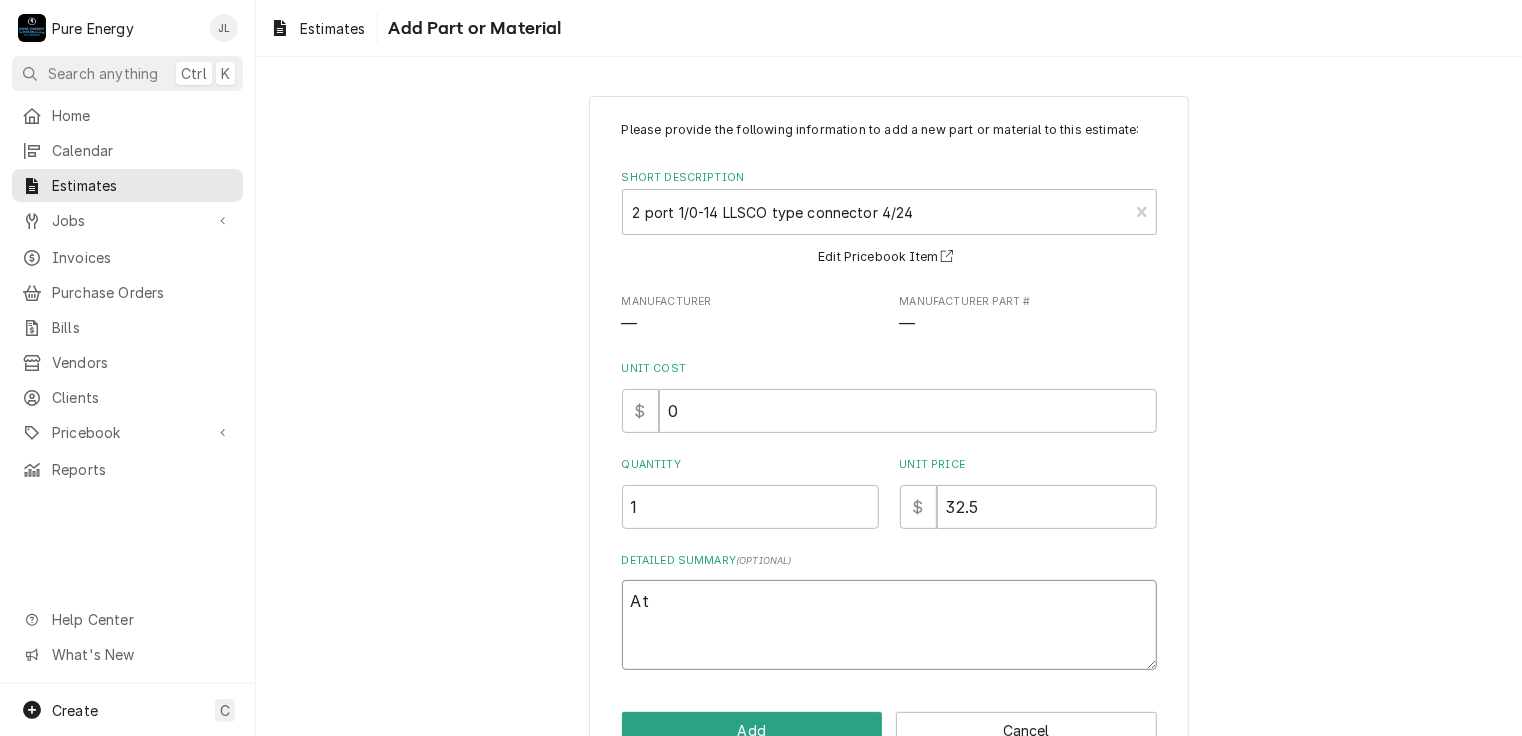 type on "At" 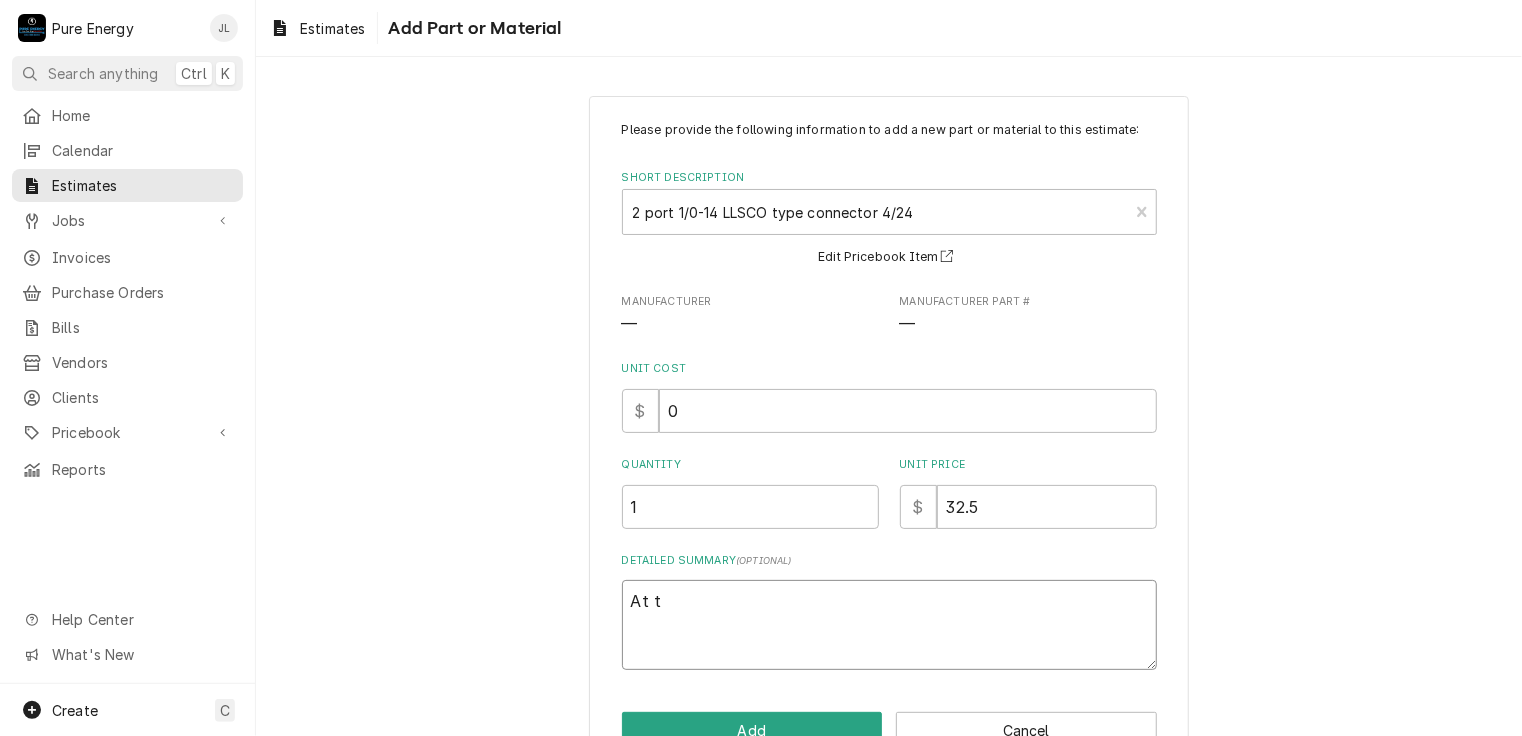 type on "x" 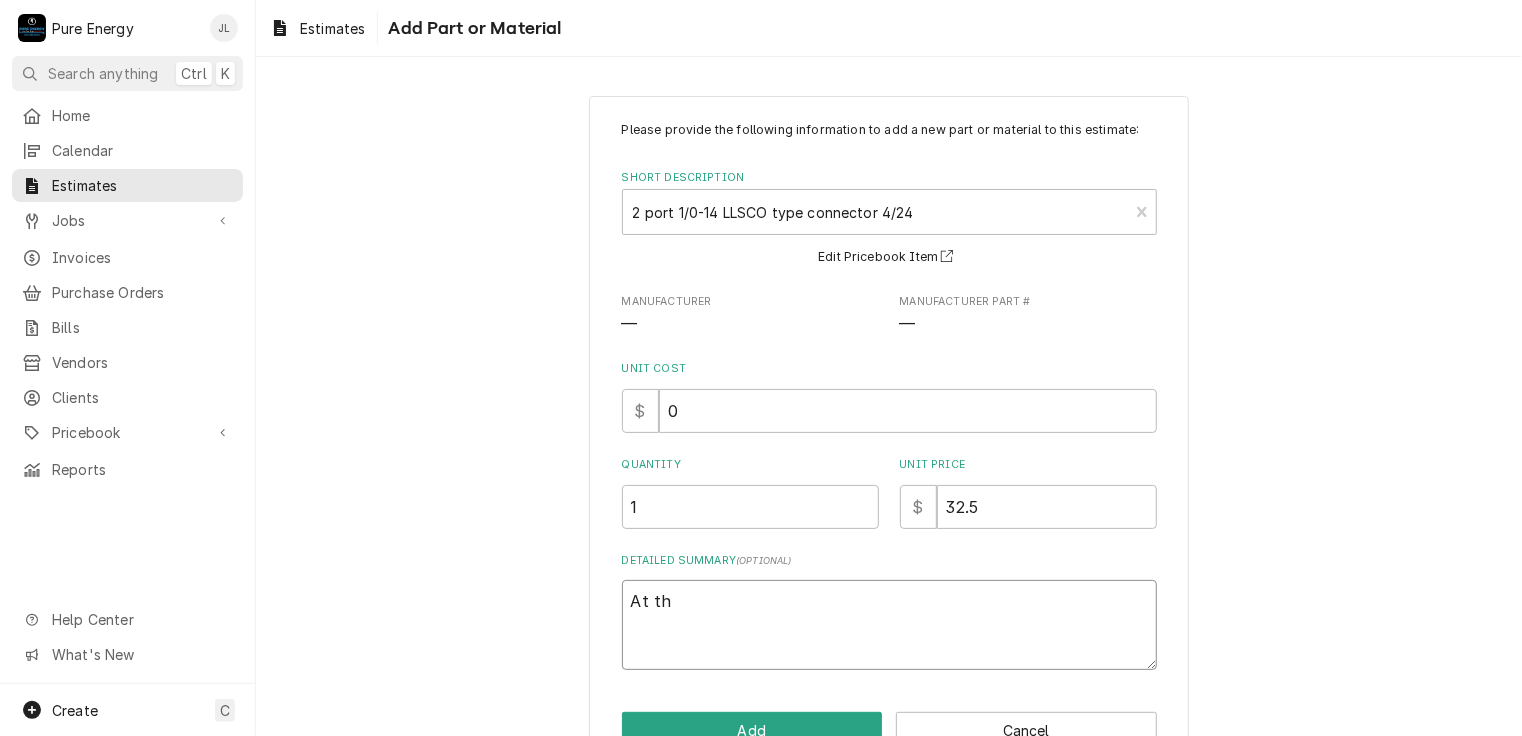 type on "x" 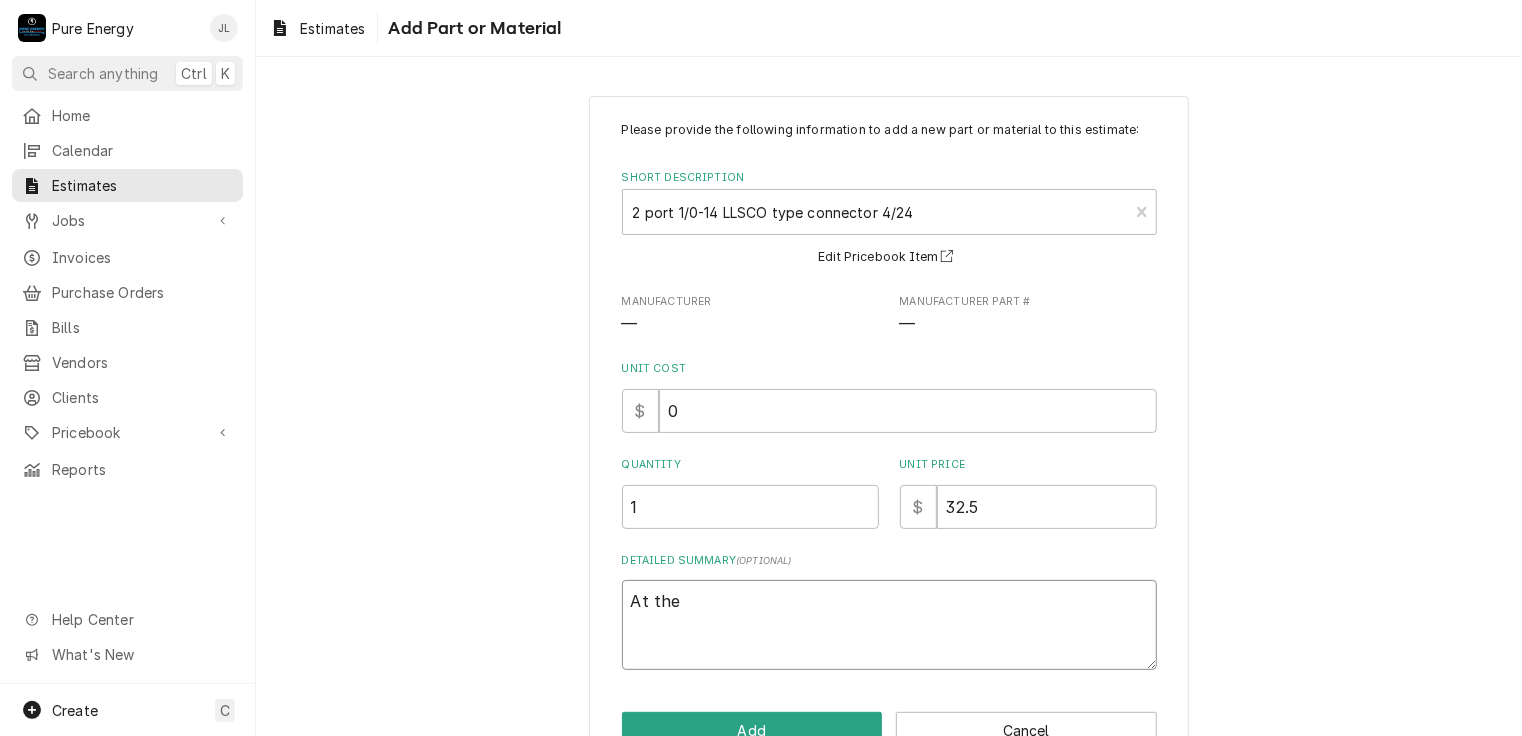 type on "x" 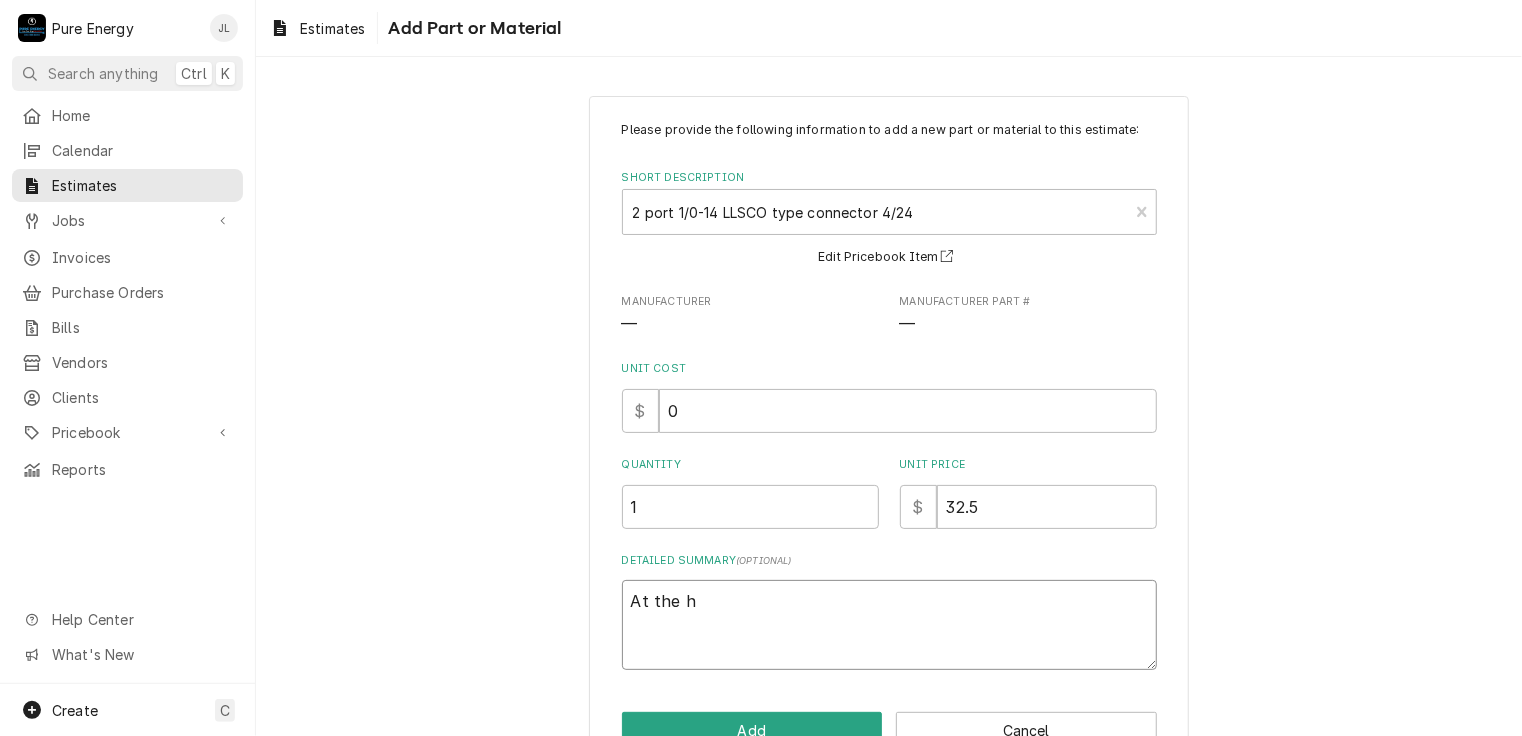 type on "x" 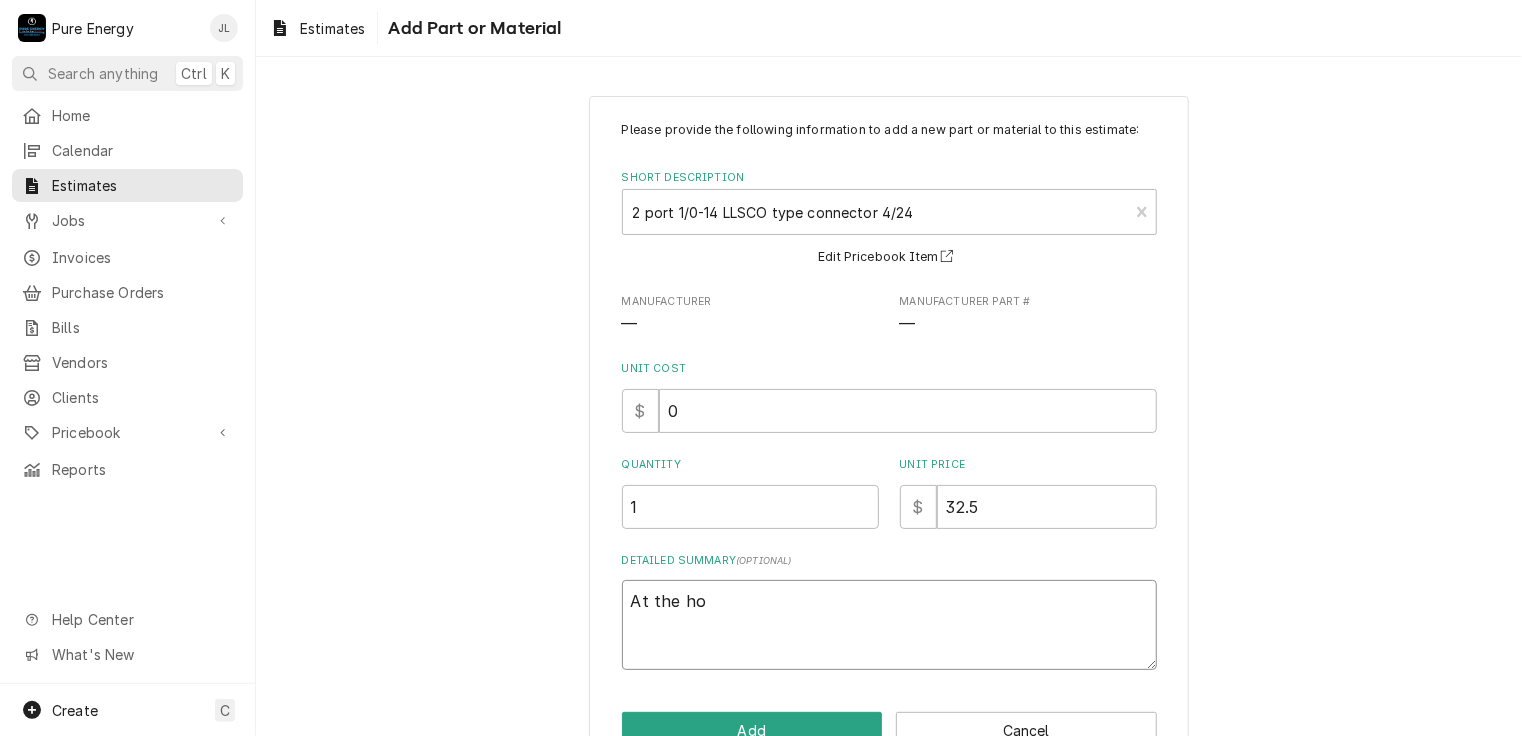 type on "x" 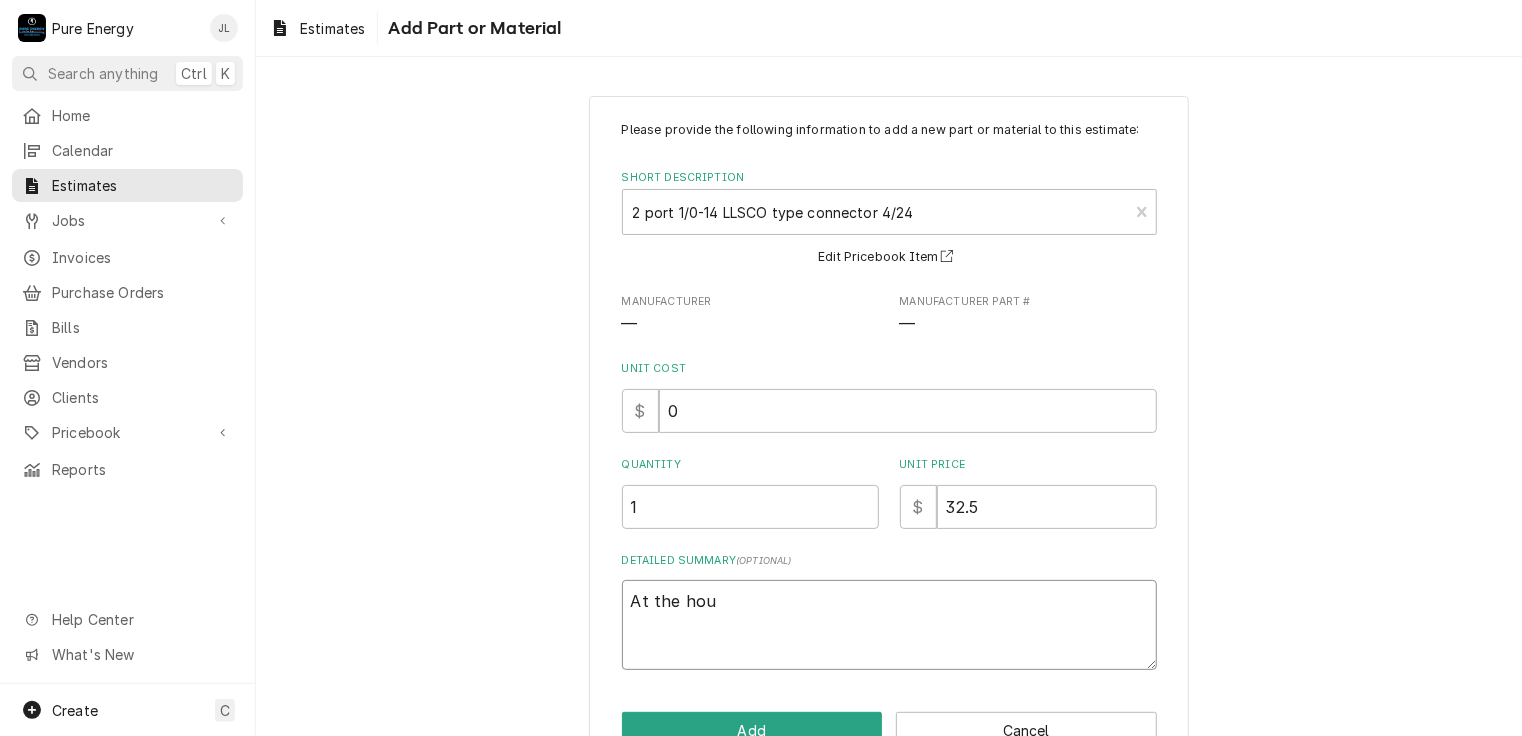 type on "x" 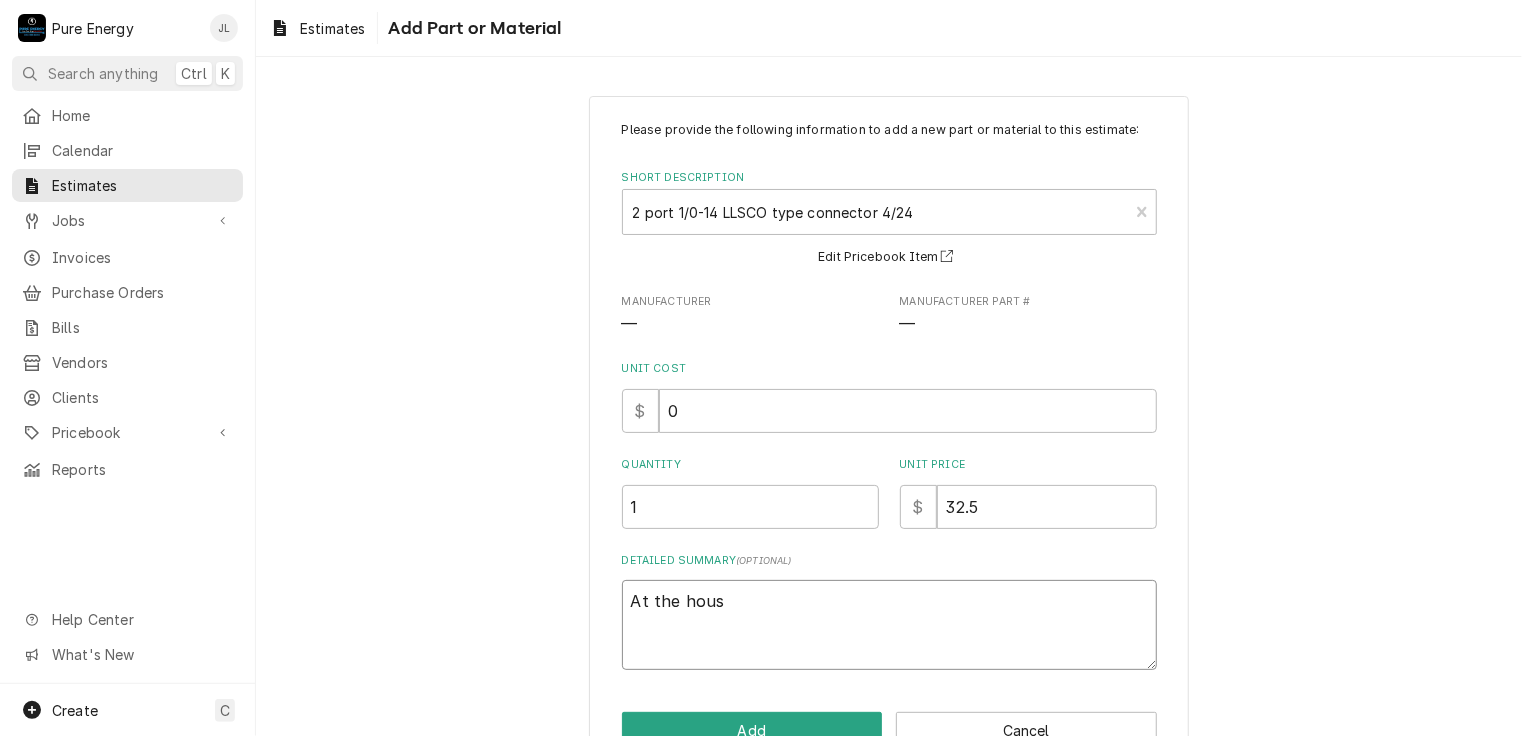 type on "x" 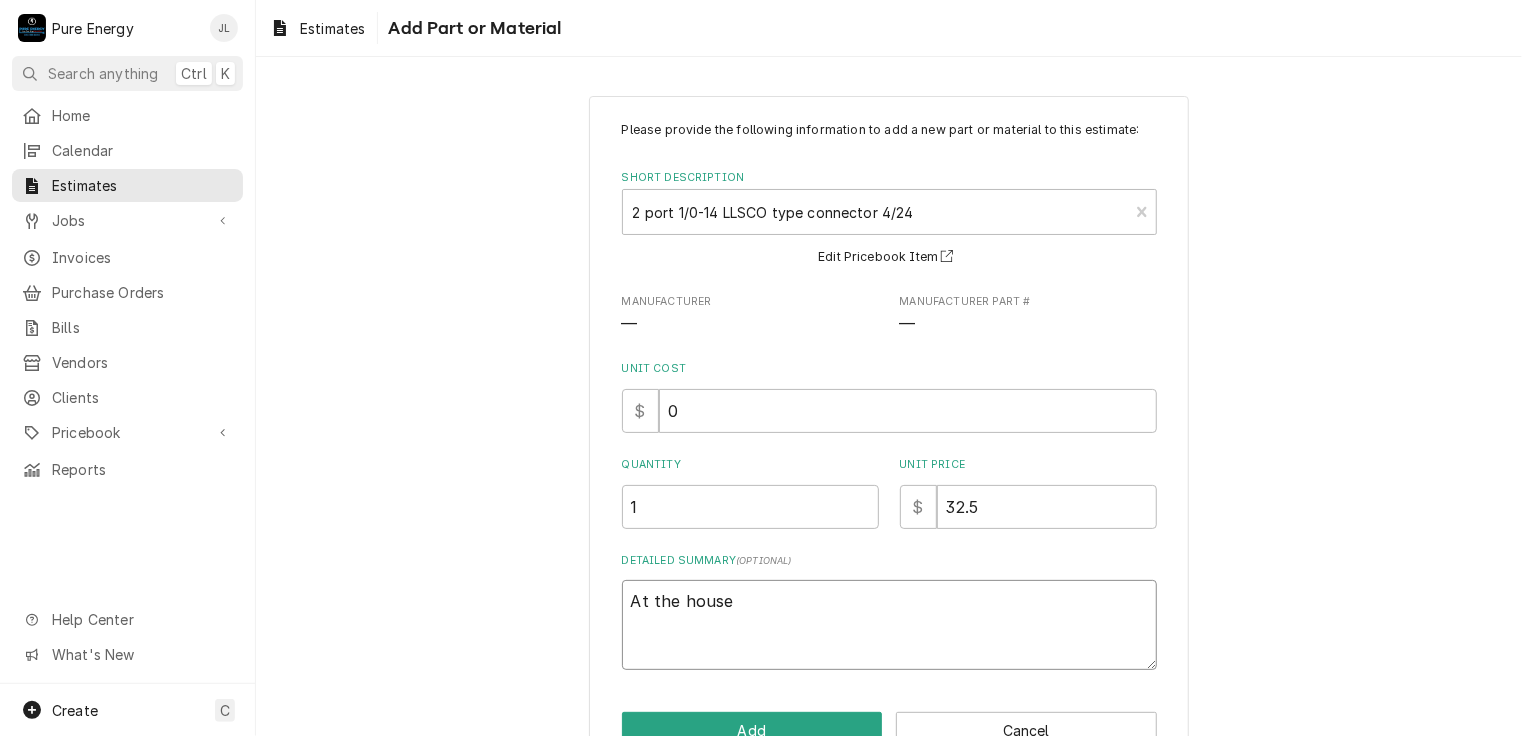 type on "x" 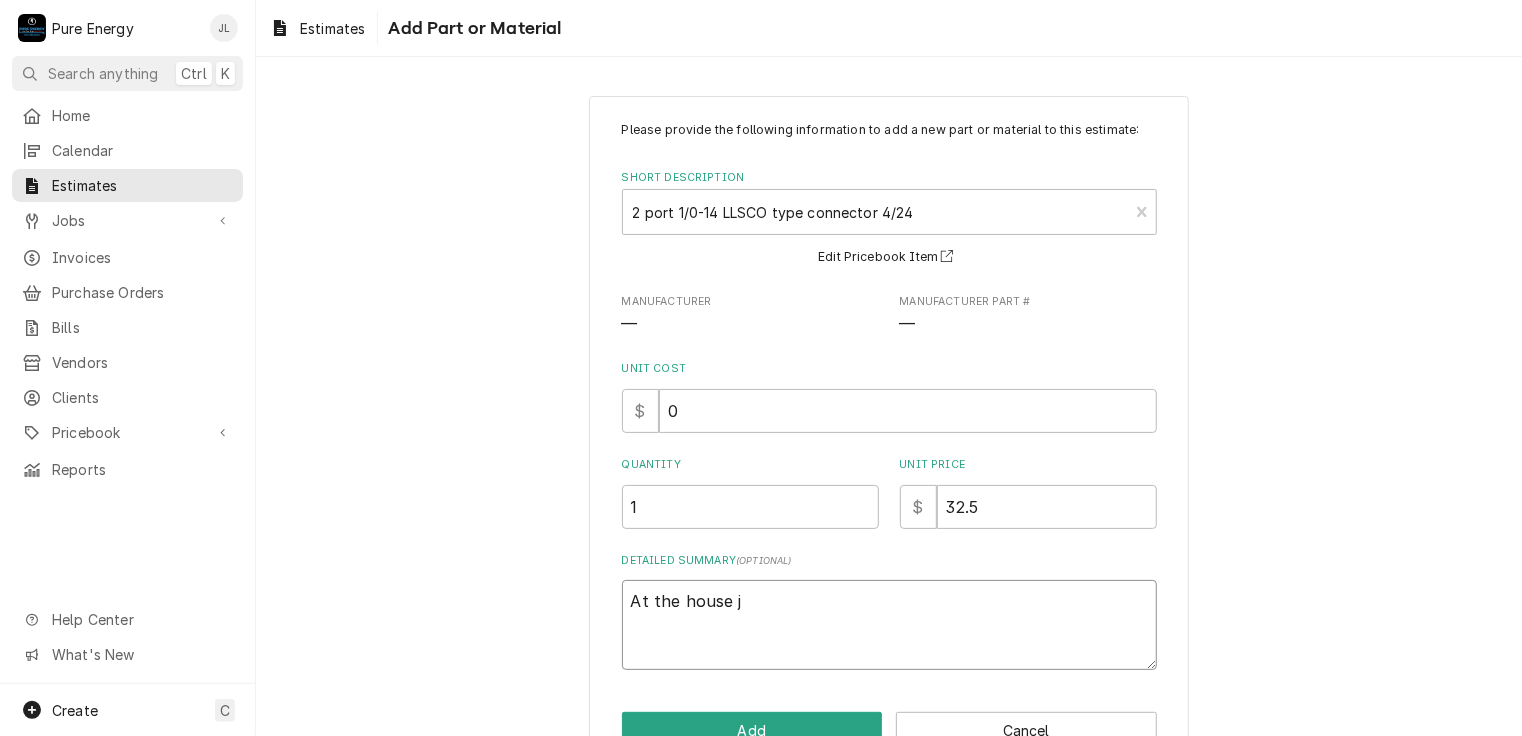 type on "x" 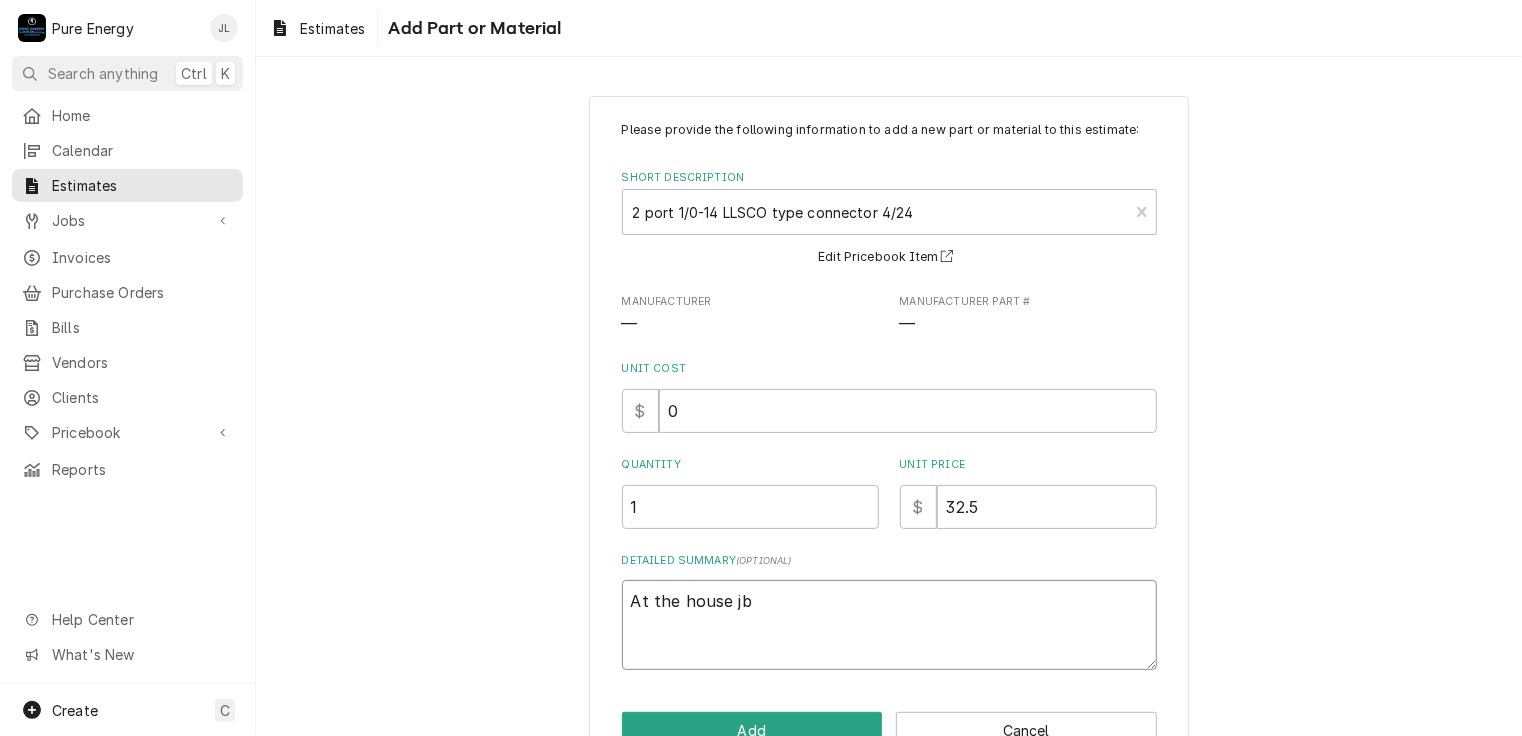 type on "At the house jbo" 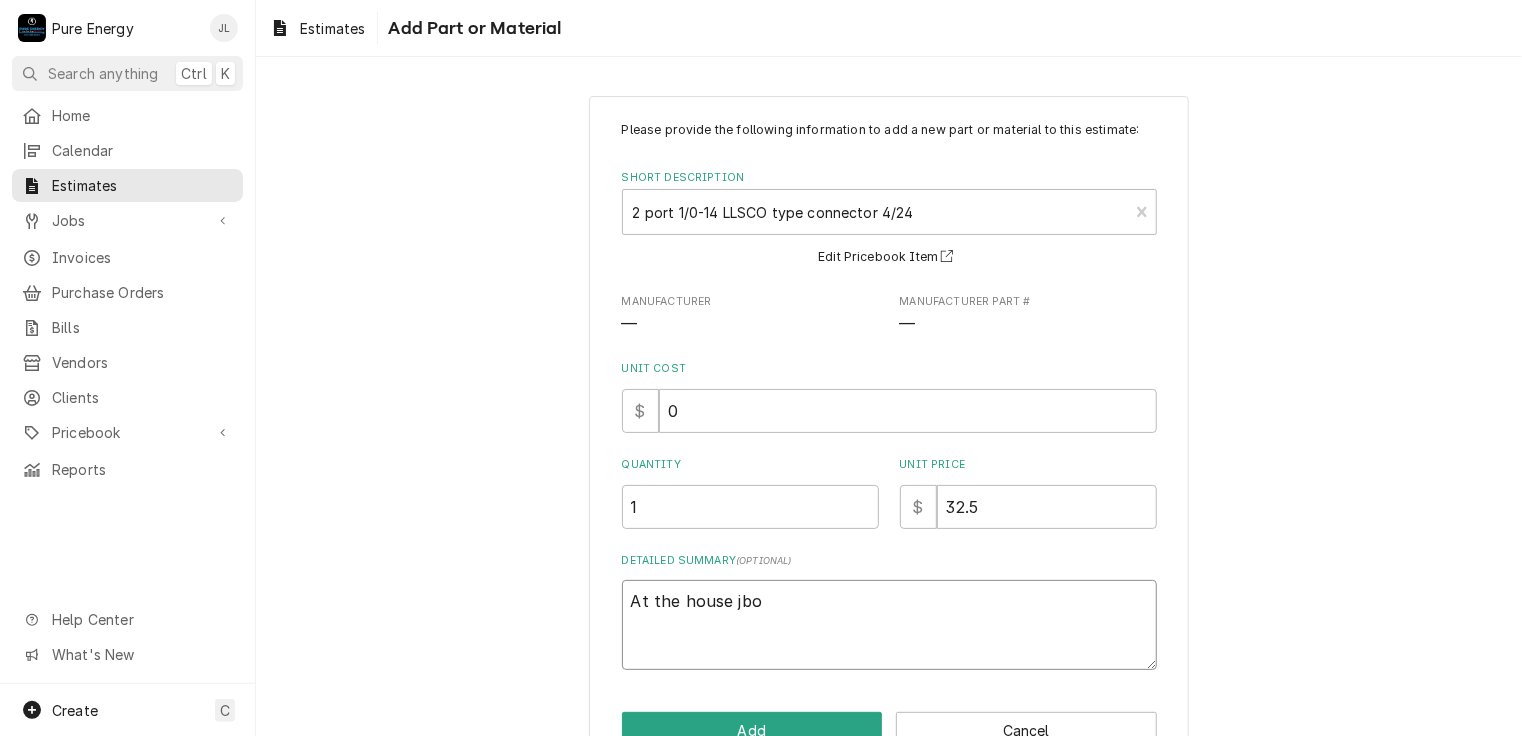 type on "x" 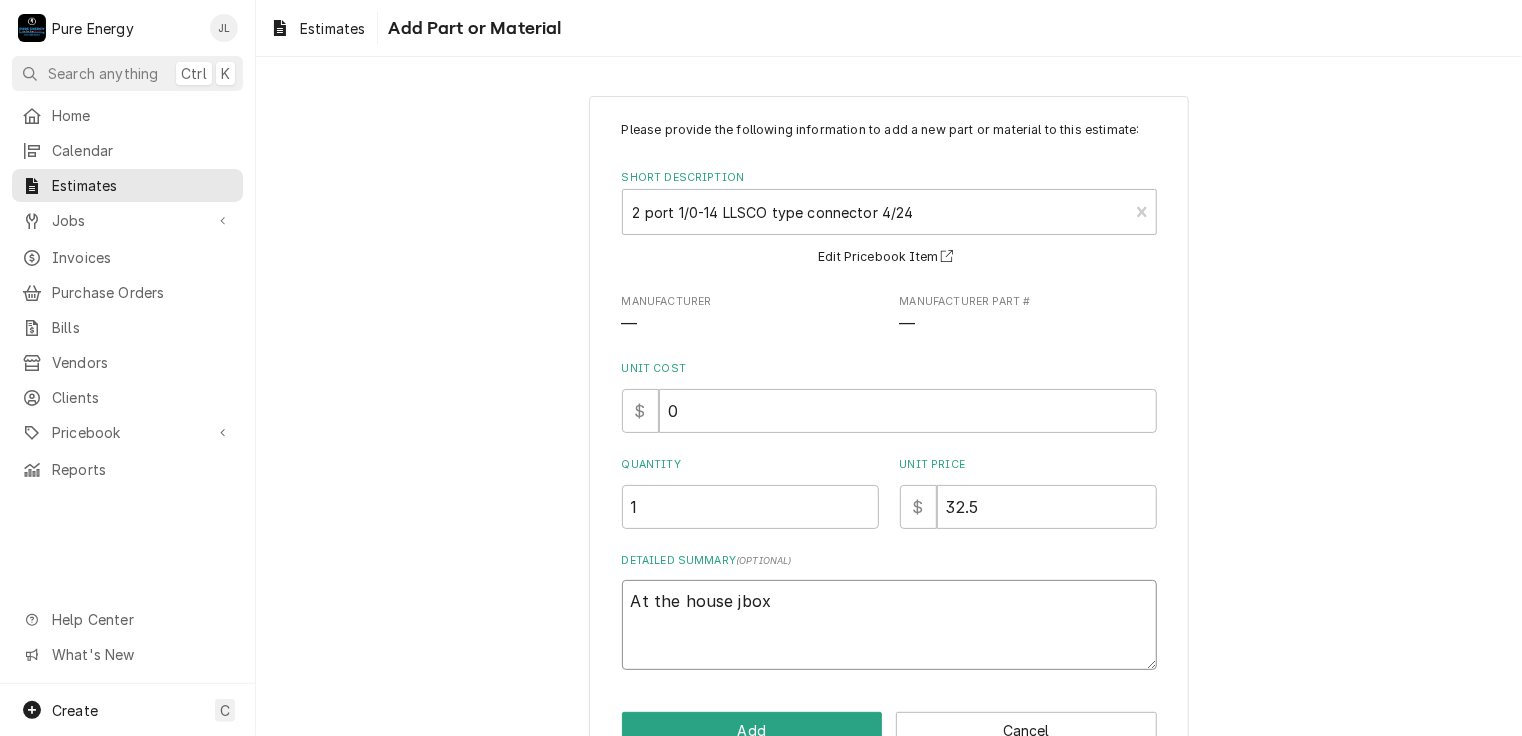 type on "At the house jbox" 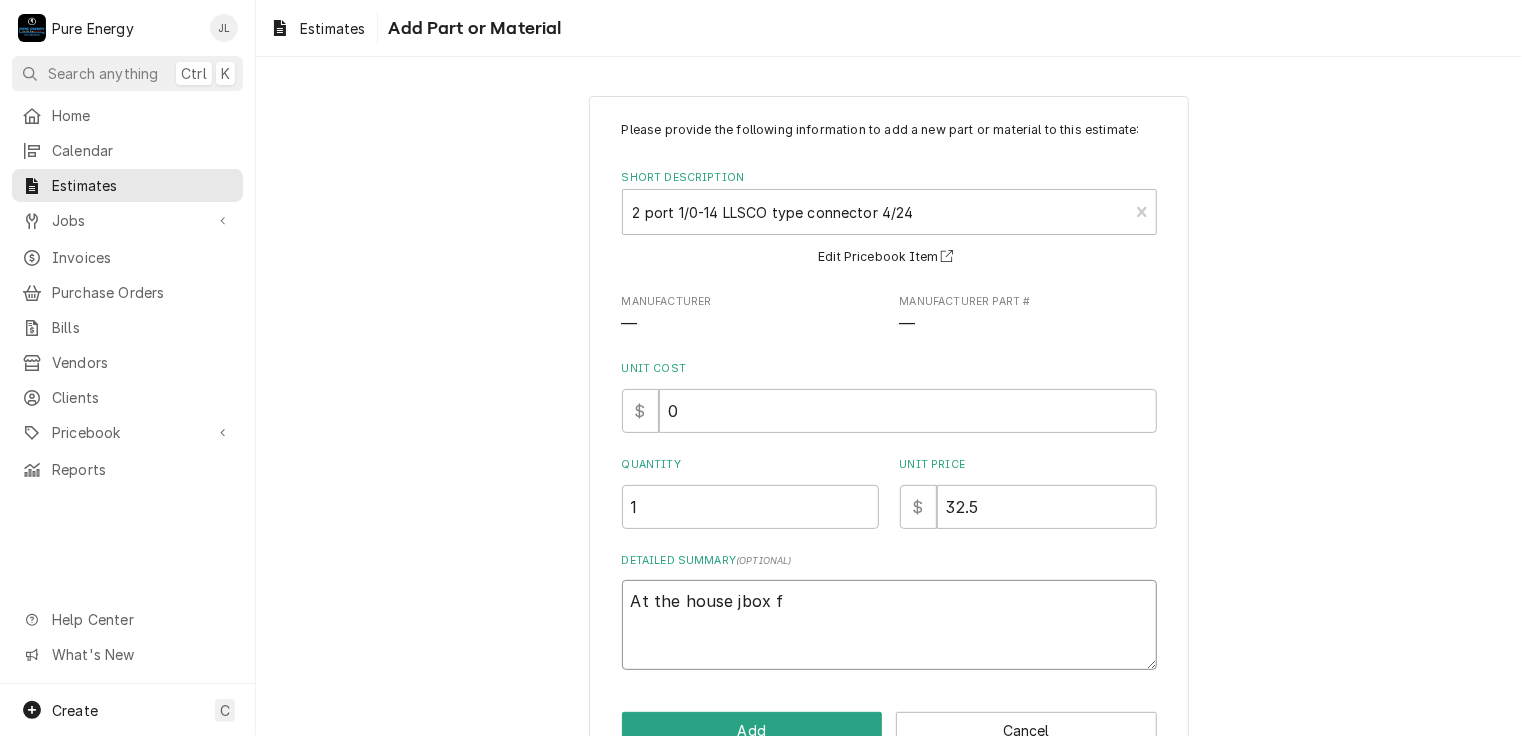 type on "x" 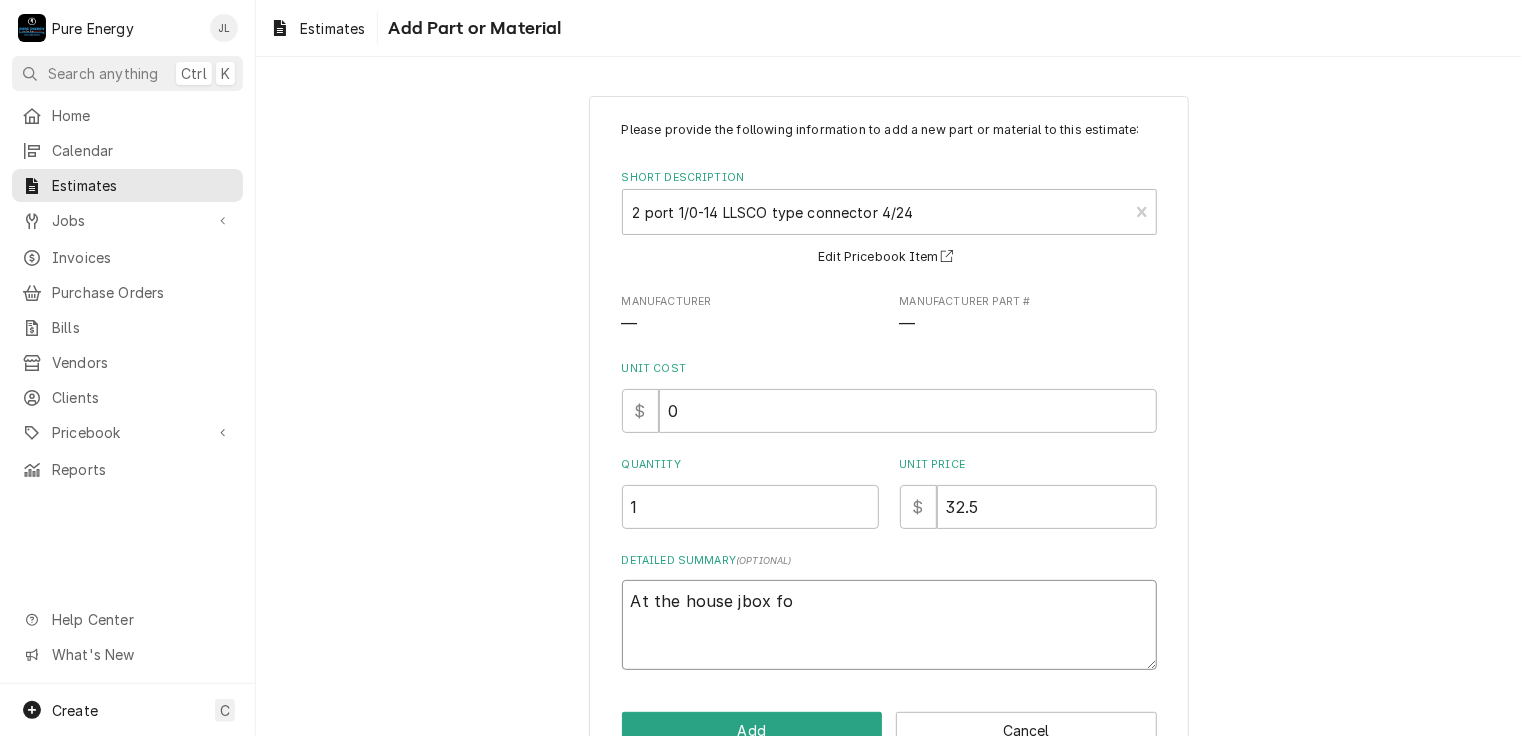 type on "x" 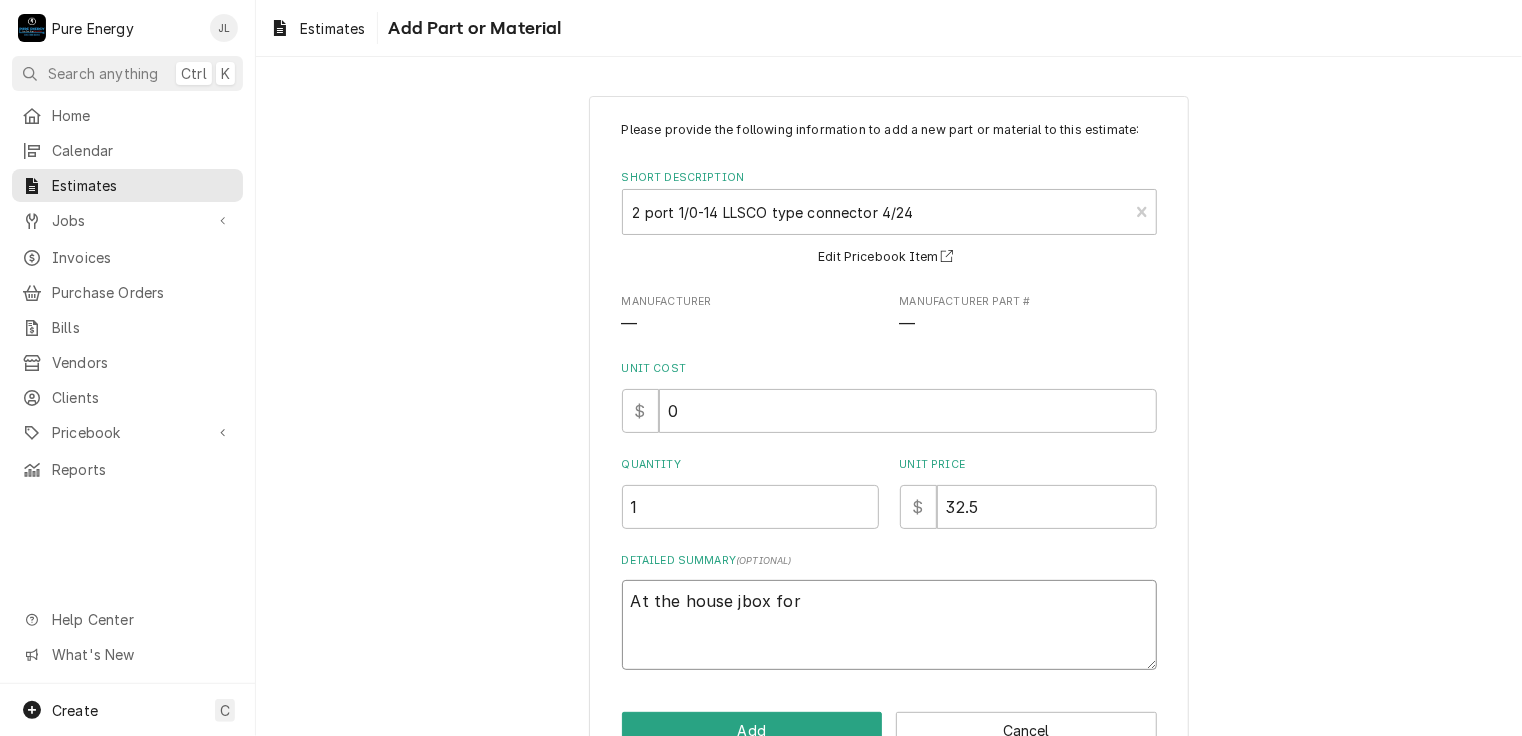 type on "At the house jbox for" 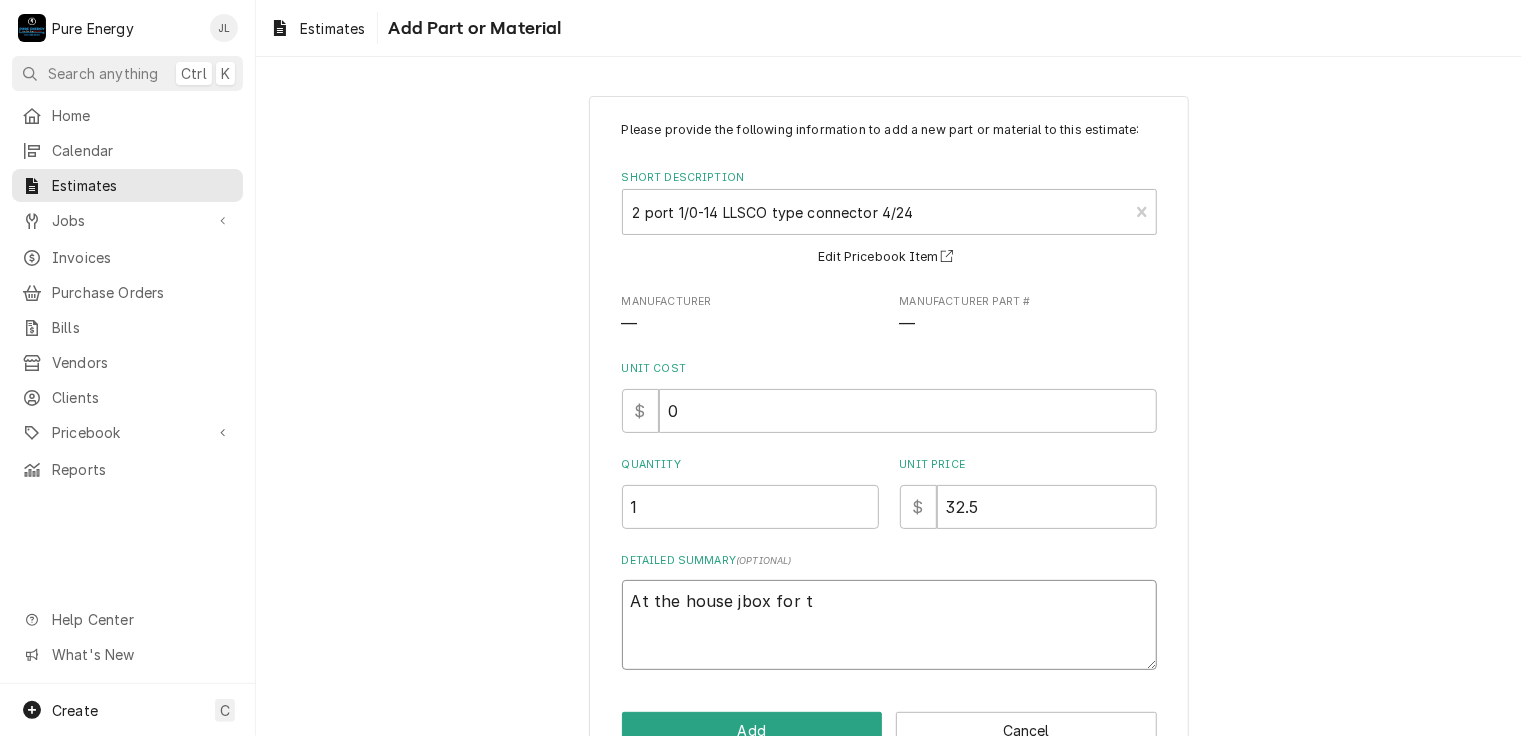 type on "At the house jbox for th" 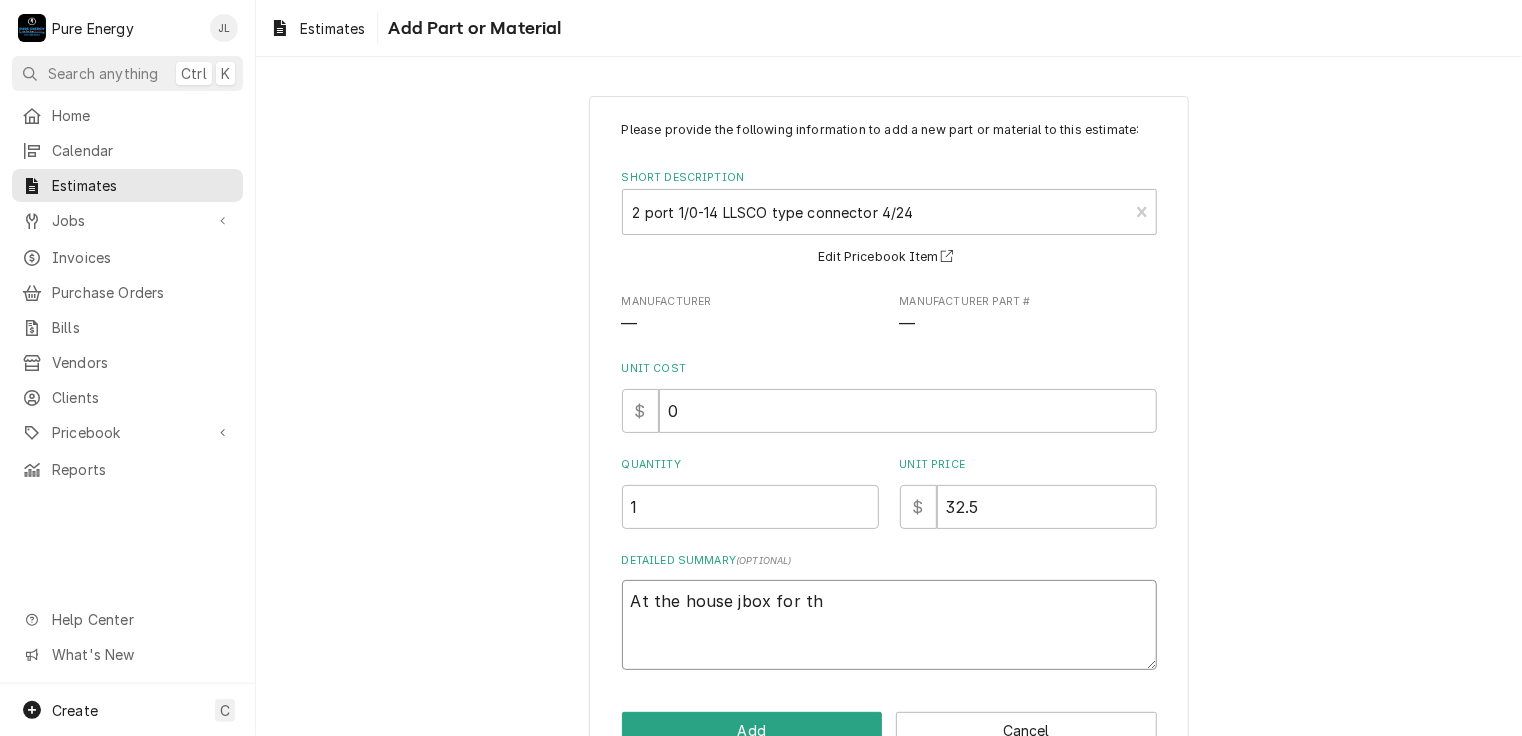 type on "x" 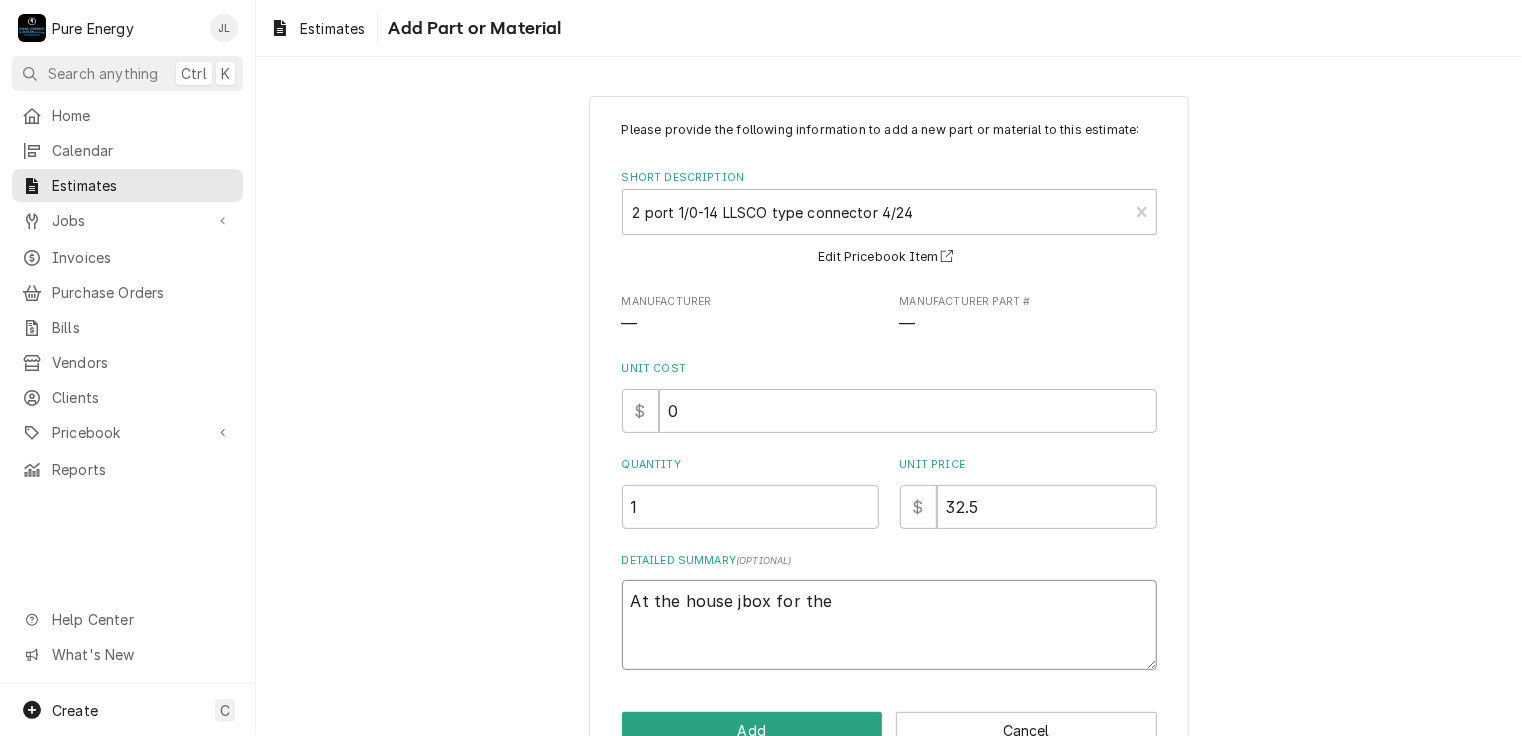 type on "x" 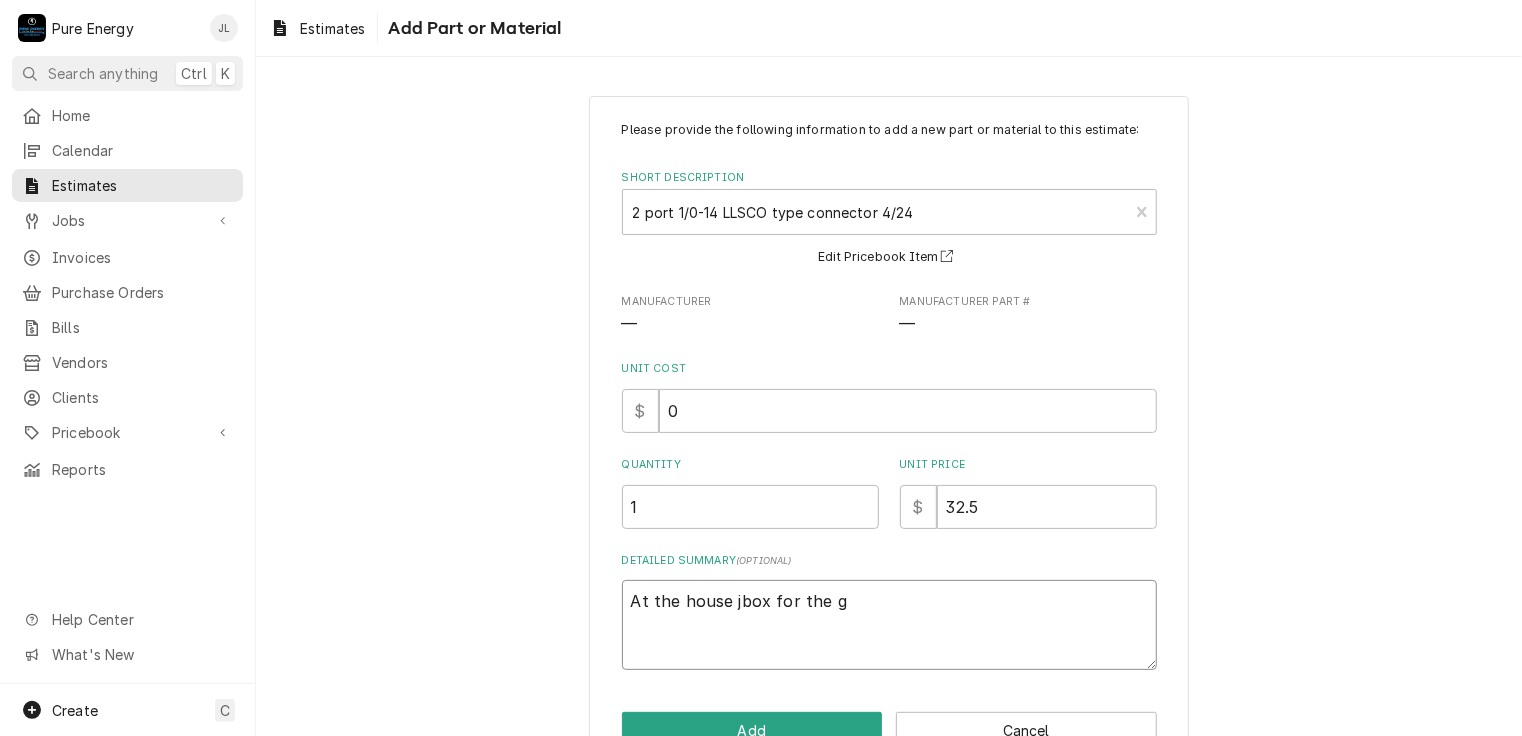 type on "x" 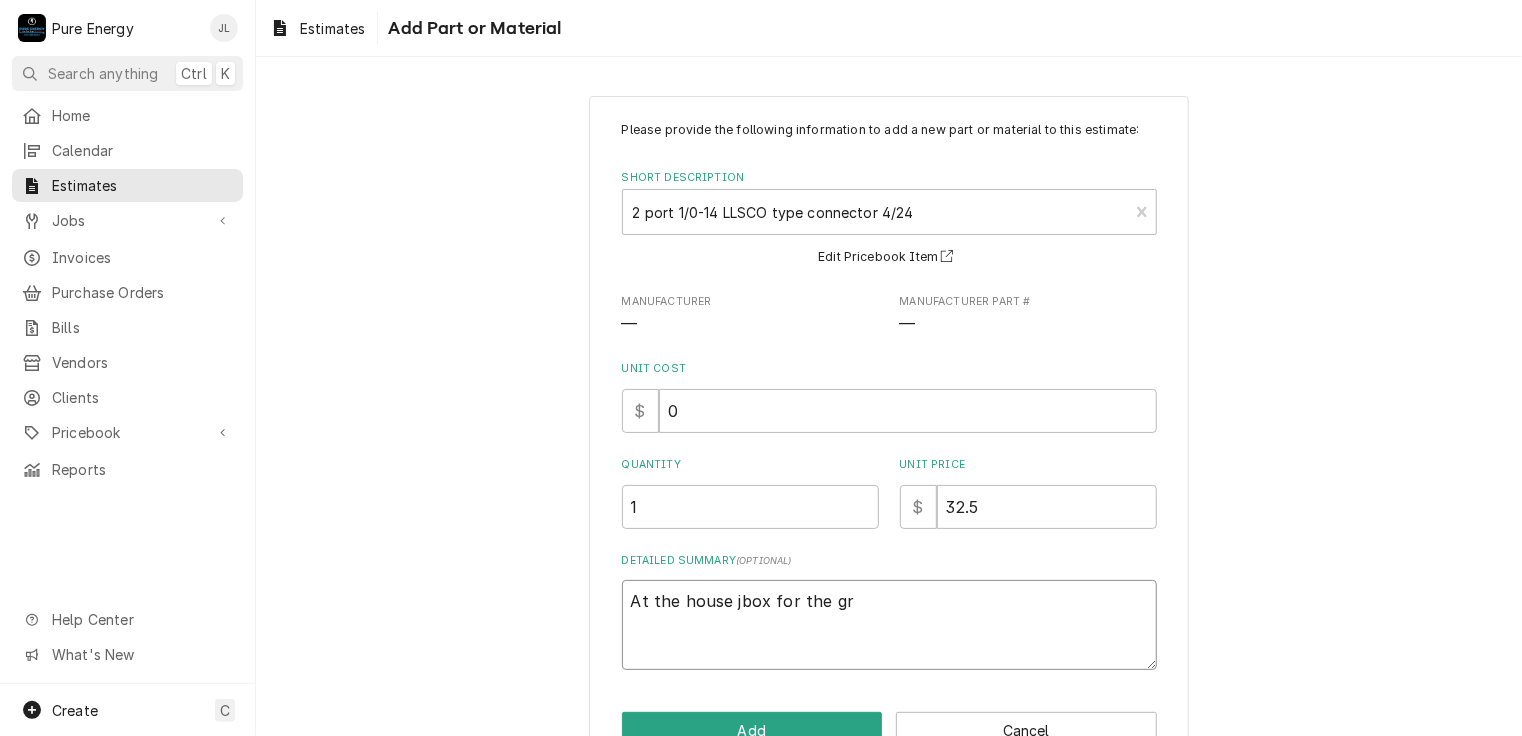 type on "At the house jbox for the gro" 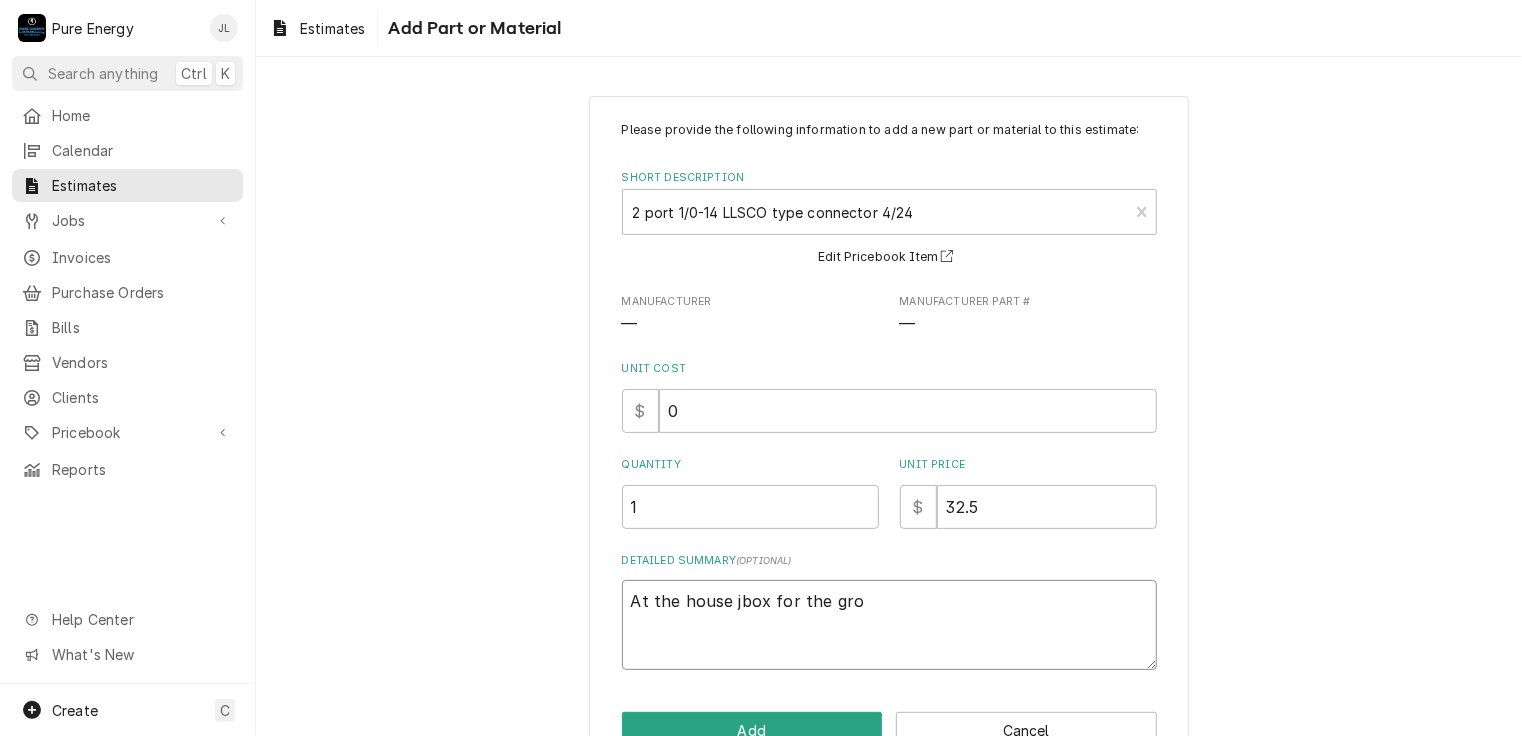 type on "x" 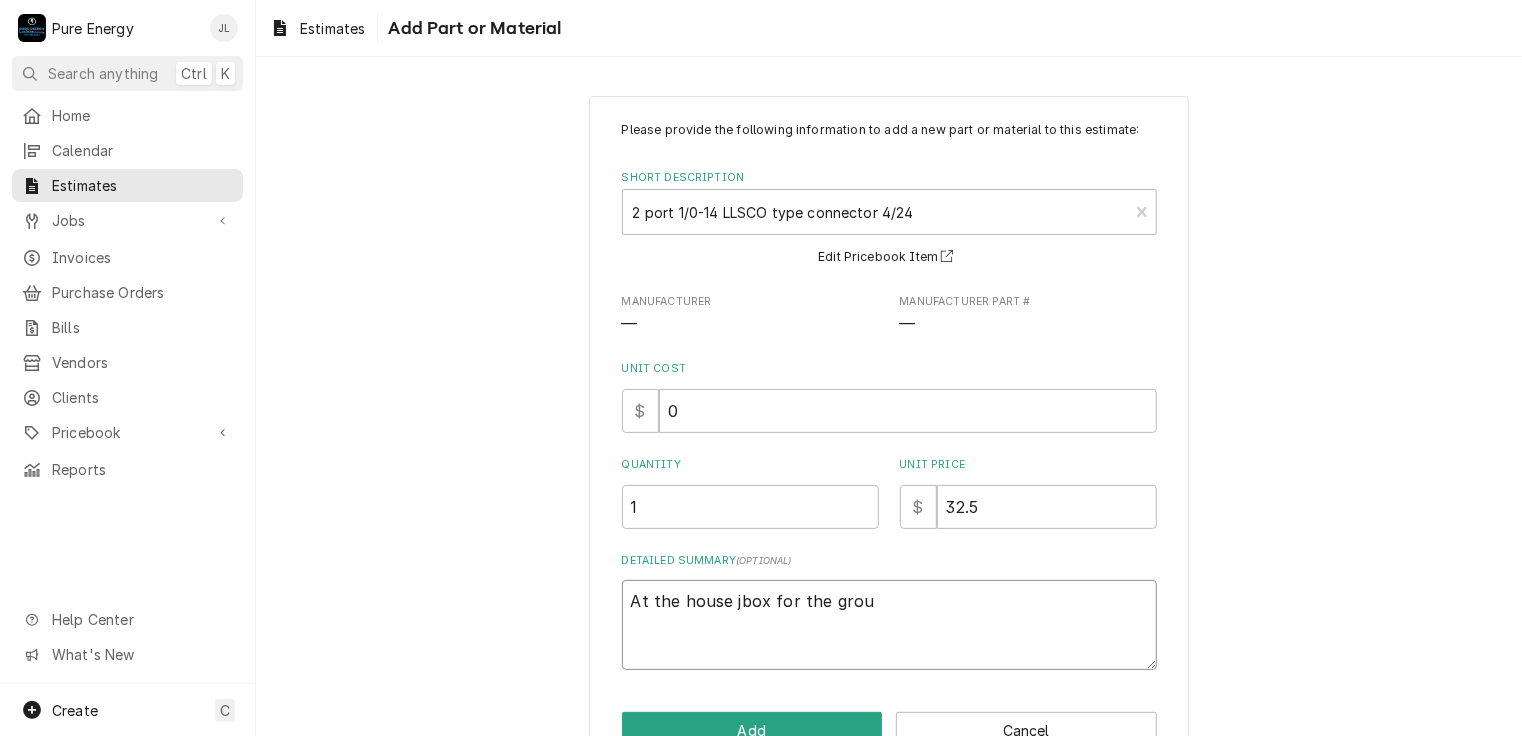 type on "x" 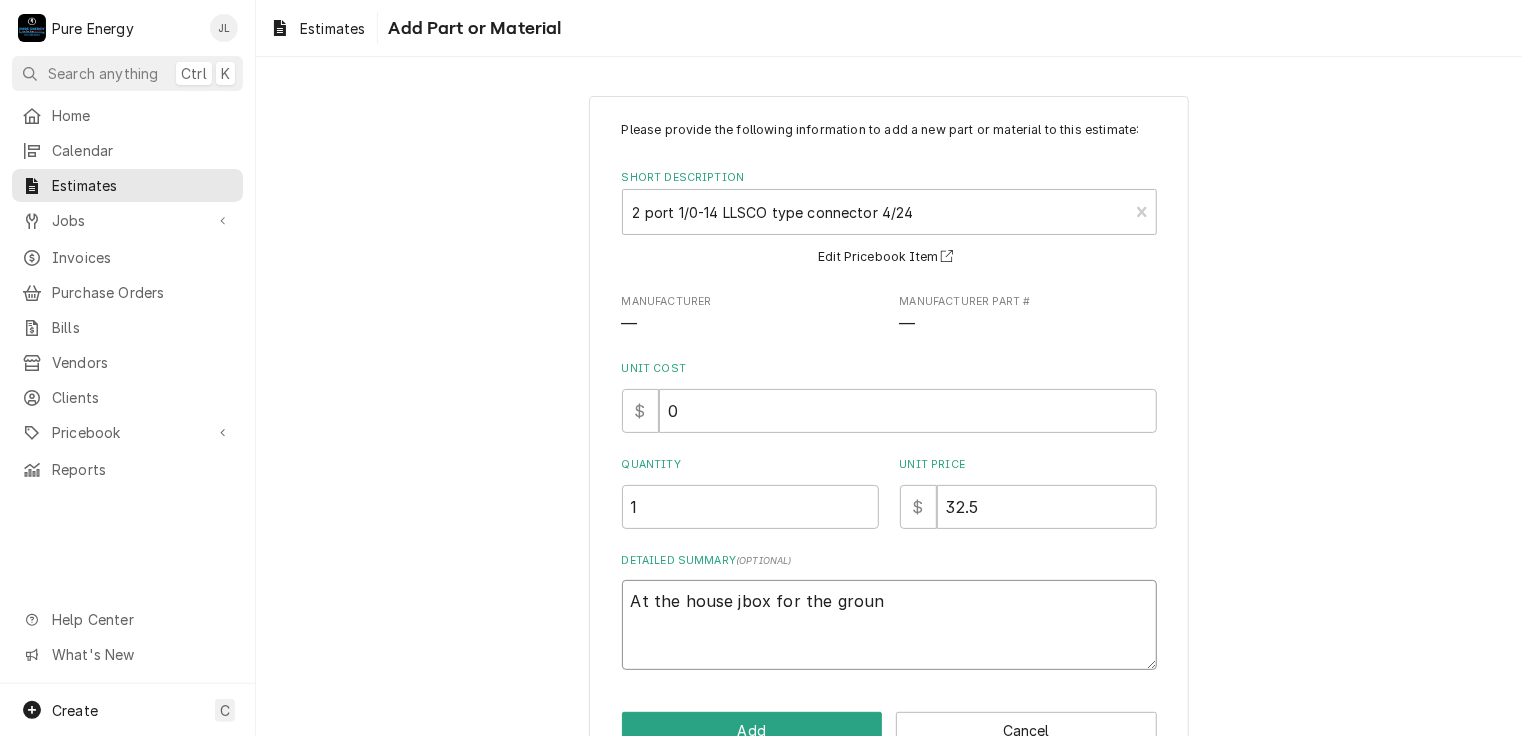 type on "x" 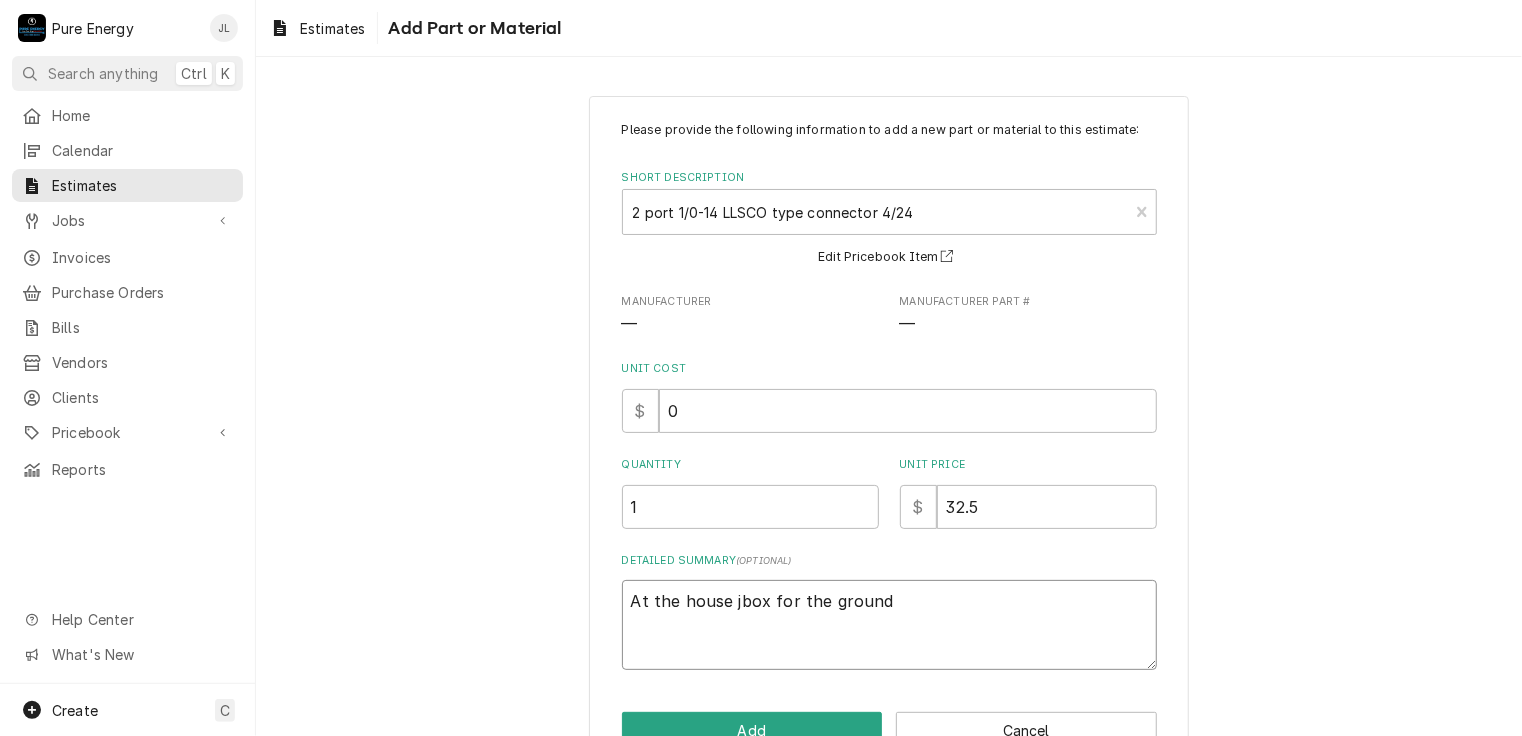 type on "x" 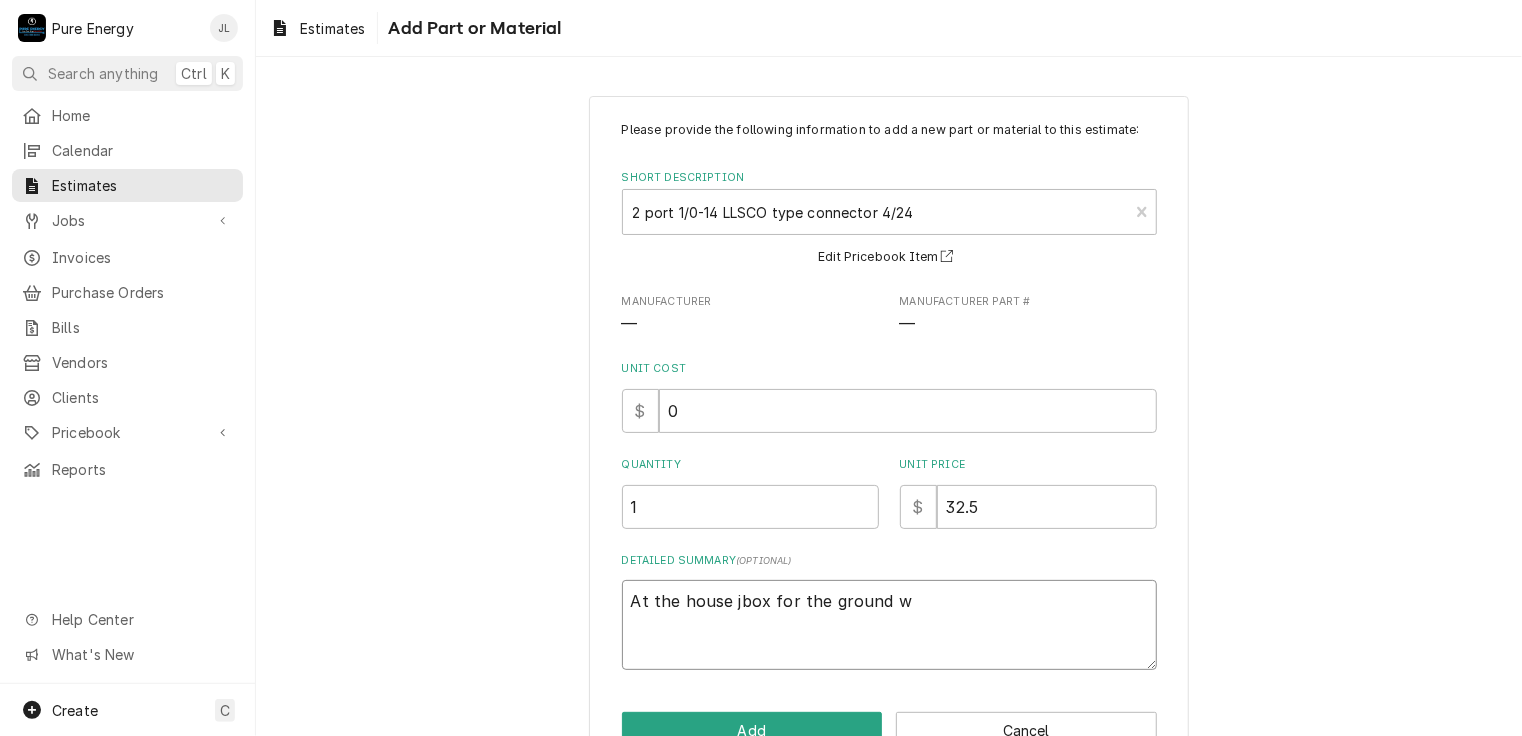 type on "x" 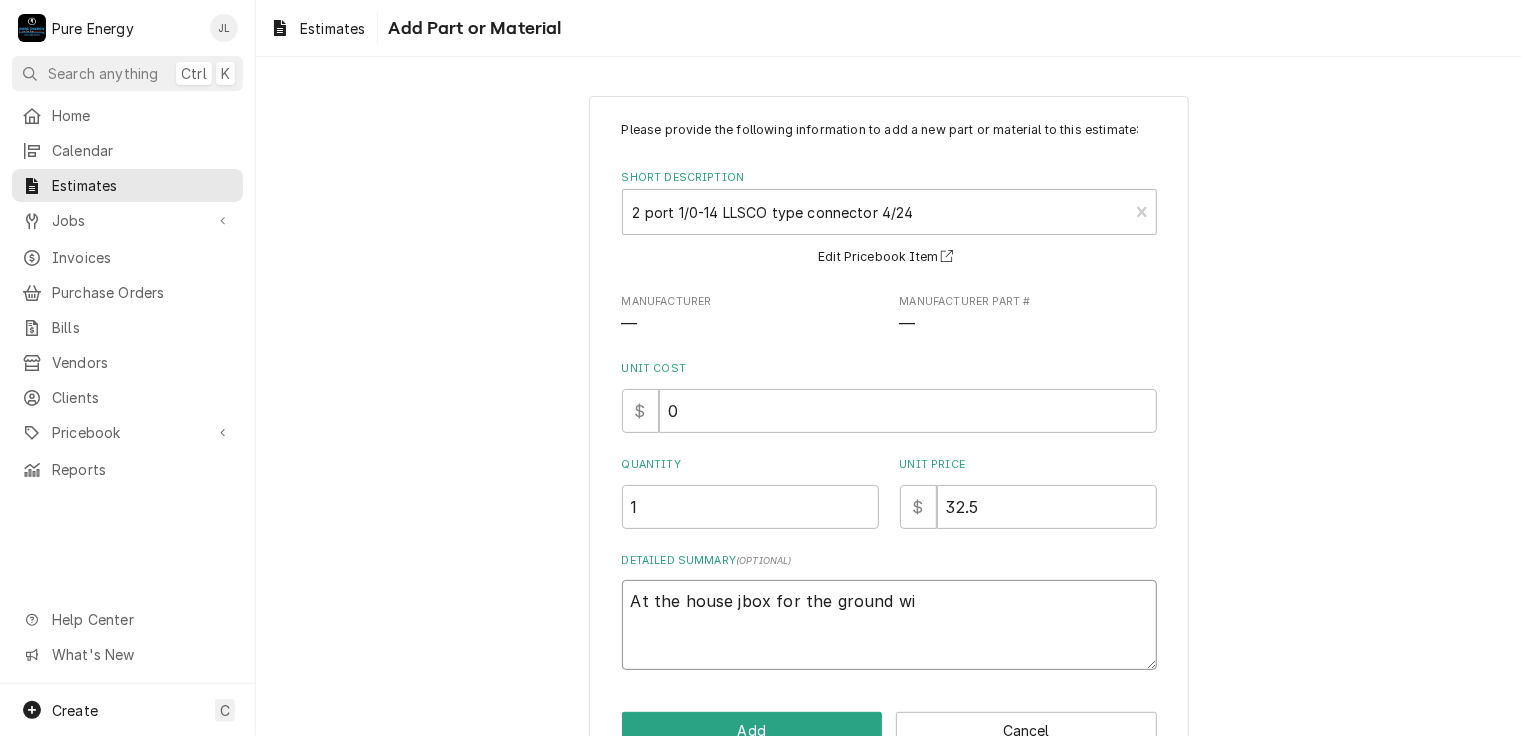 type on "x" 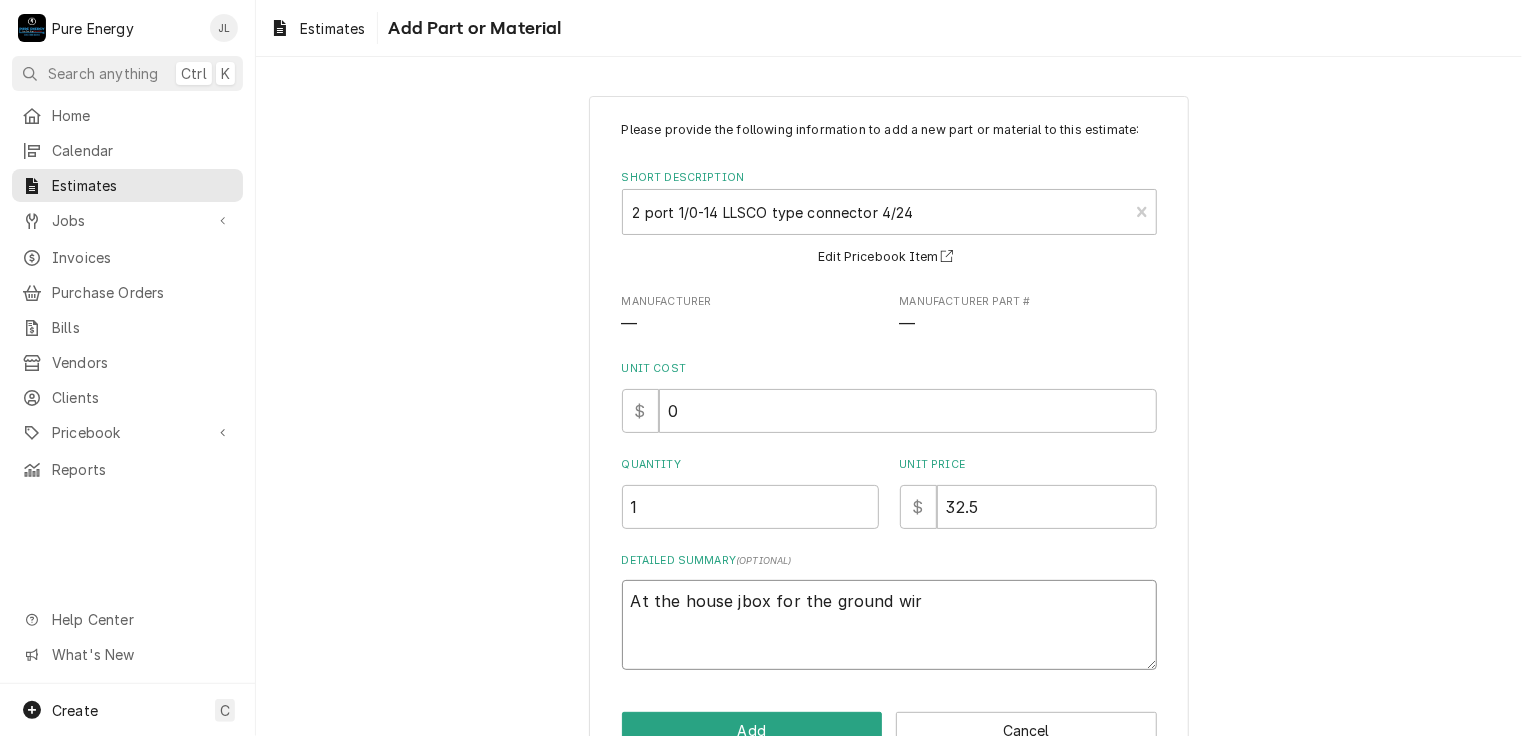 type on "x" 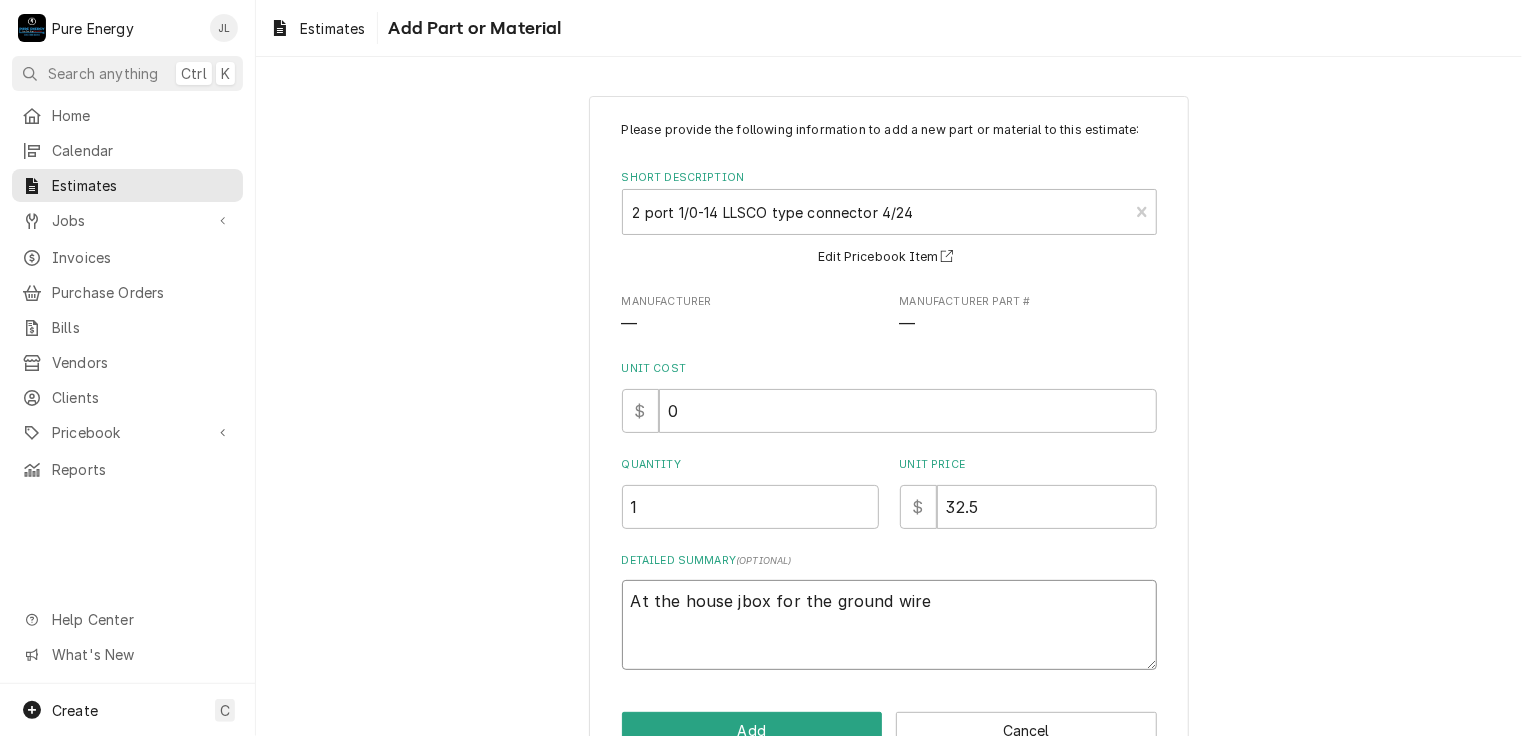 type on "x" 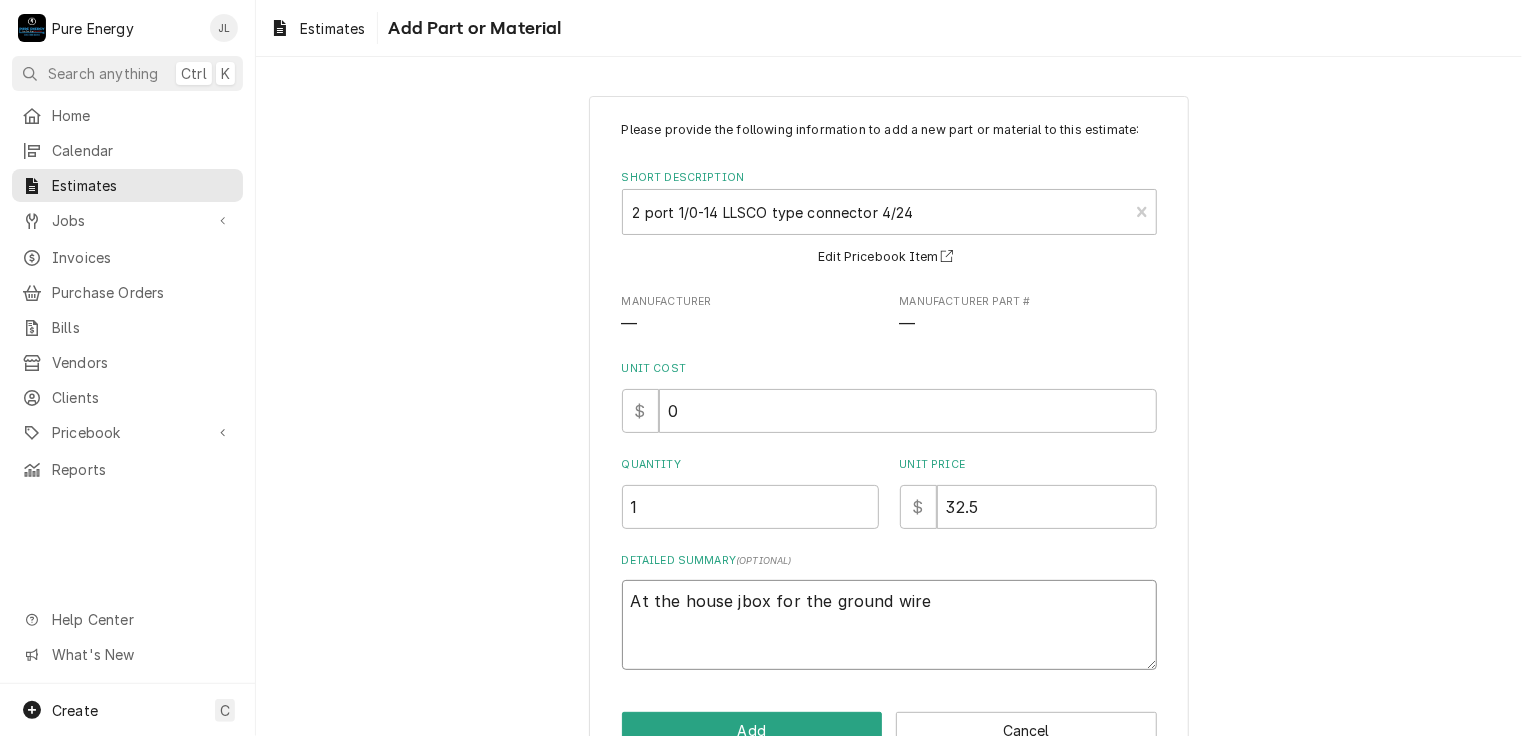 scroll, scrollTop: 54, scrollLeft: 0, axis: vertical 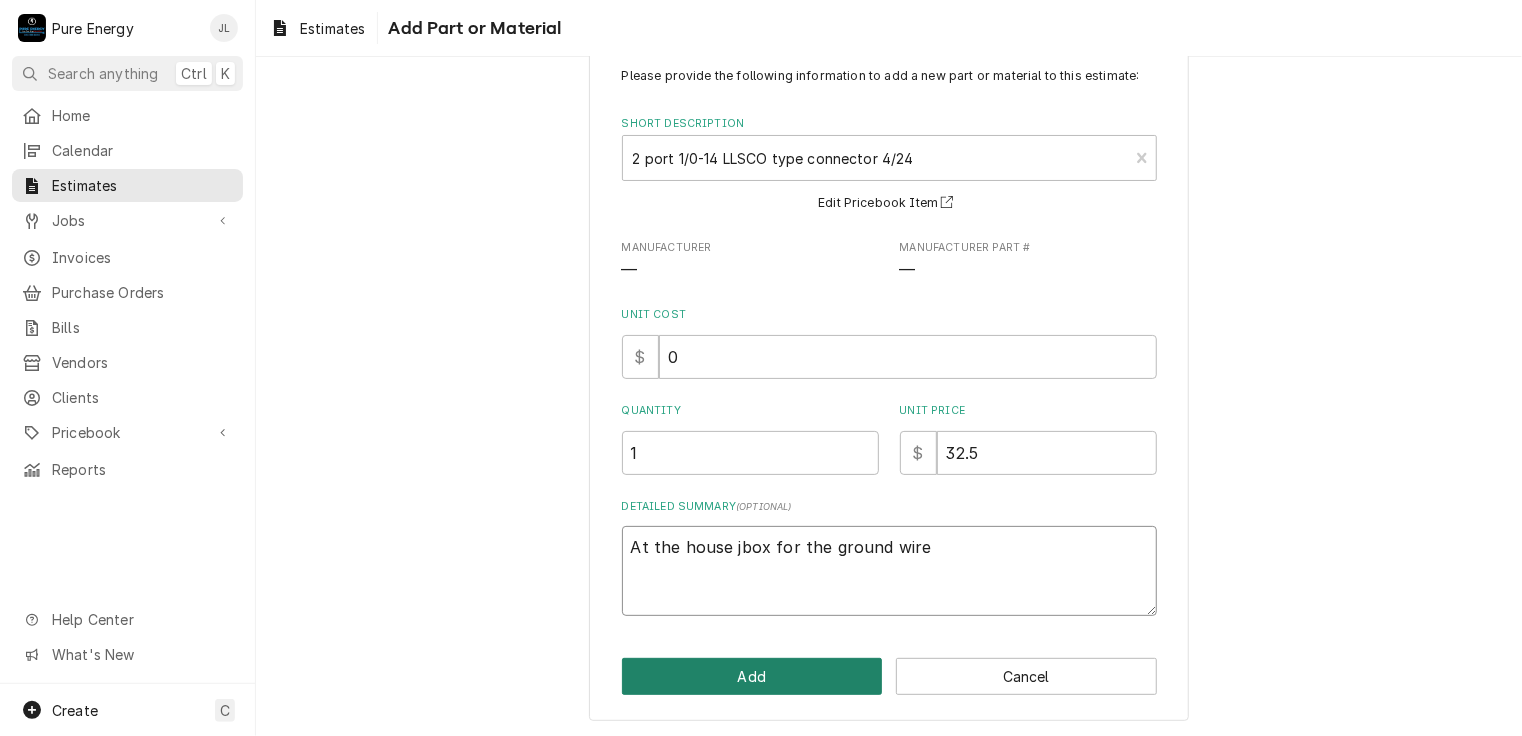 type on "At the house jbox for the ground wire" 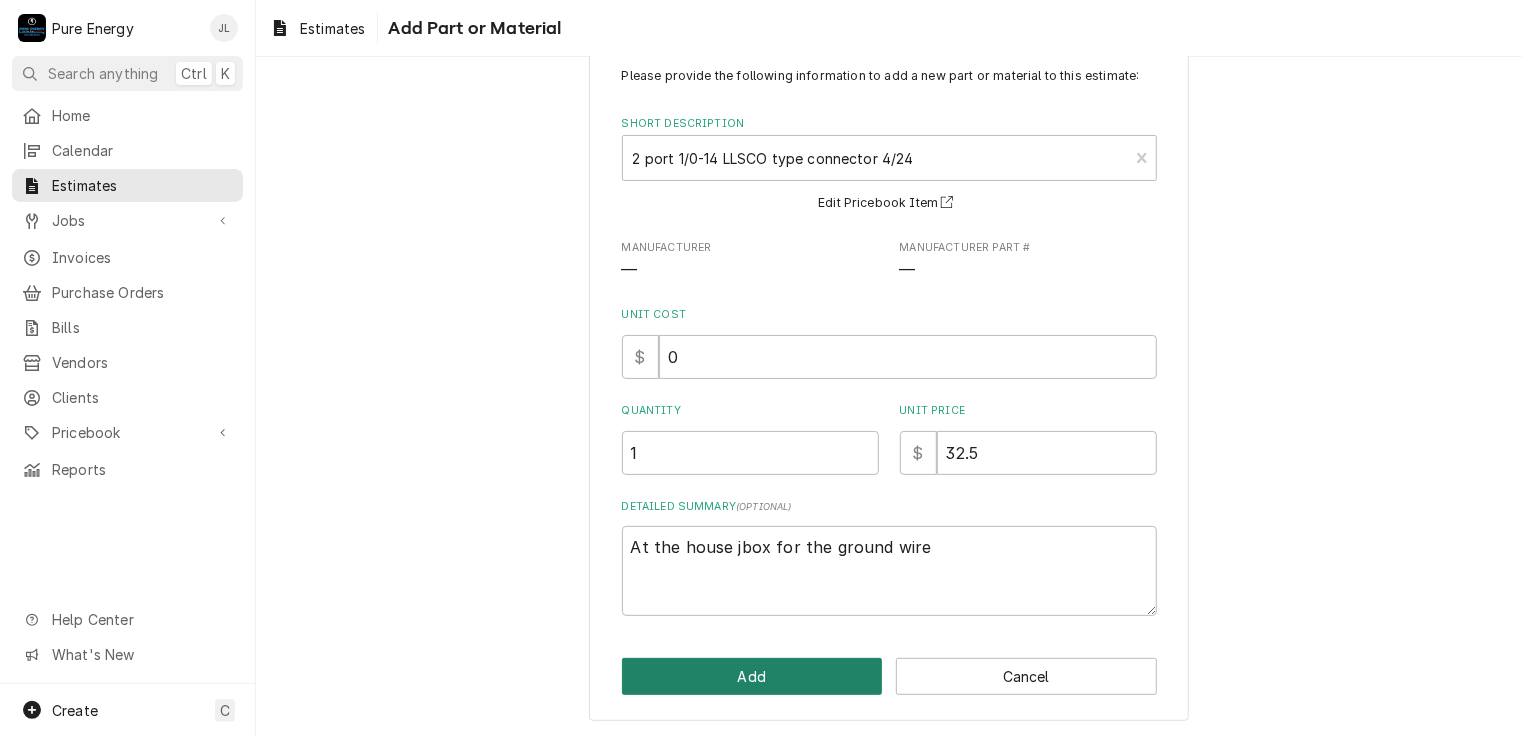 click on "Add" at bounding box center [752, 676] 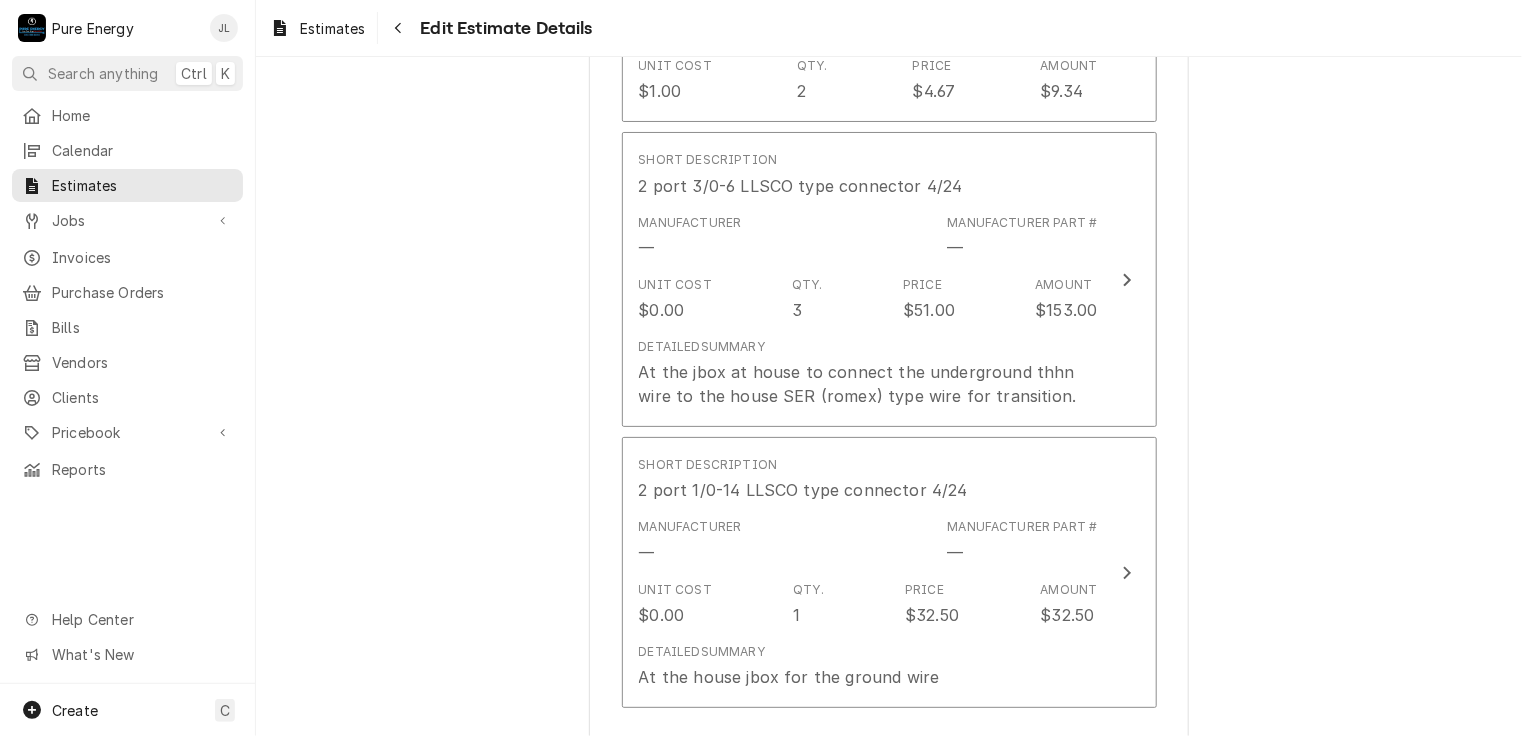 type on "x" 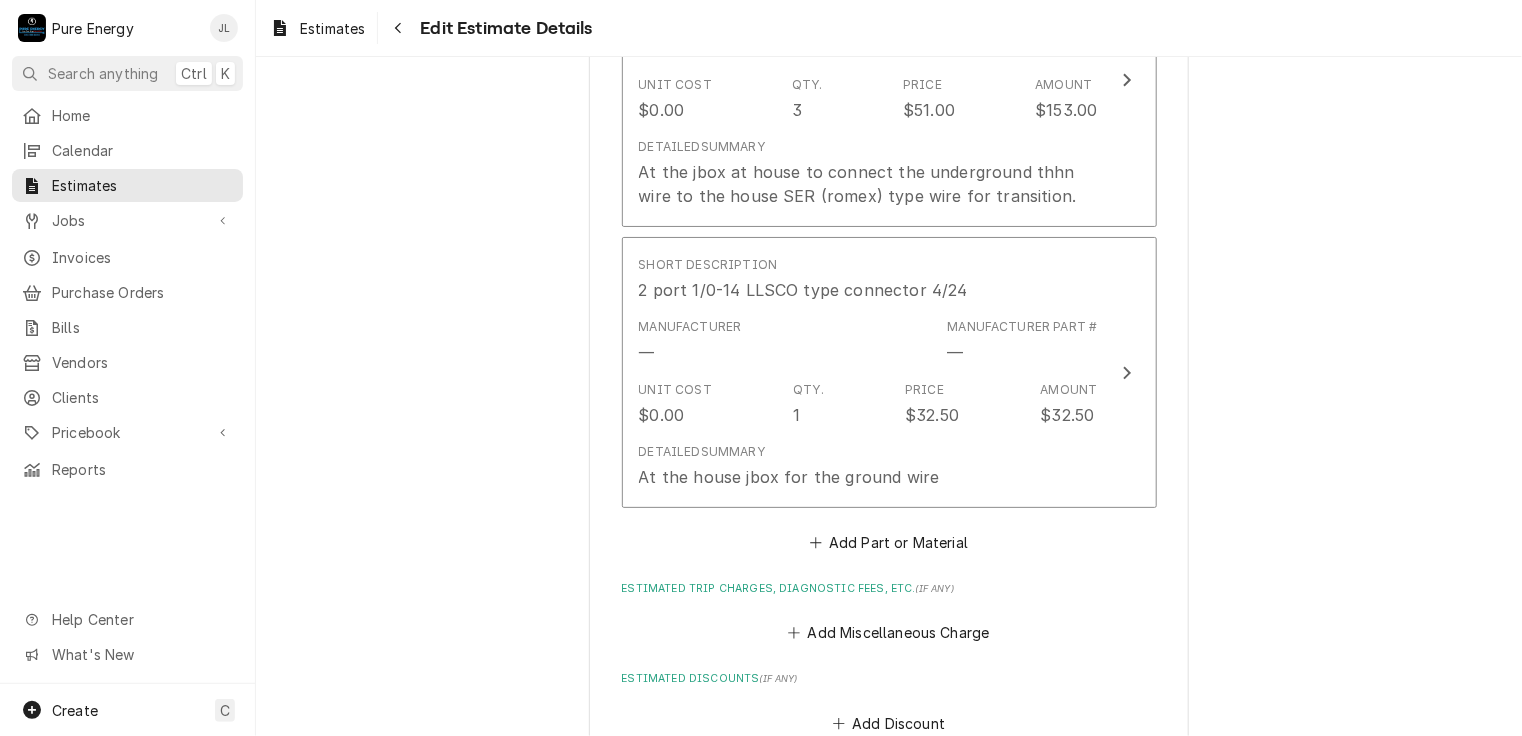 scroll, scrollTop: 8698, scrollLeft: 0, axis: vertical 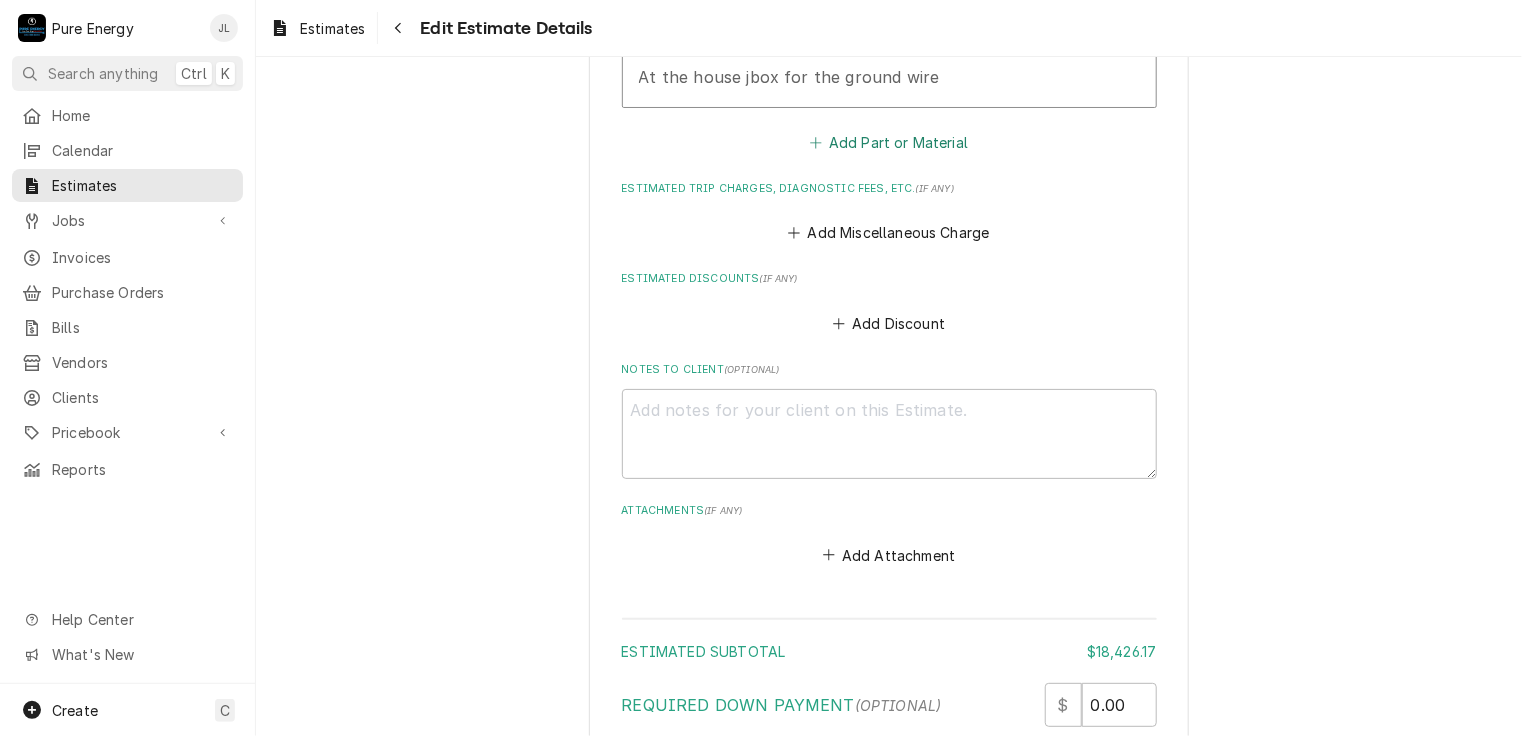 click on "Add Part or Material" at bounding box center (888, 142) 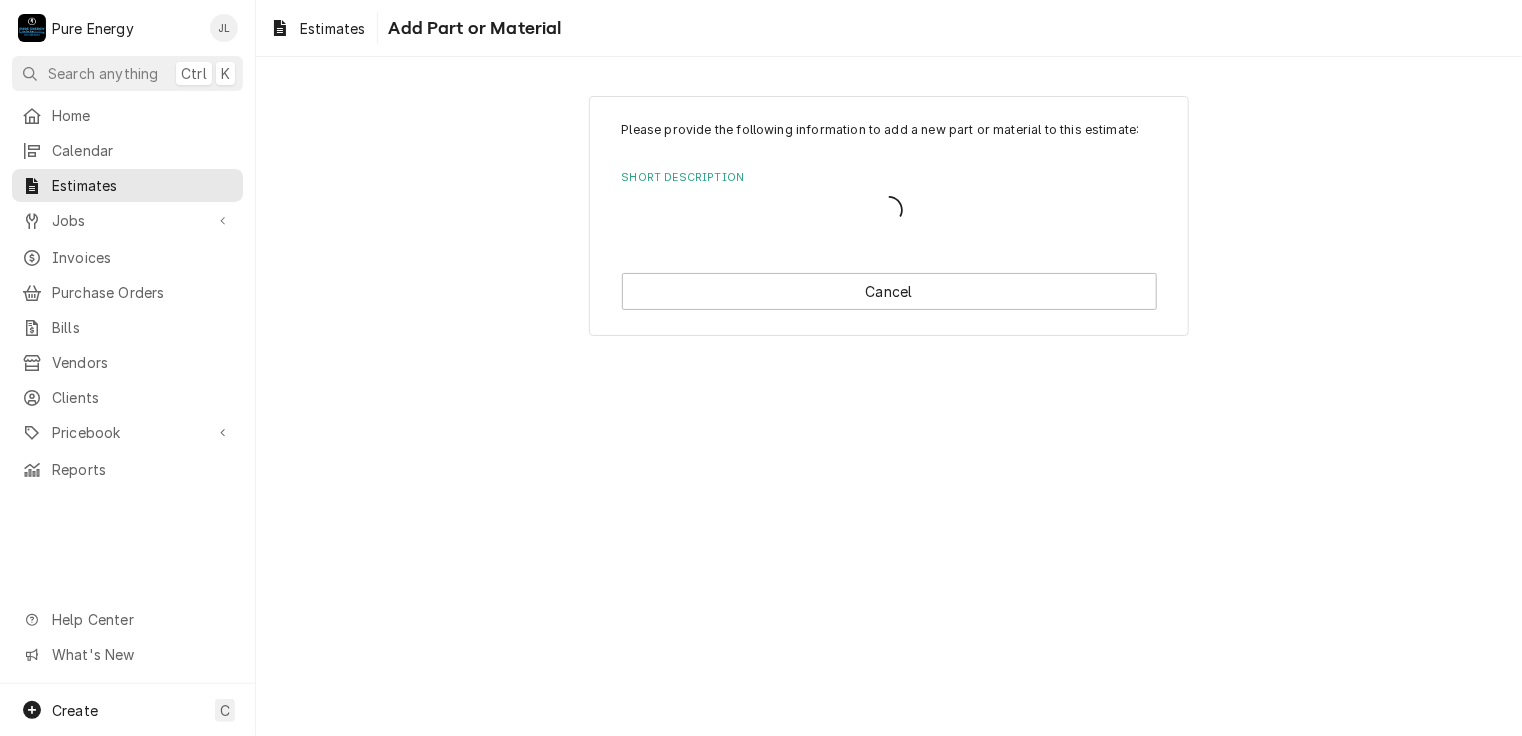 scroll, scrollTop: 0, scrollLeft: 0, axis: both 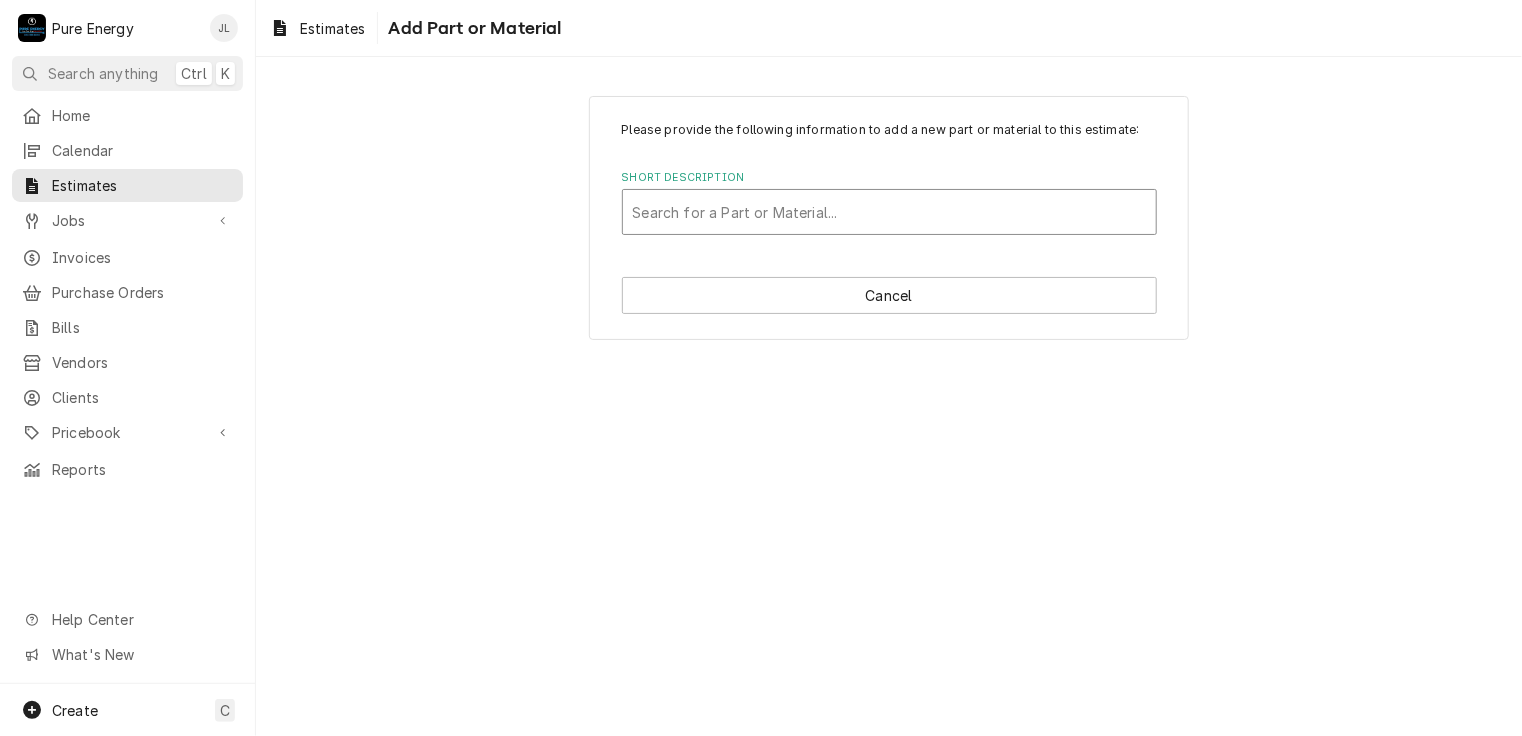 click at bounding box center [889, 212] 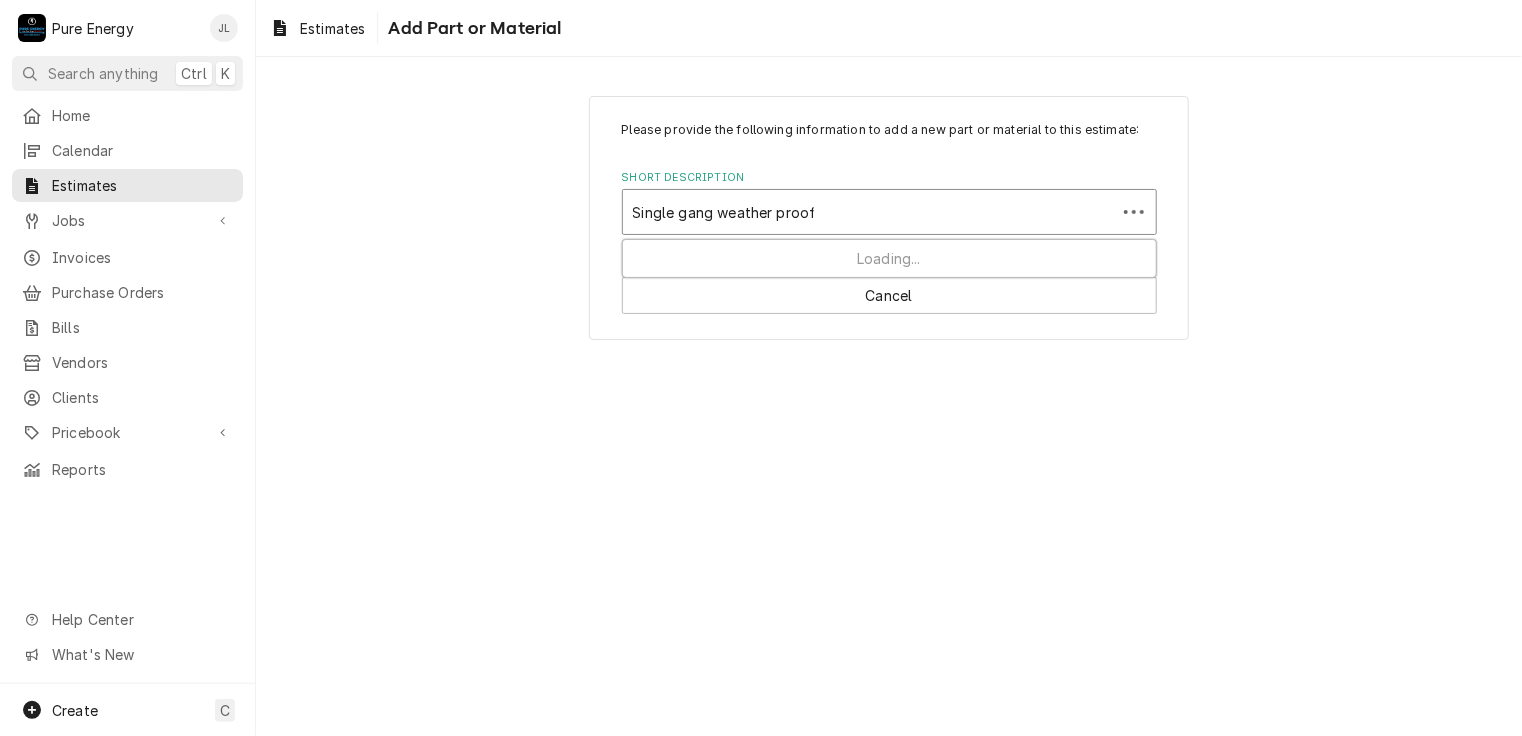 type on "Single gang weather proof" 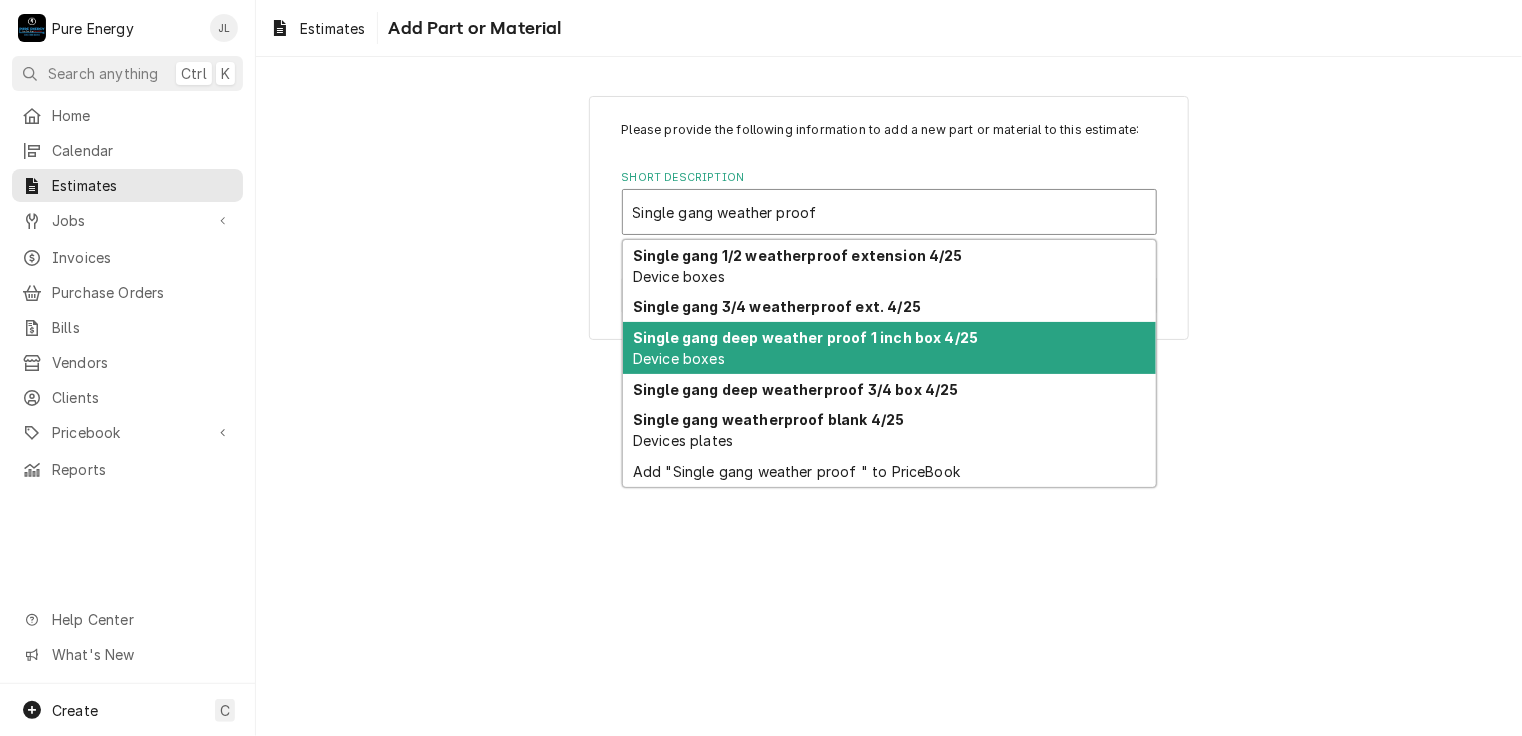click on "Single gang deep weather proof 1 inch box 4/25 Device boxes" at bounding box center [889, 348] 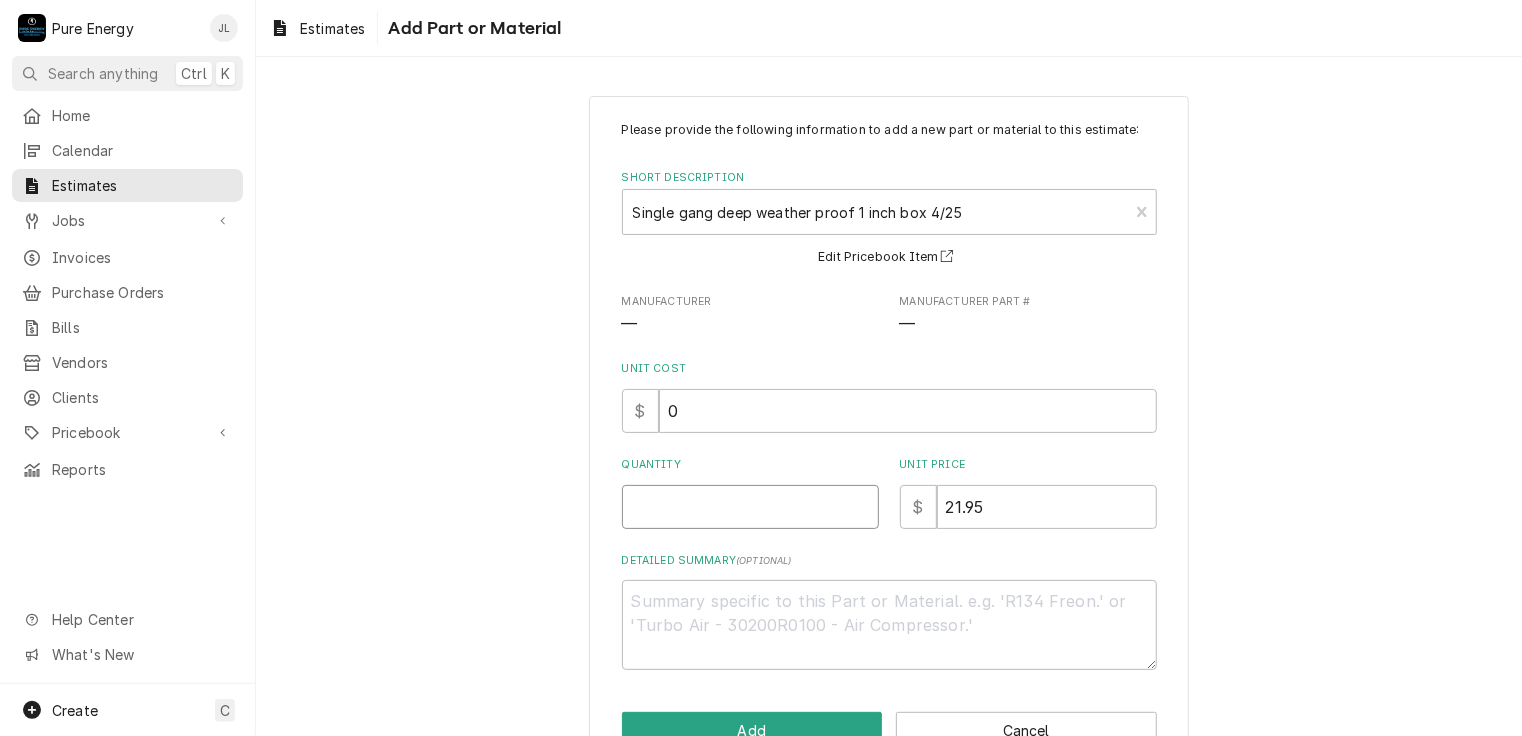 click on "Quantity" at bounding box center [750, 507] 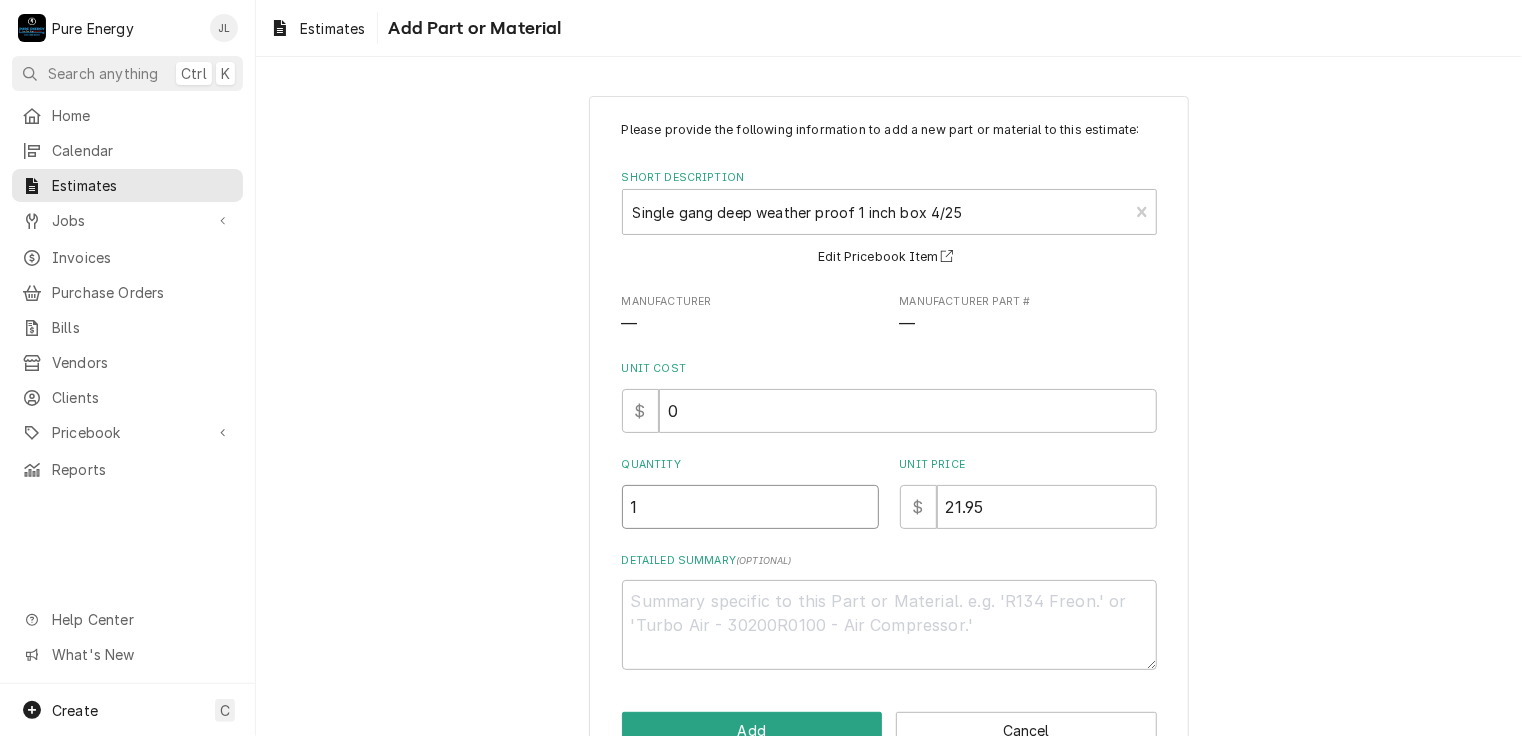 type on "x" 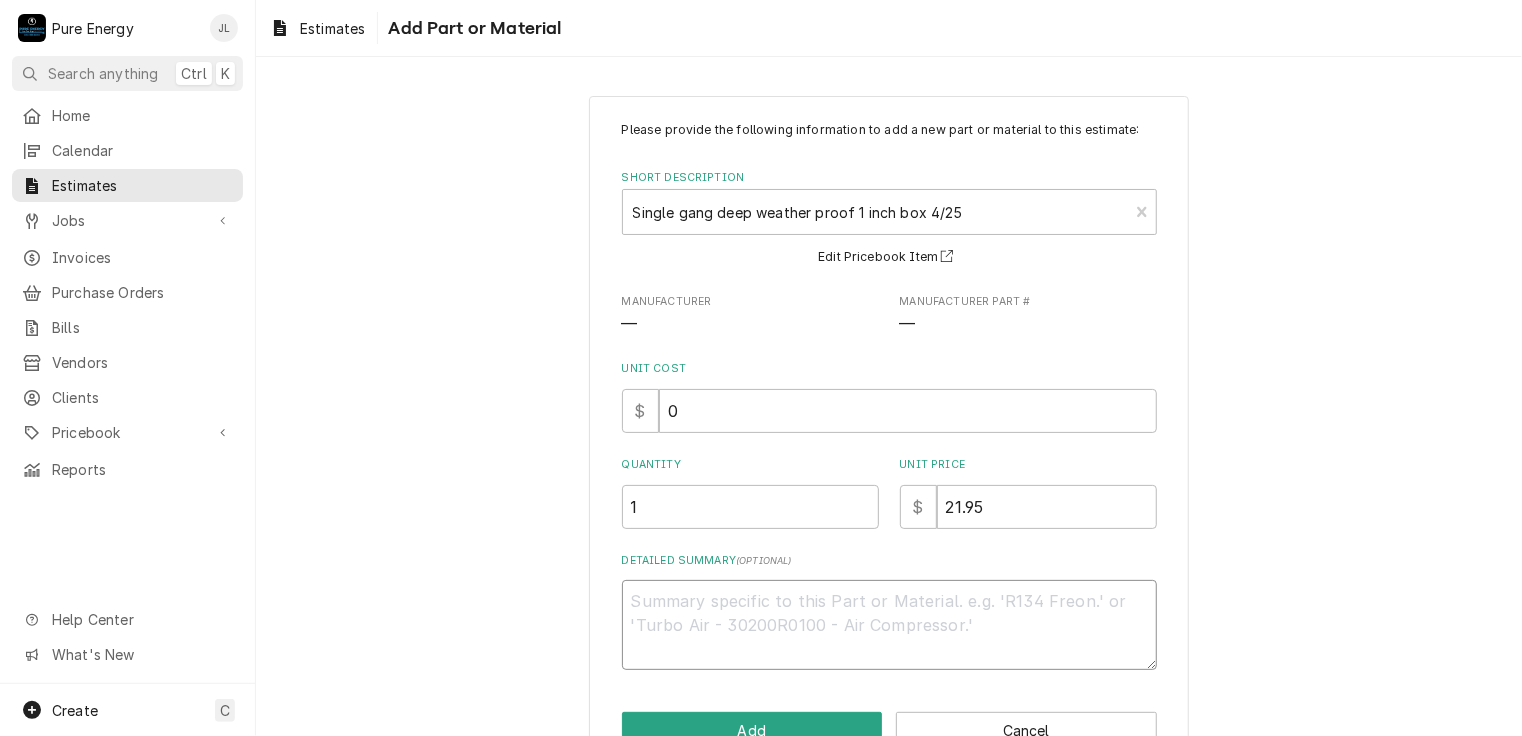 click on "Detailed Summary  ( optional )" at bounding box center [889, 625] 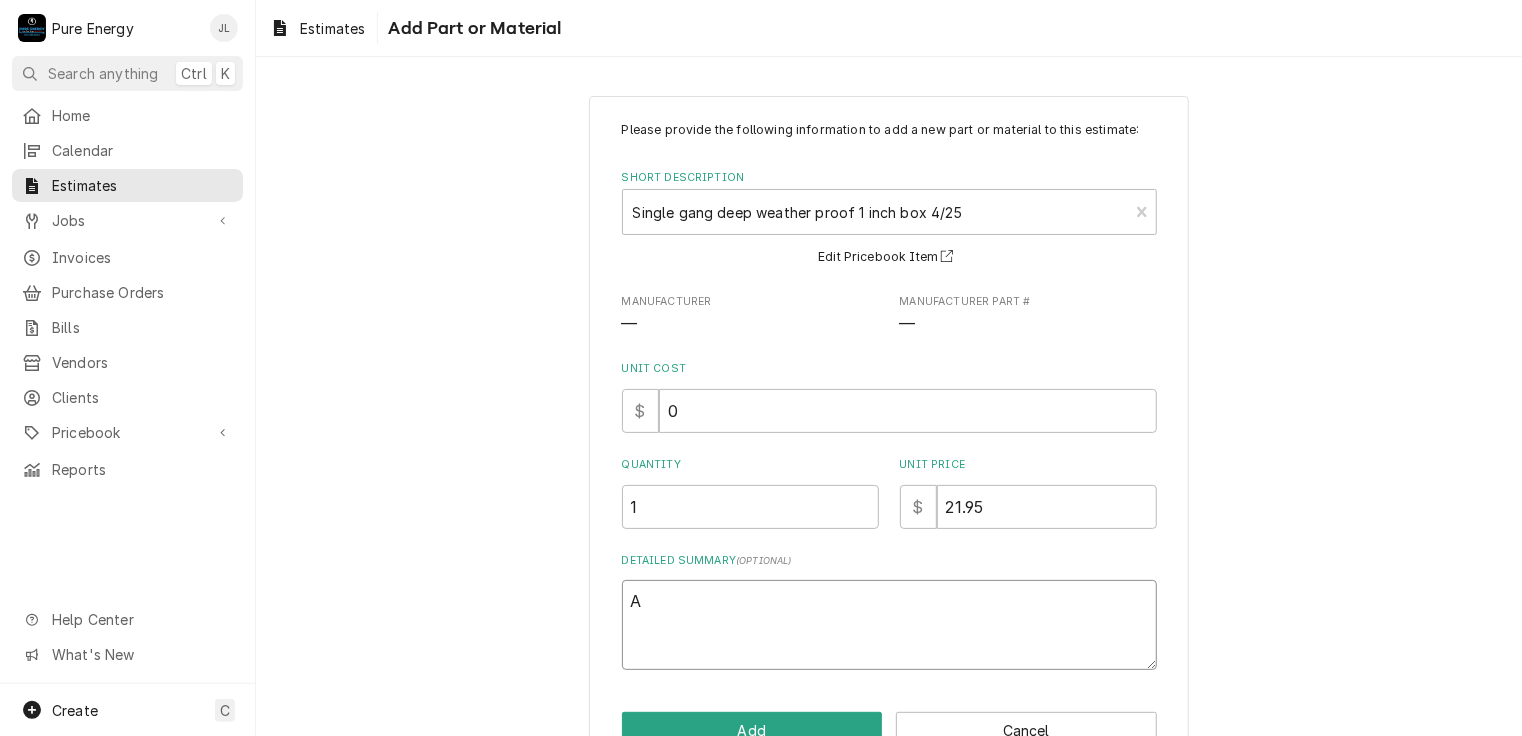 type on "x" 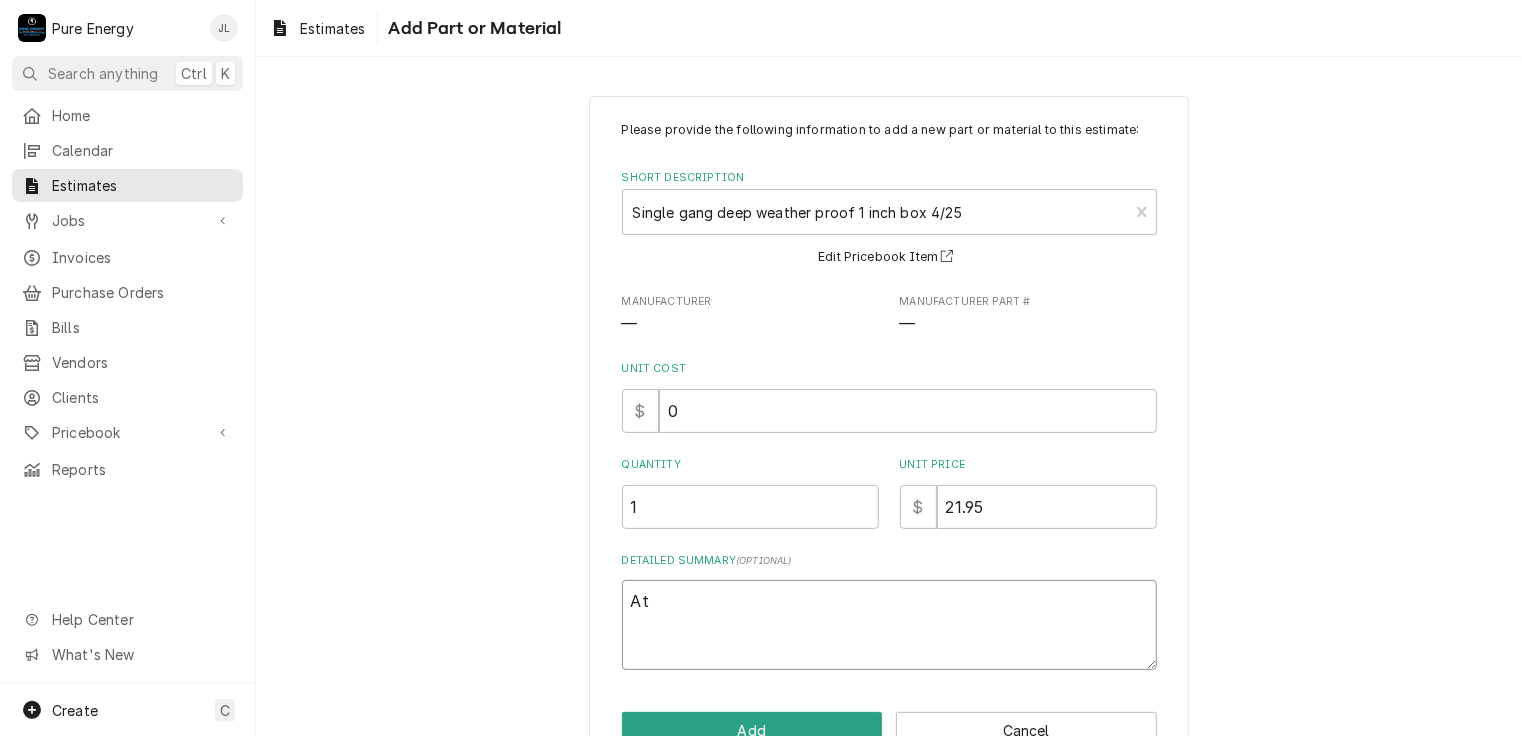 type on "At" 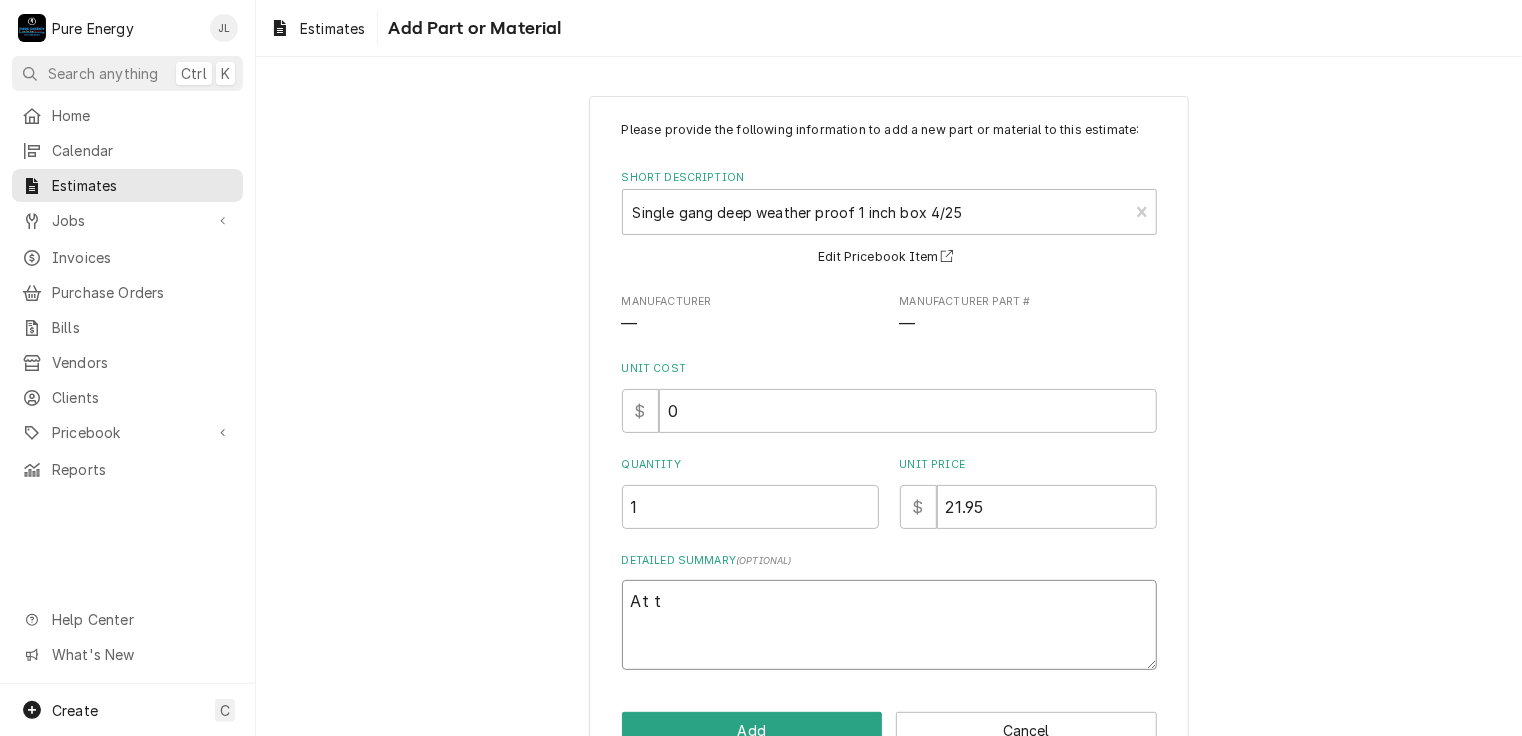 type on "x" 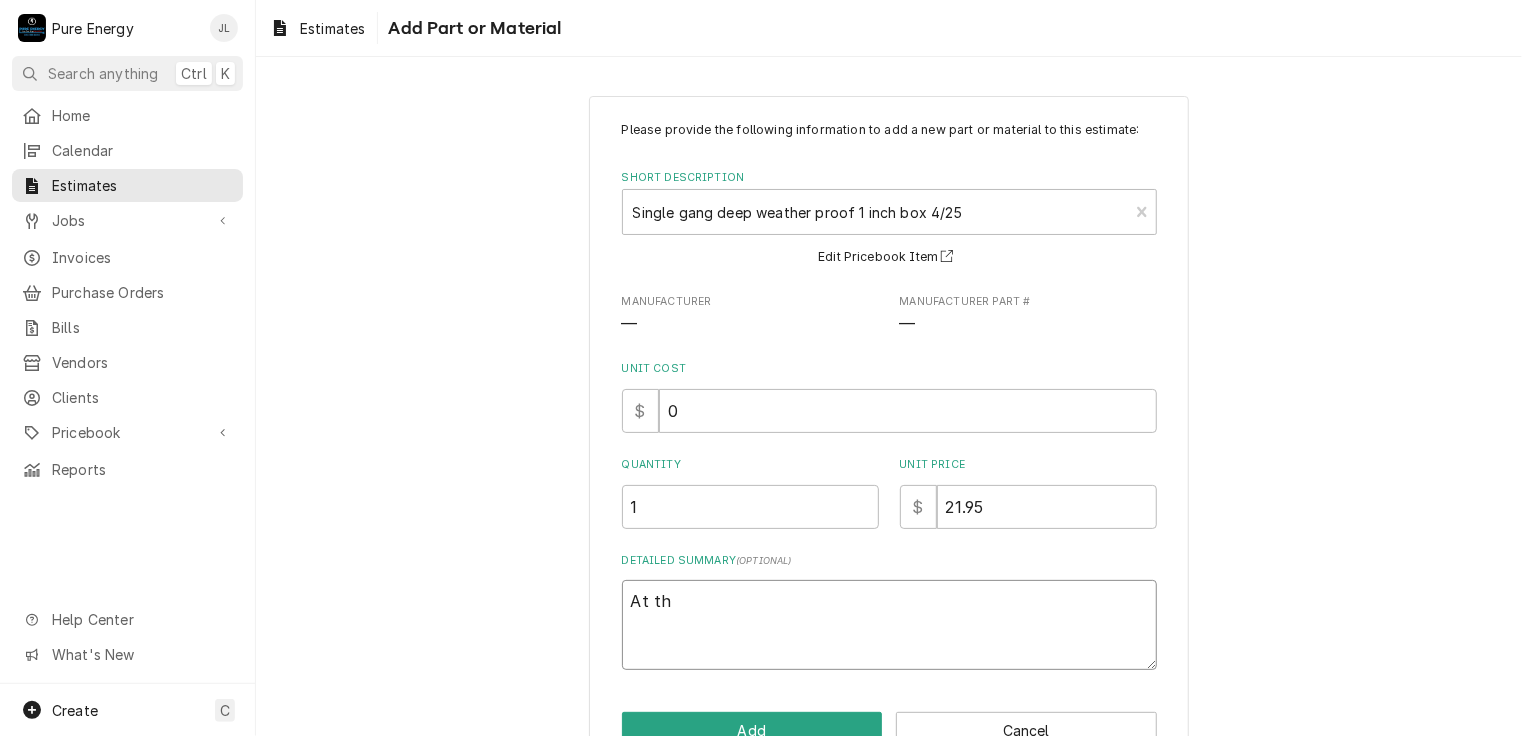 type on "x" 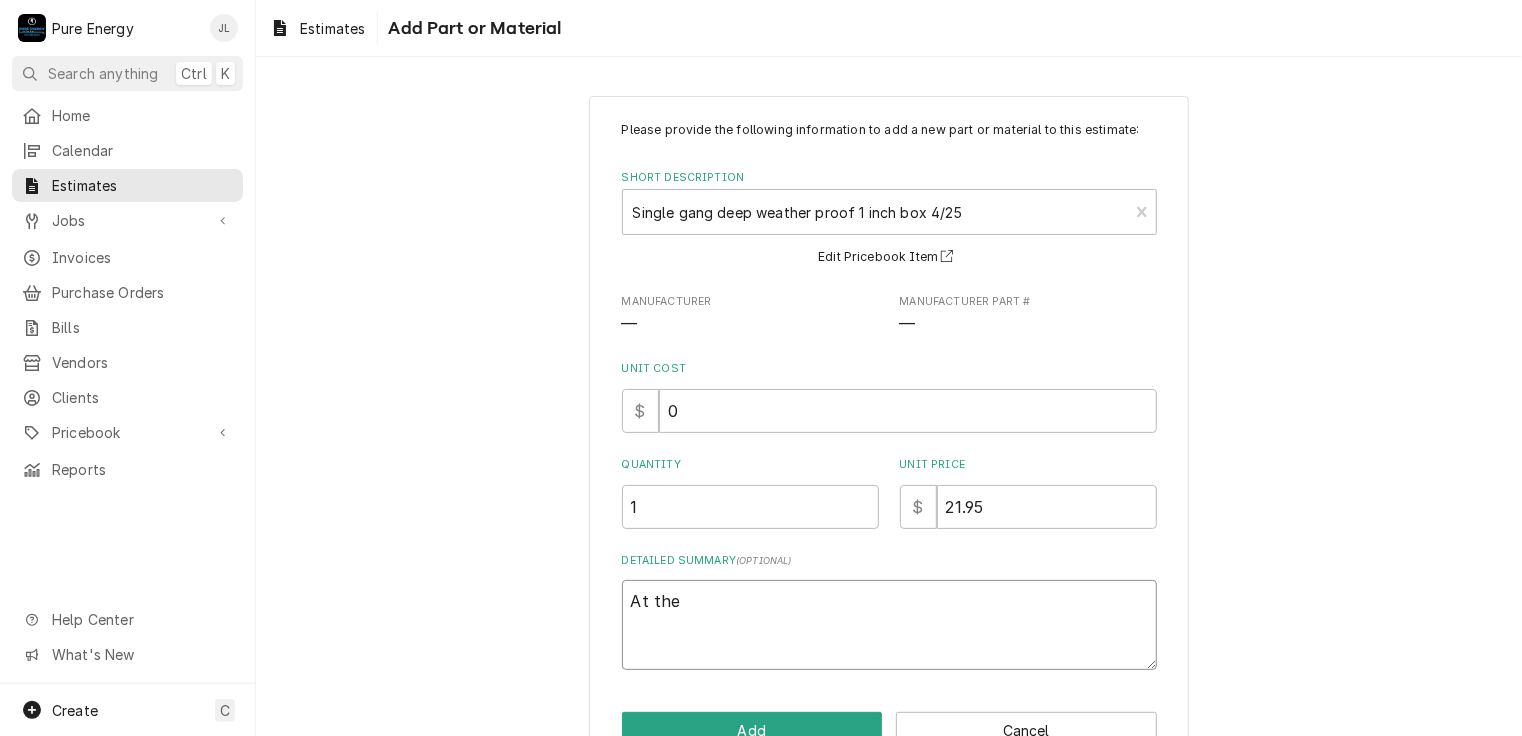 type on "x" 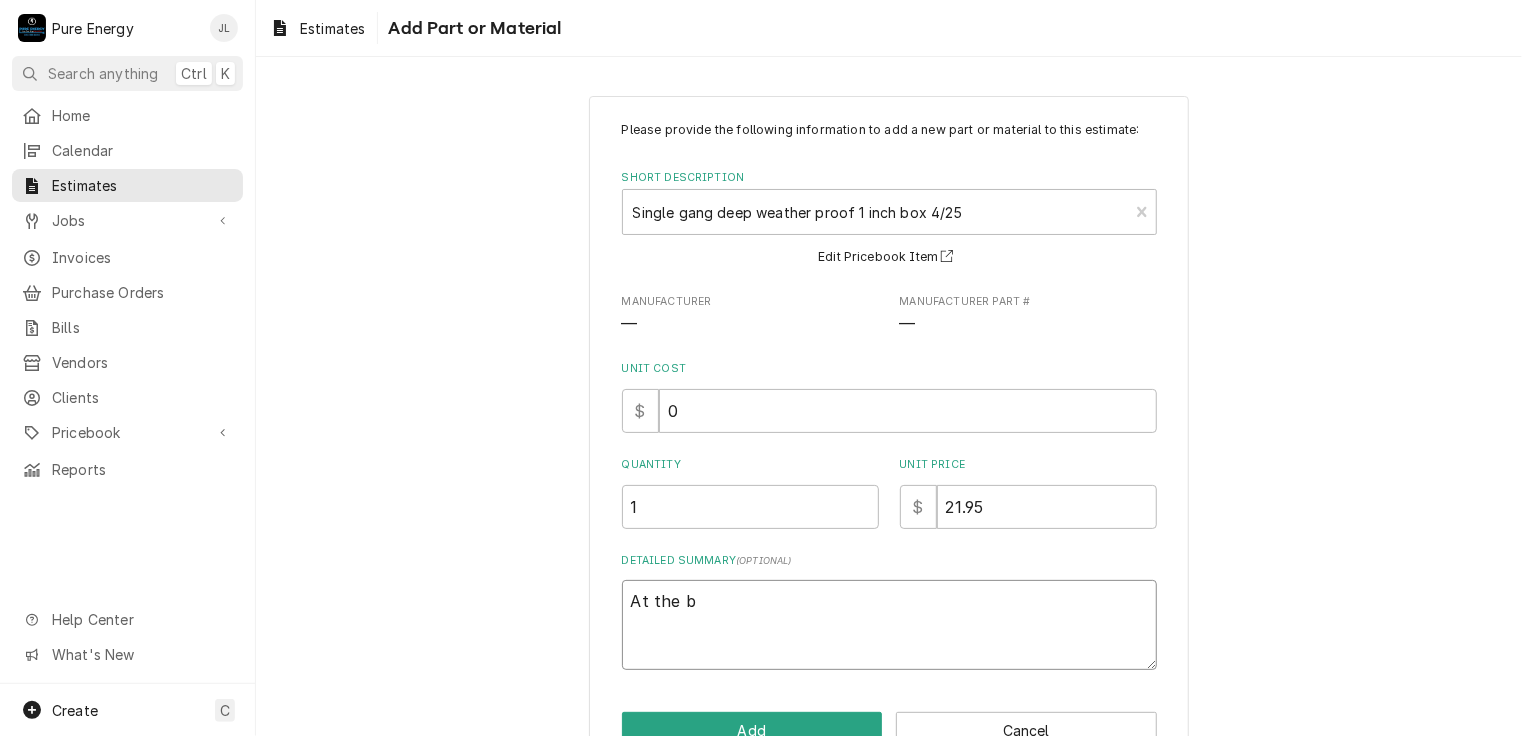 type on "x" 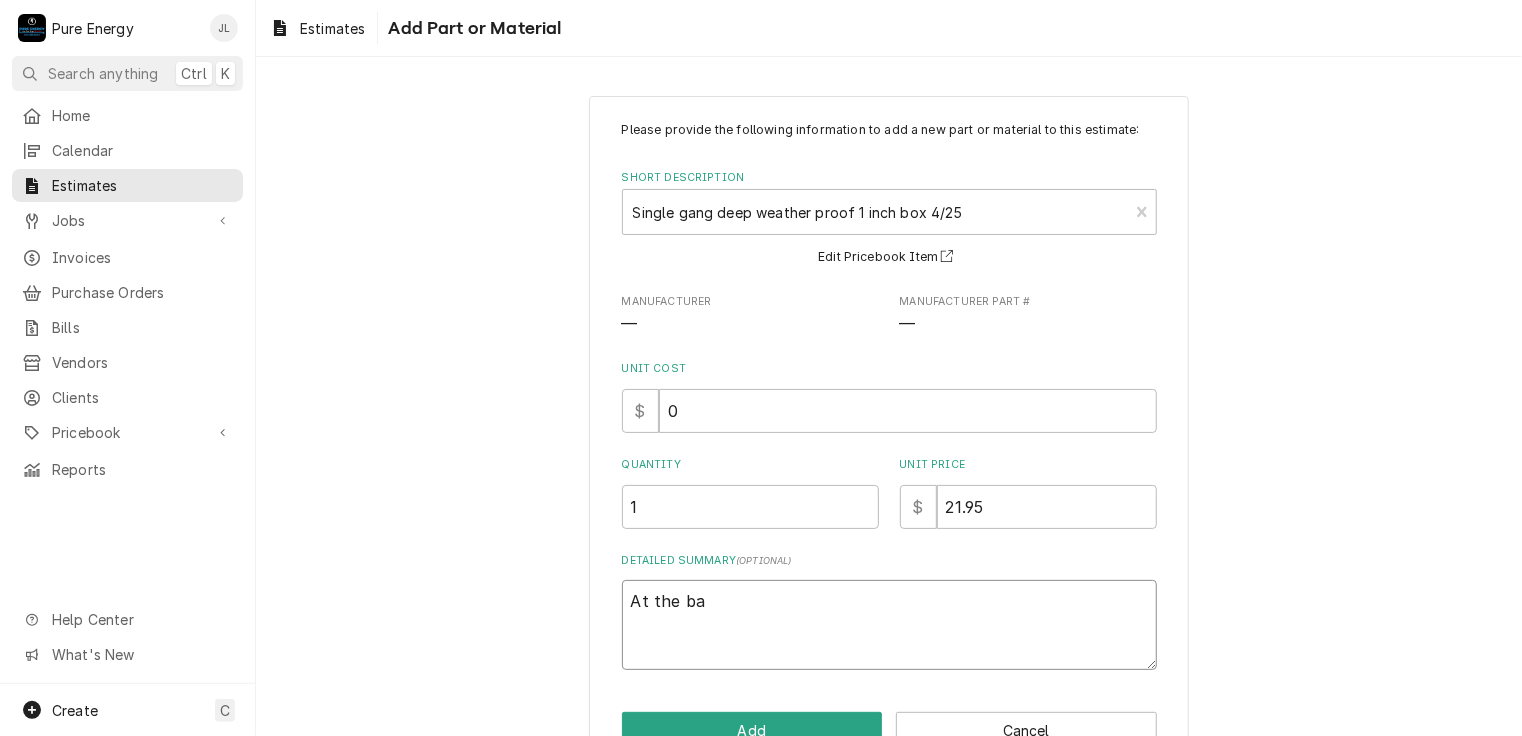 type on "x" 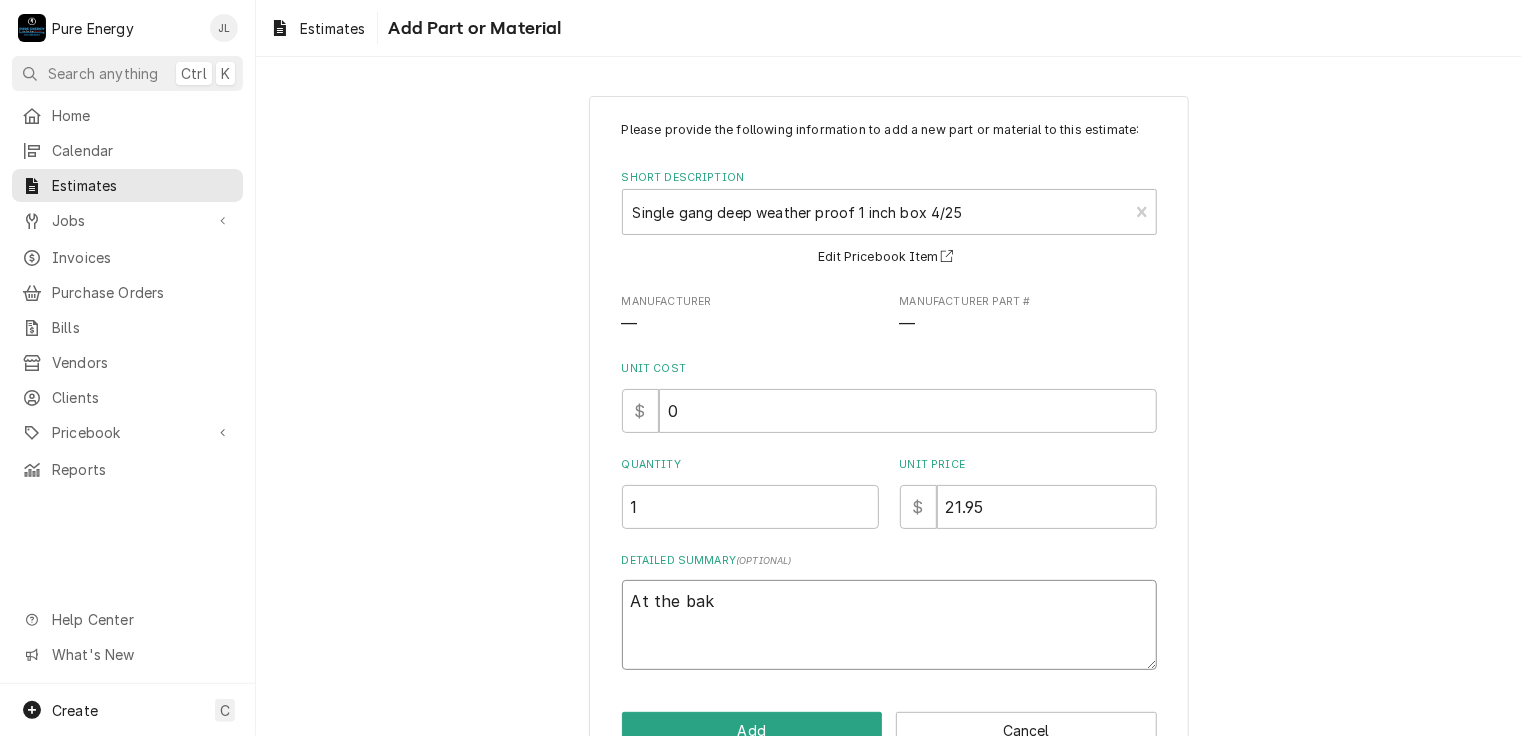 type on "x" 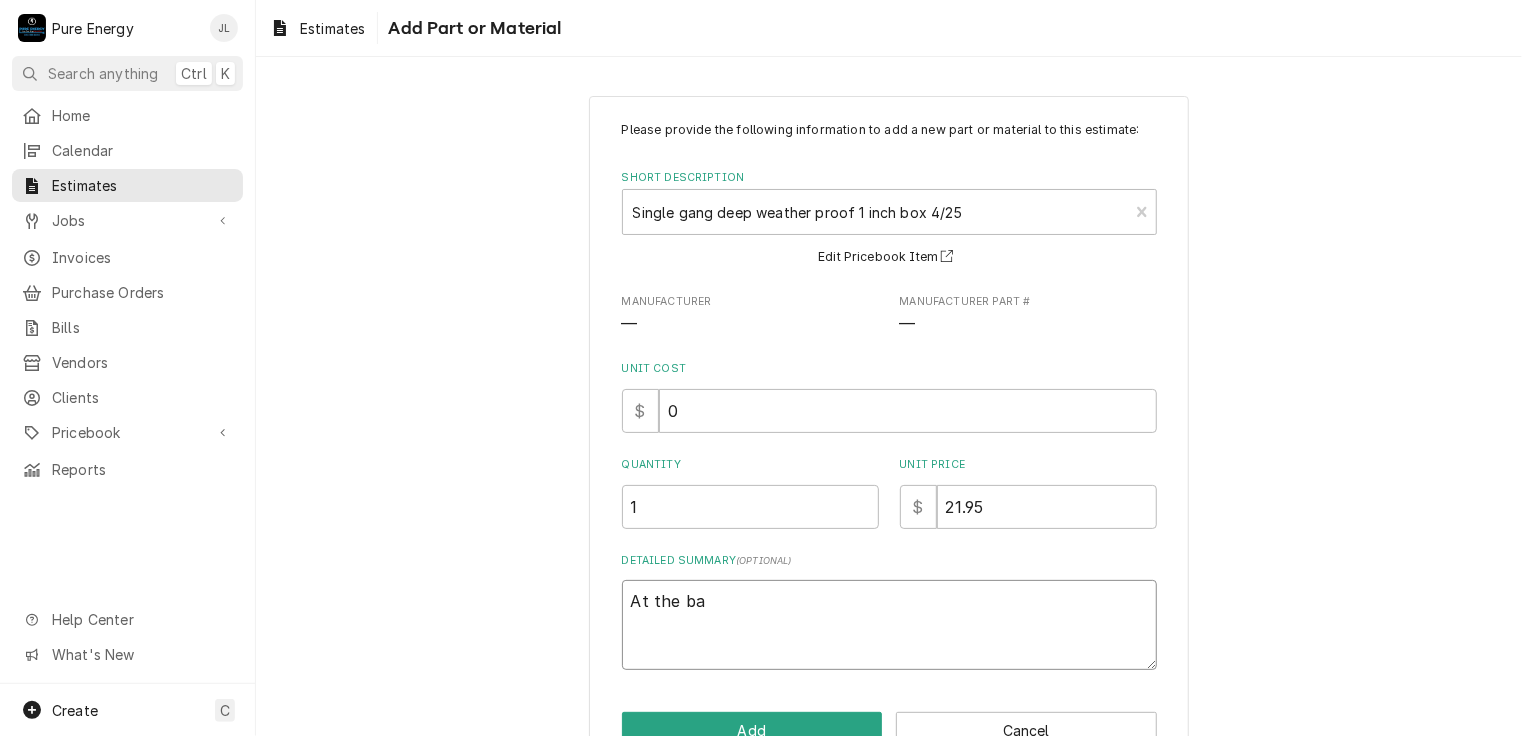 type on "x" 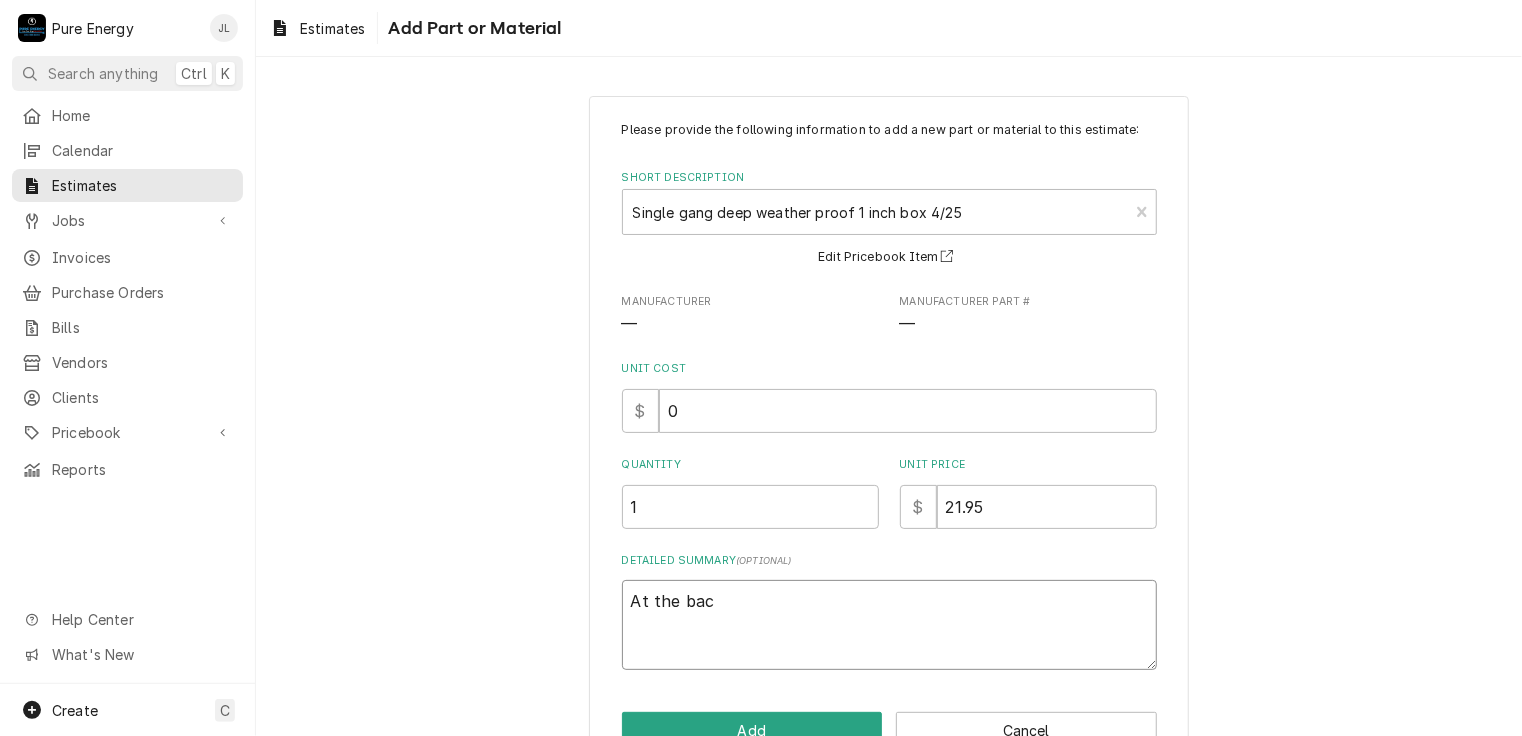 type on "x" 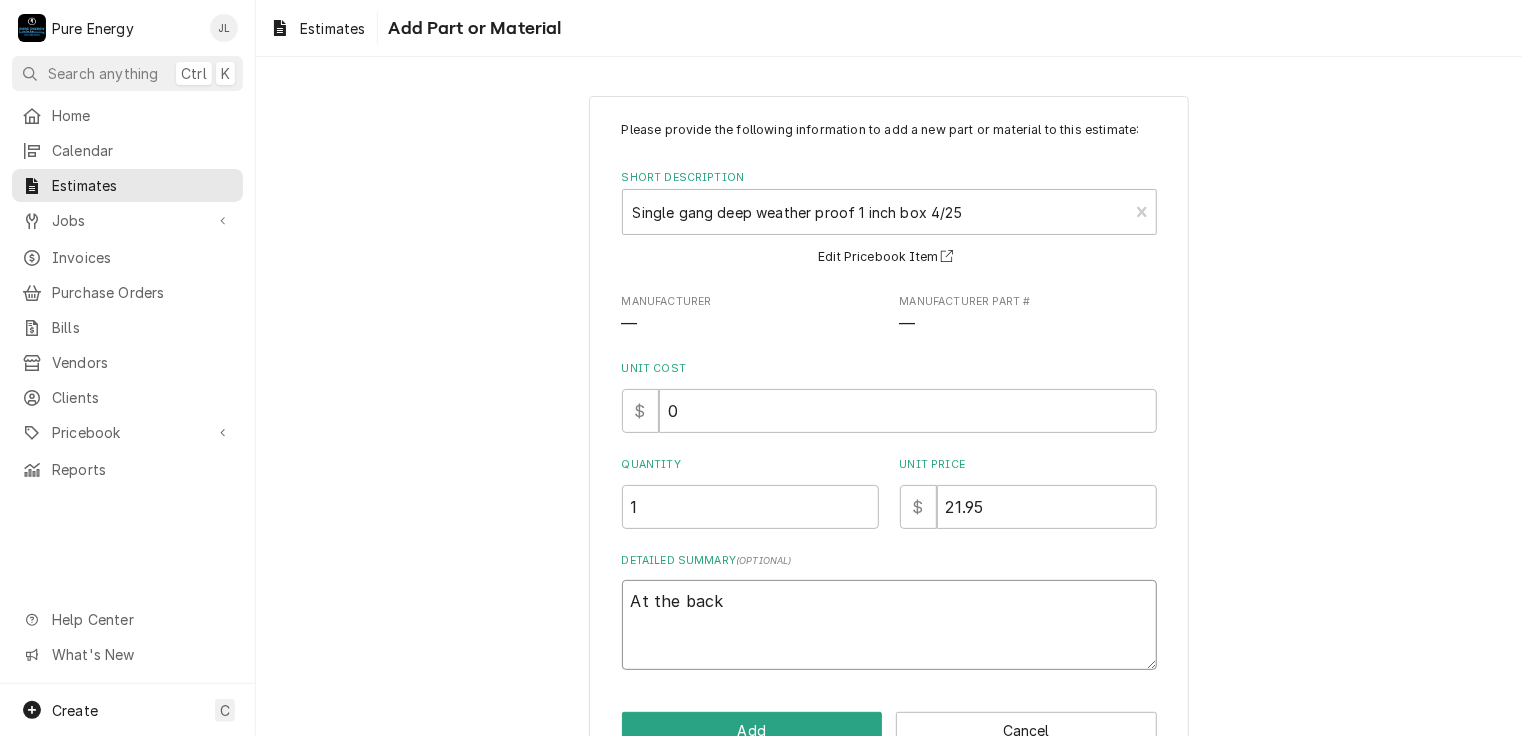 type on "x" 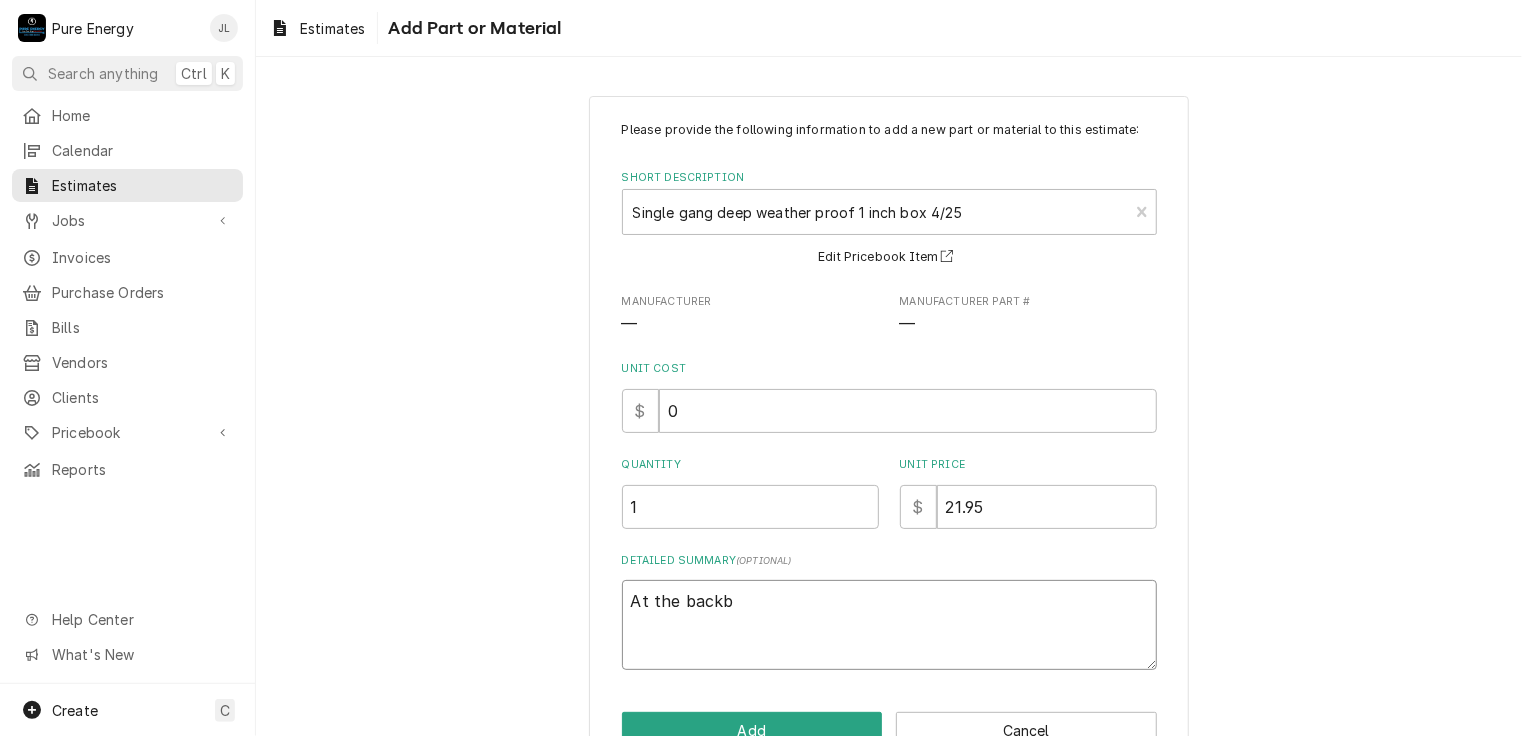 type on "At the backbo" 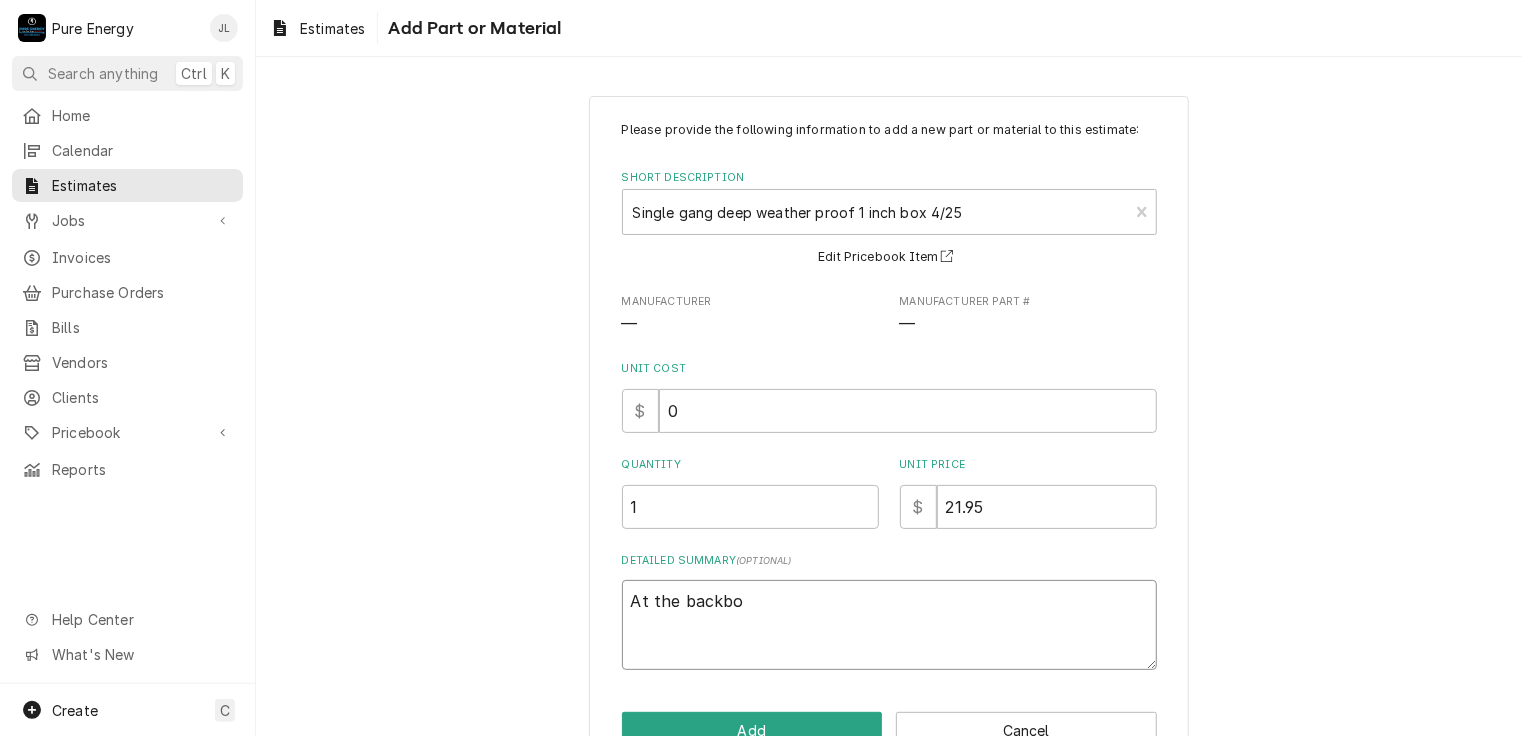 type on "x" 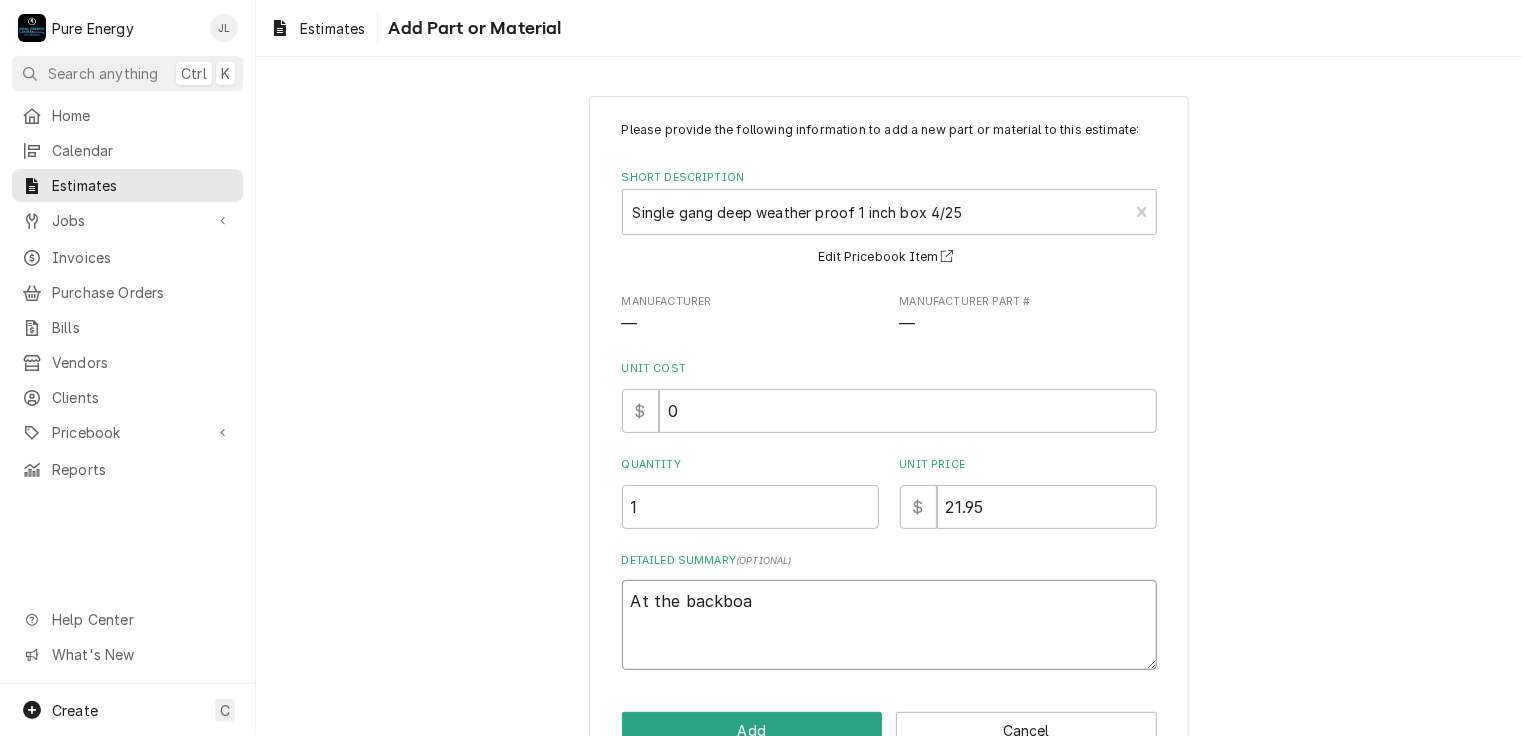 type on "x" 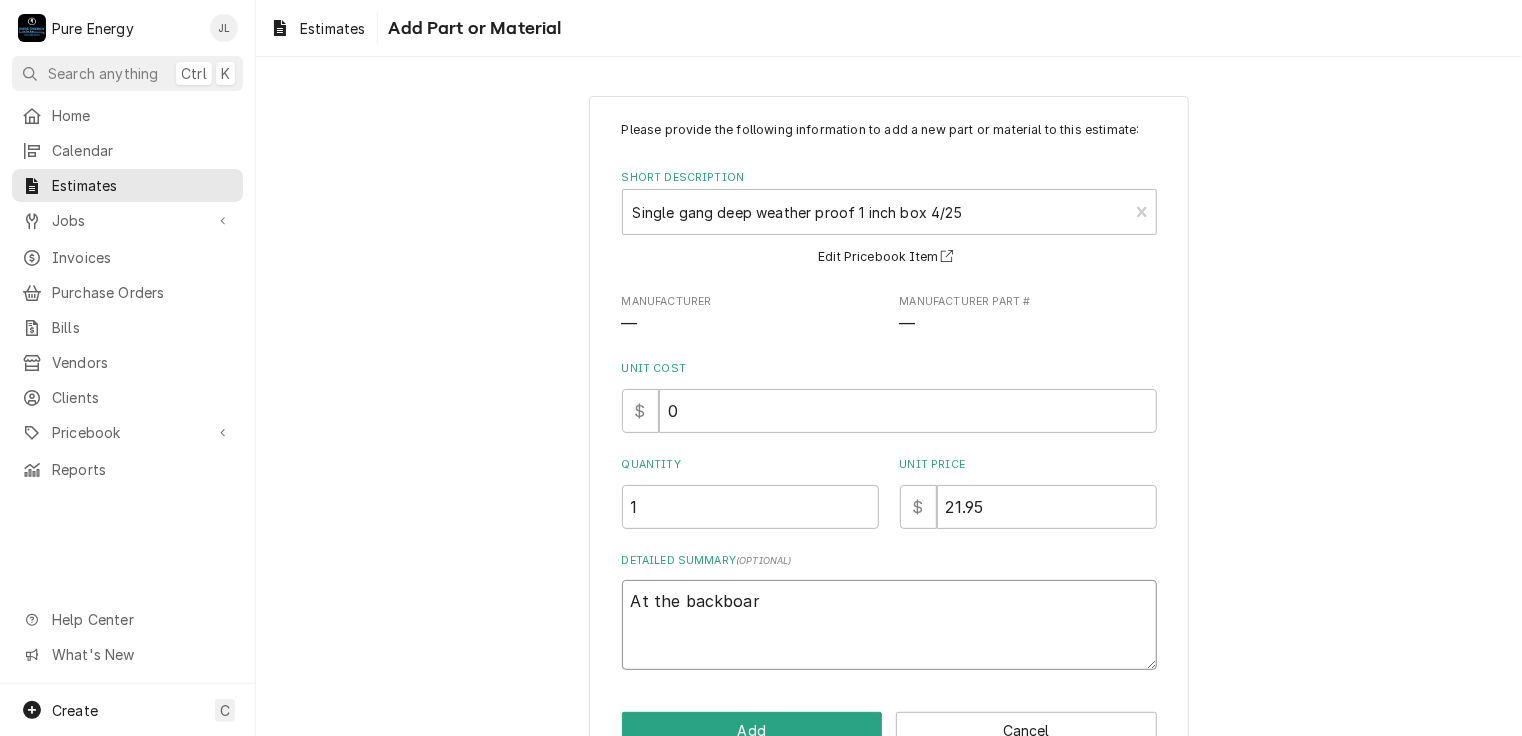 type on "x" 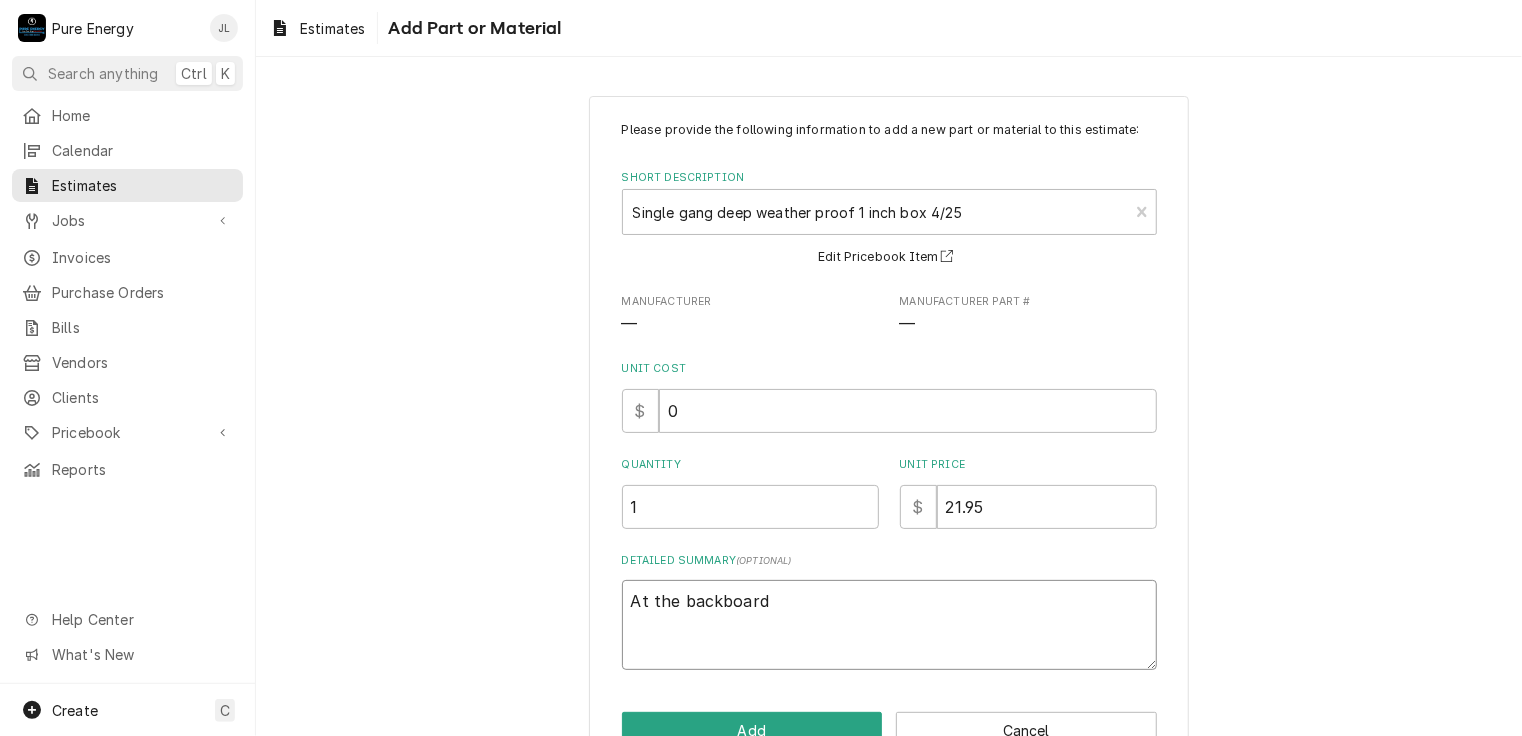 type on "x" 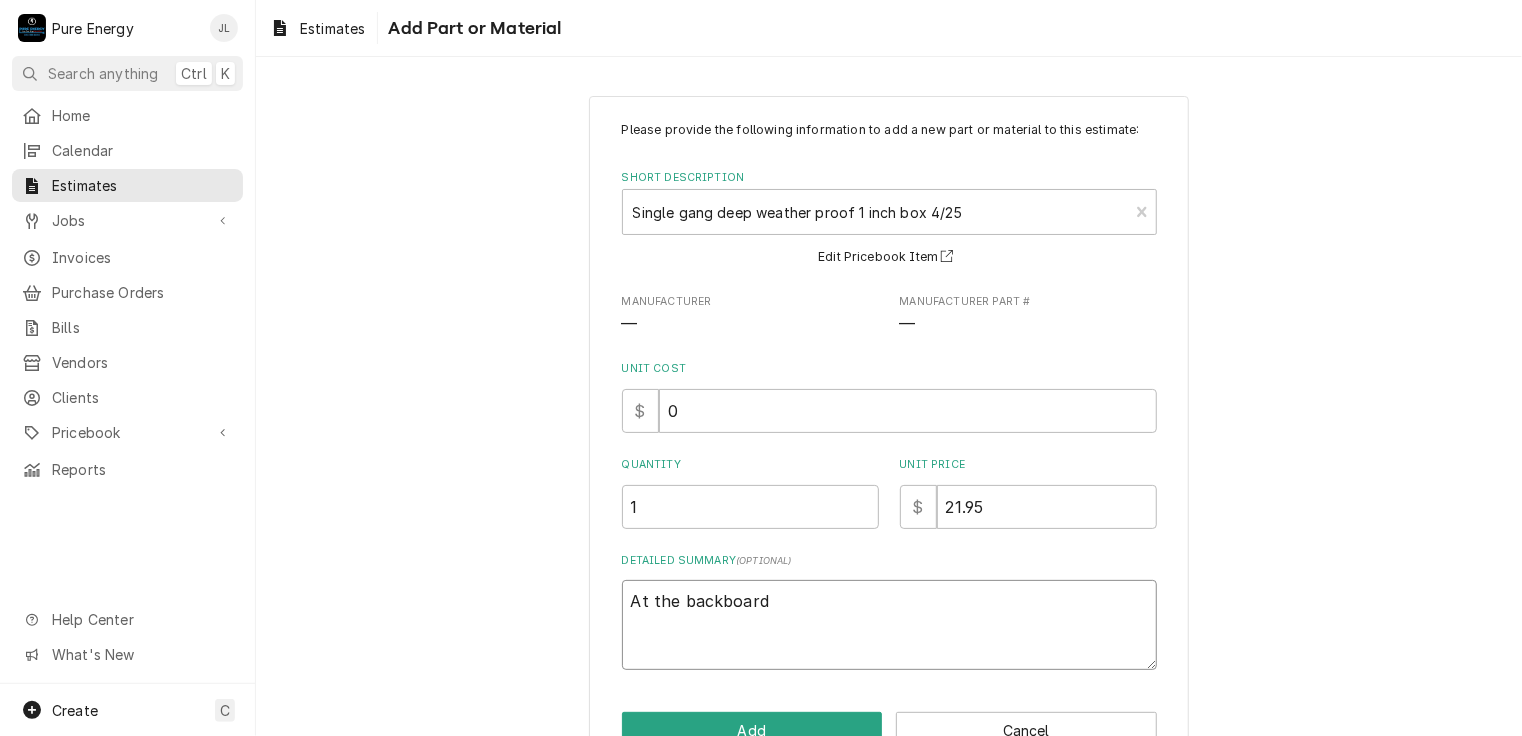 scroll, scrollTop: 54, scrollLeft: 0, axis: vertical 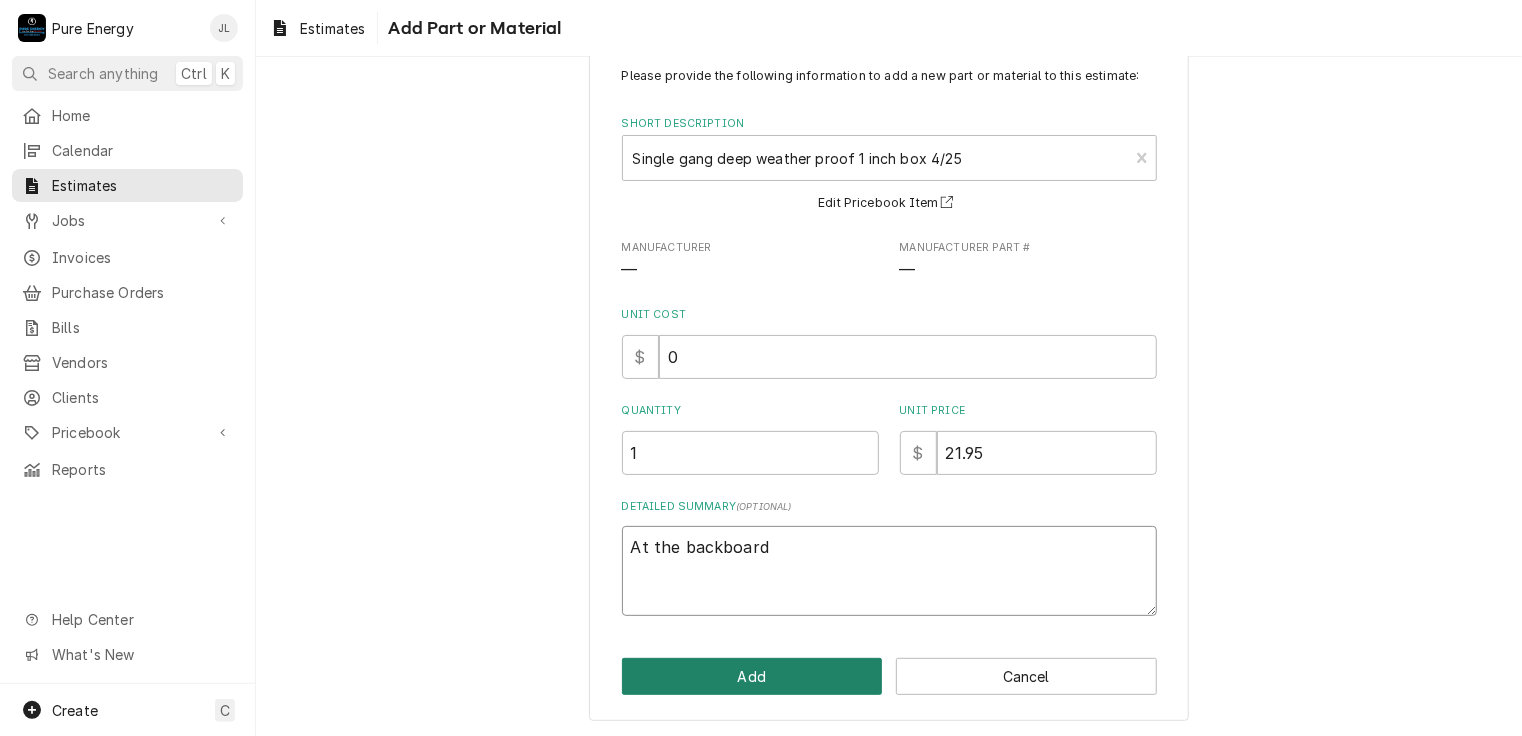 type on "At the backboard" 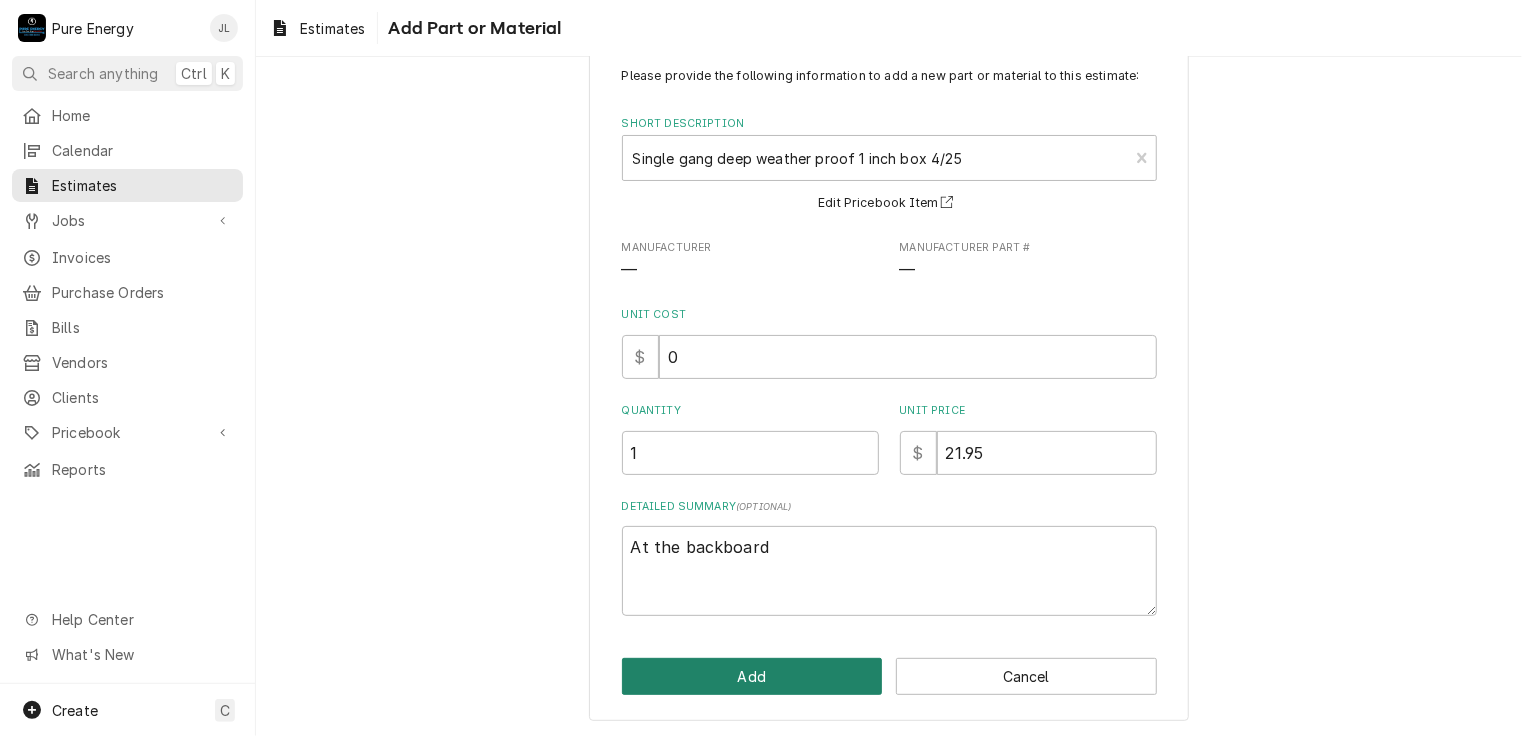 click on "Add" at bounding box center (752, 676) 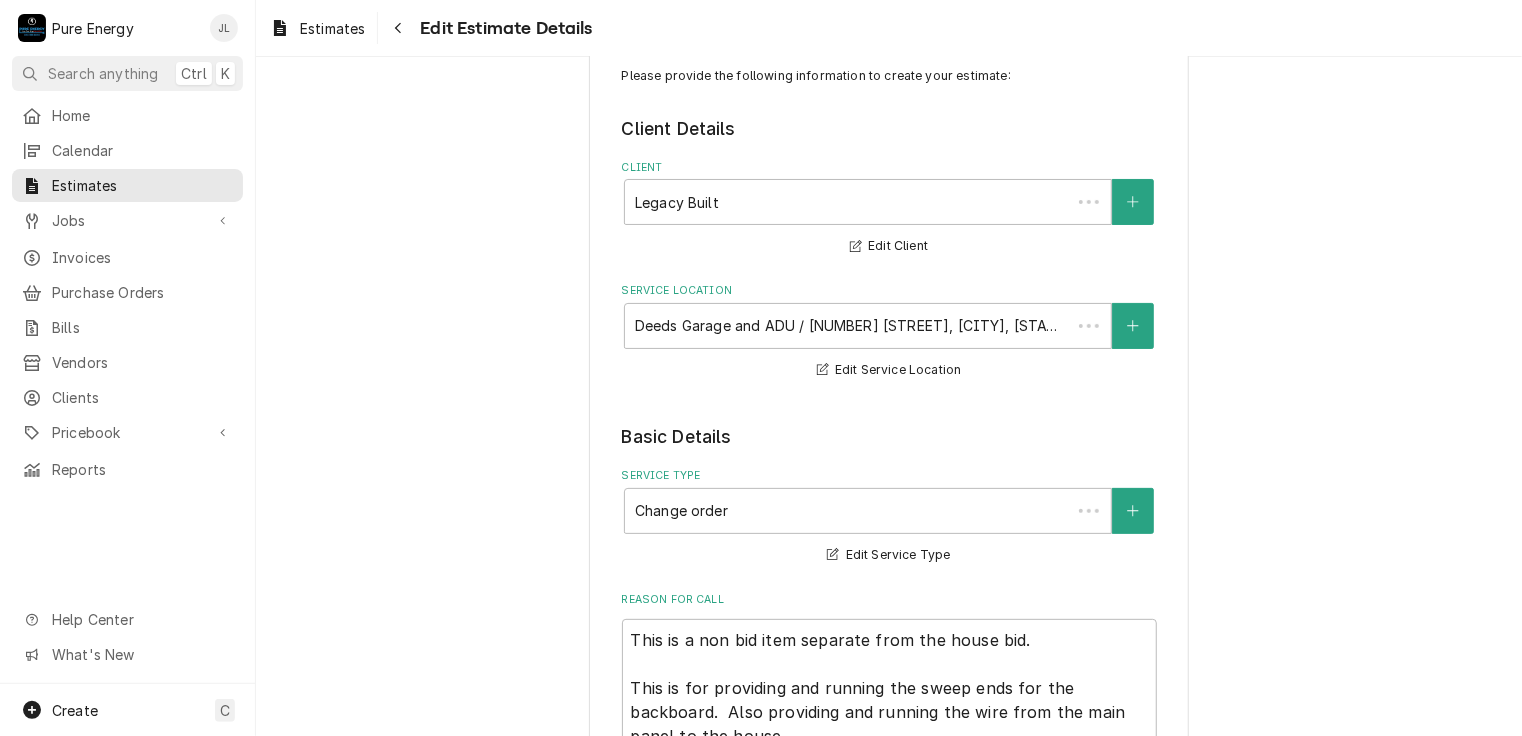 scroll, scrollTop: 8698, scrollLeft: 0, axis: vertical 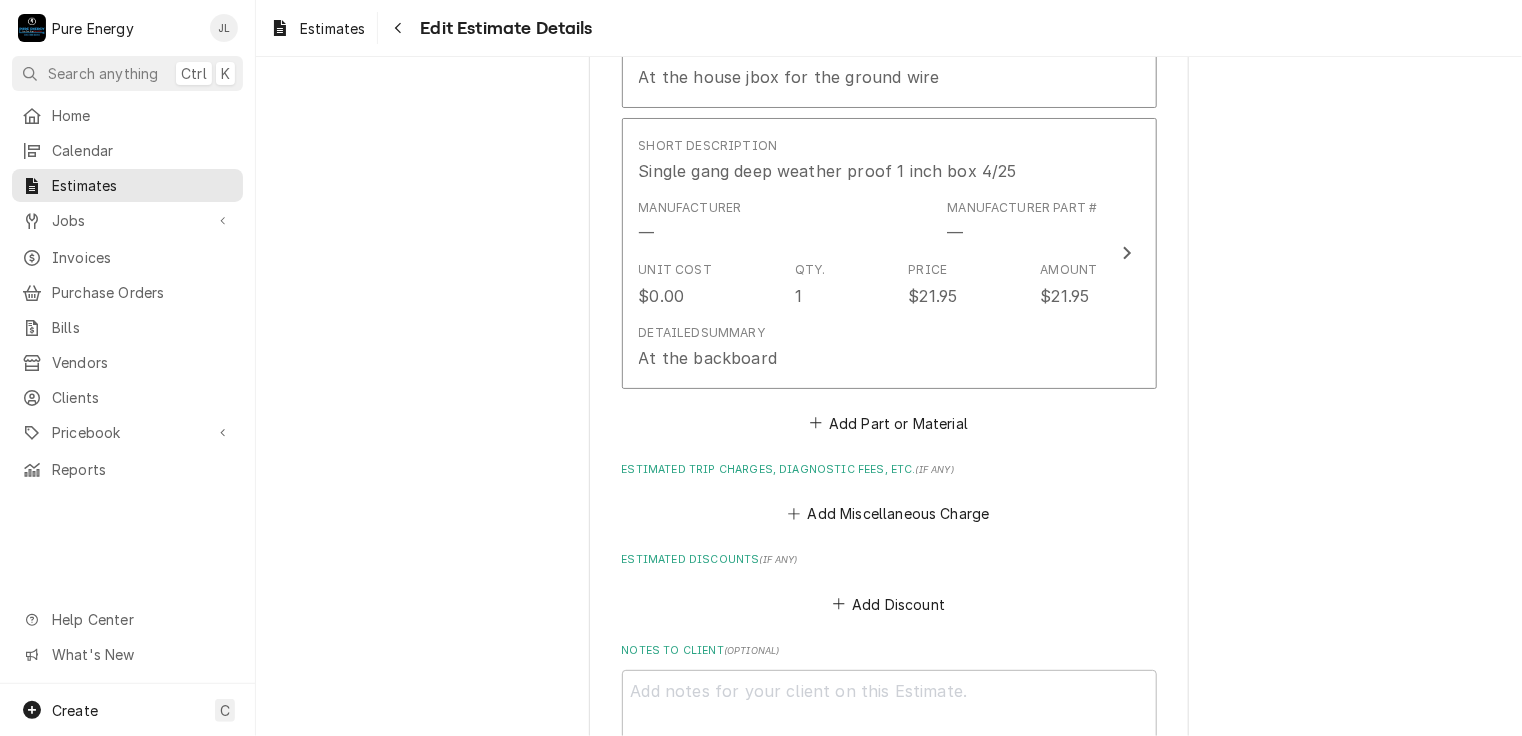 type on "x" 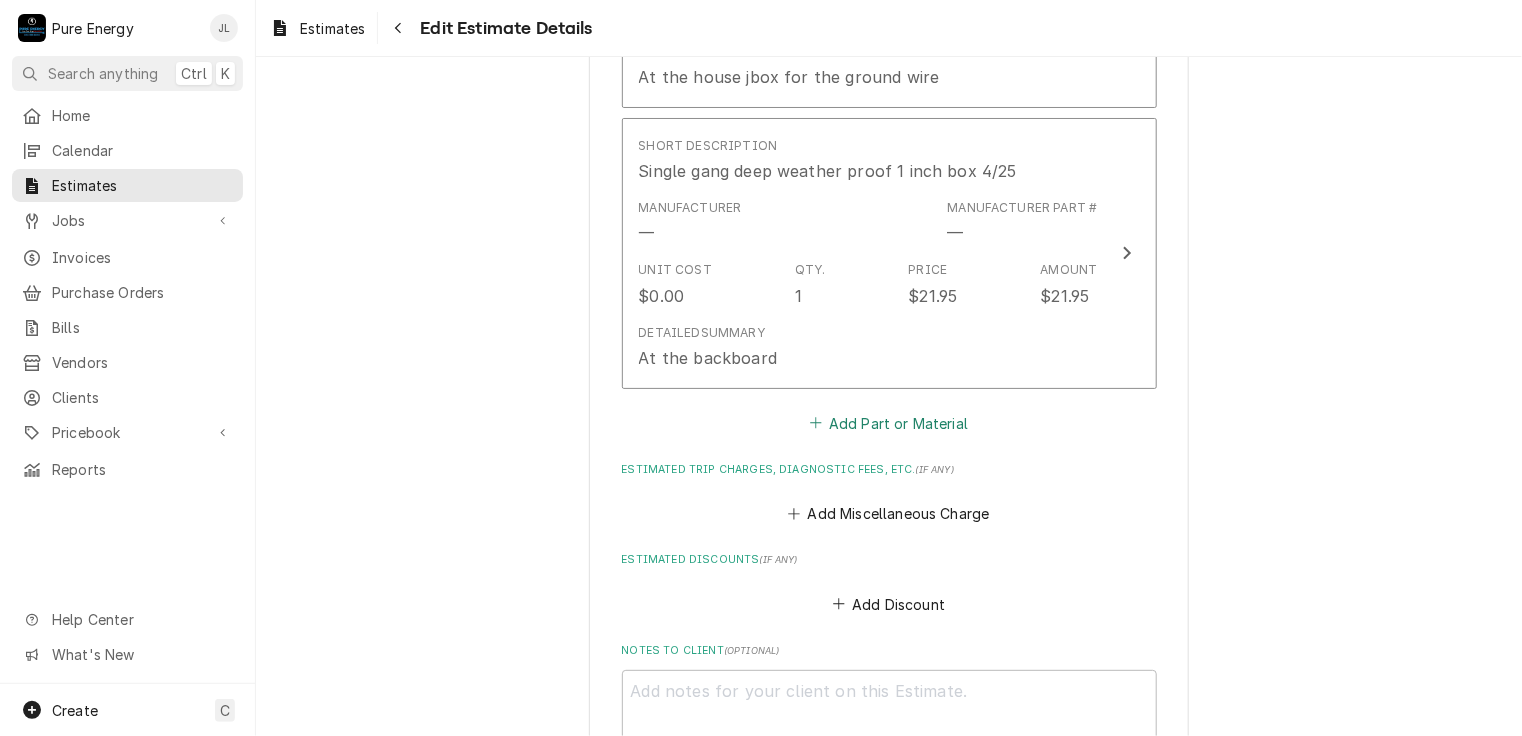 click on "Add Part or Material" at bounding box center (888, 423) 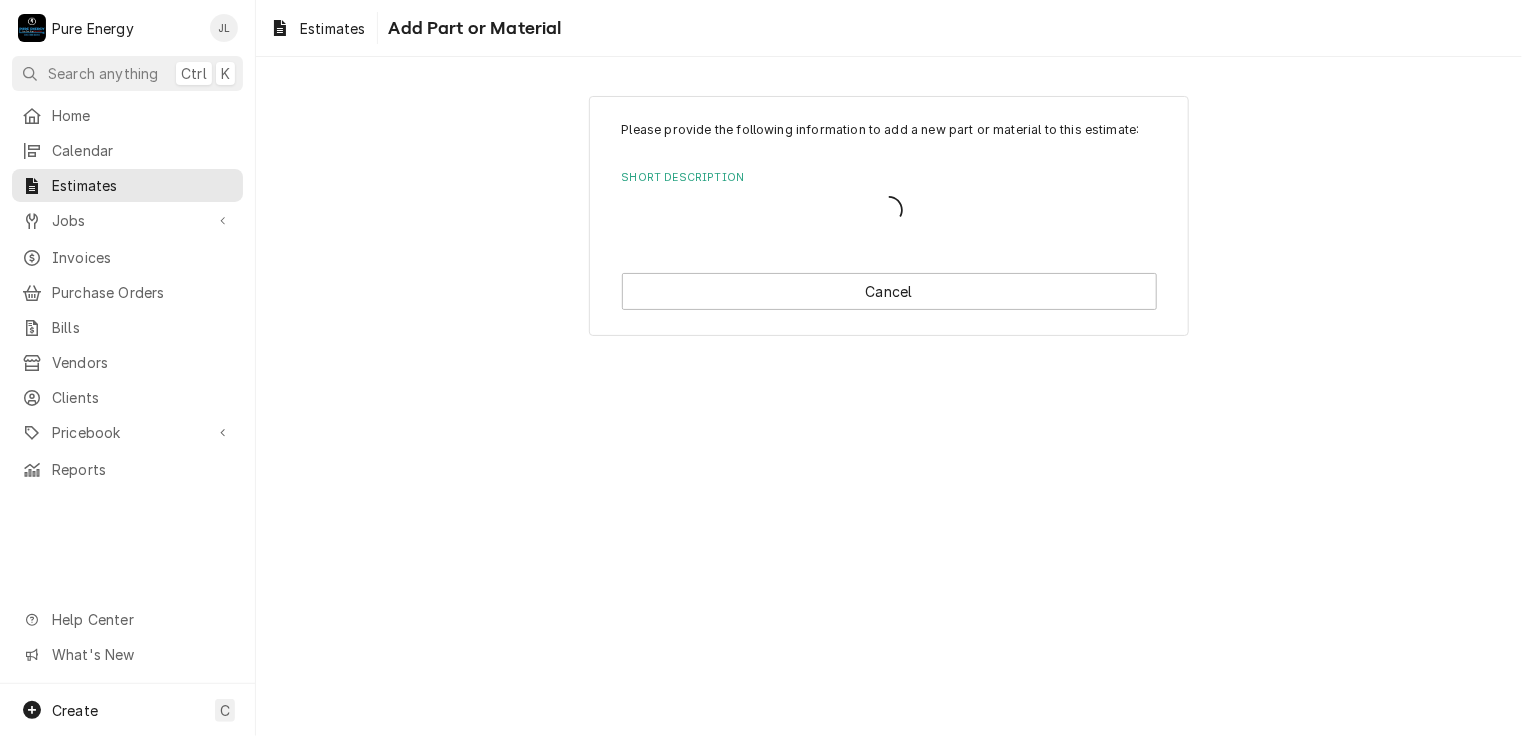 scroll, scrollTop: 0, scrollLeft: 0, axis: both 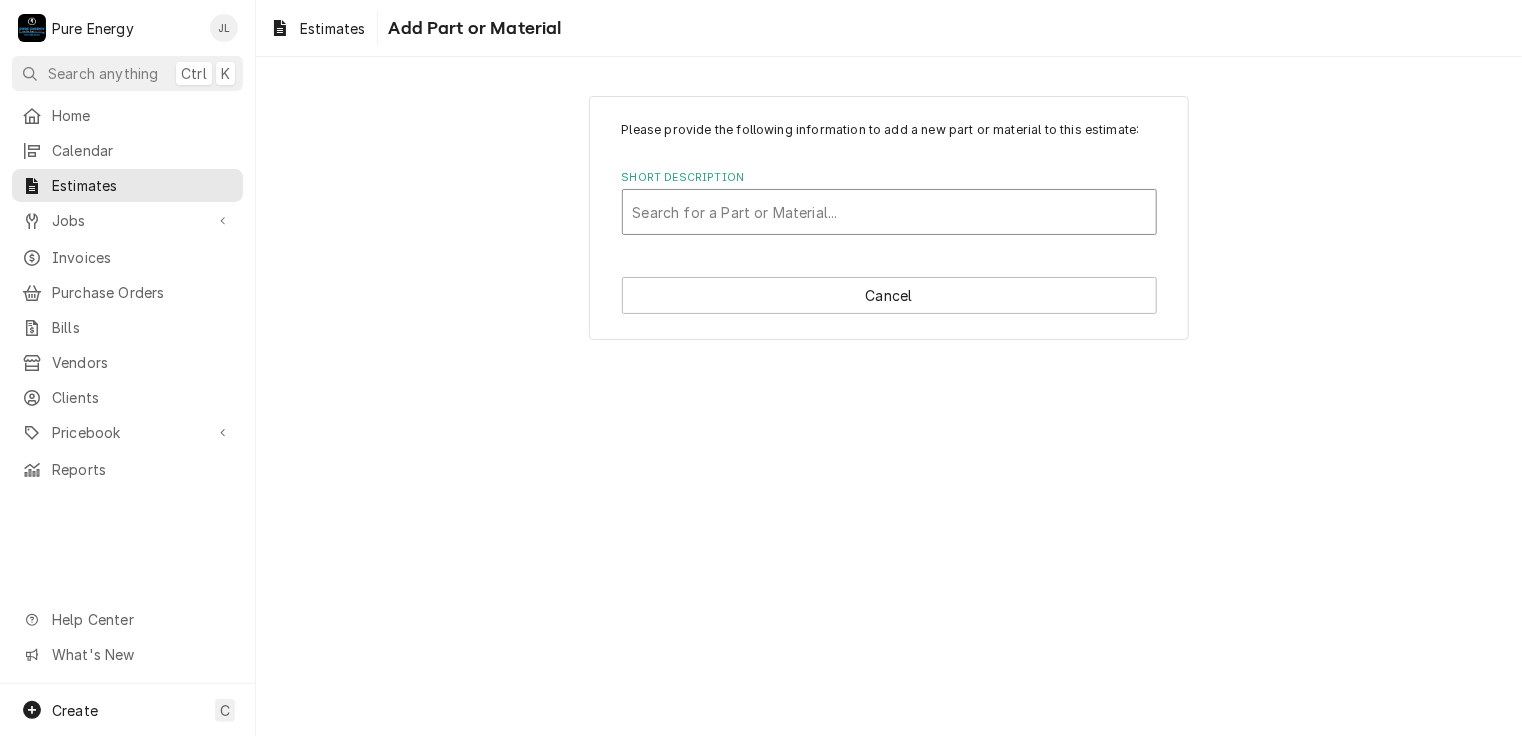 click at bounding box center [889, 212] 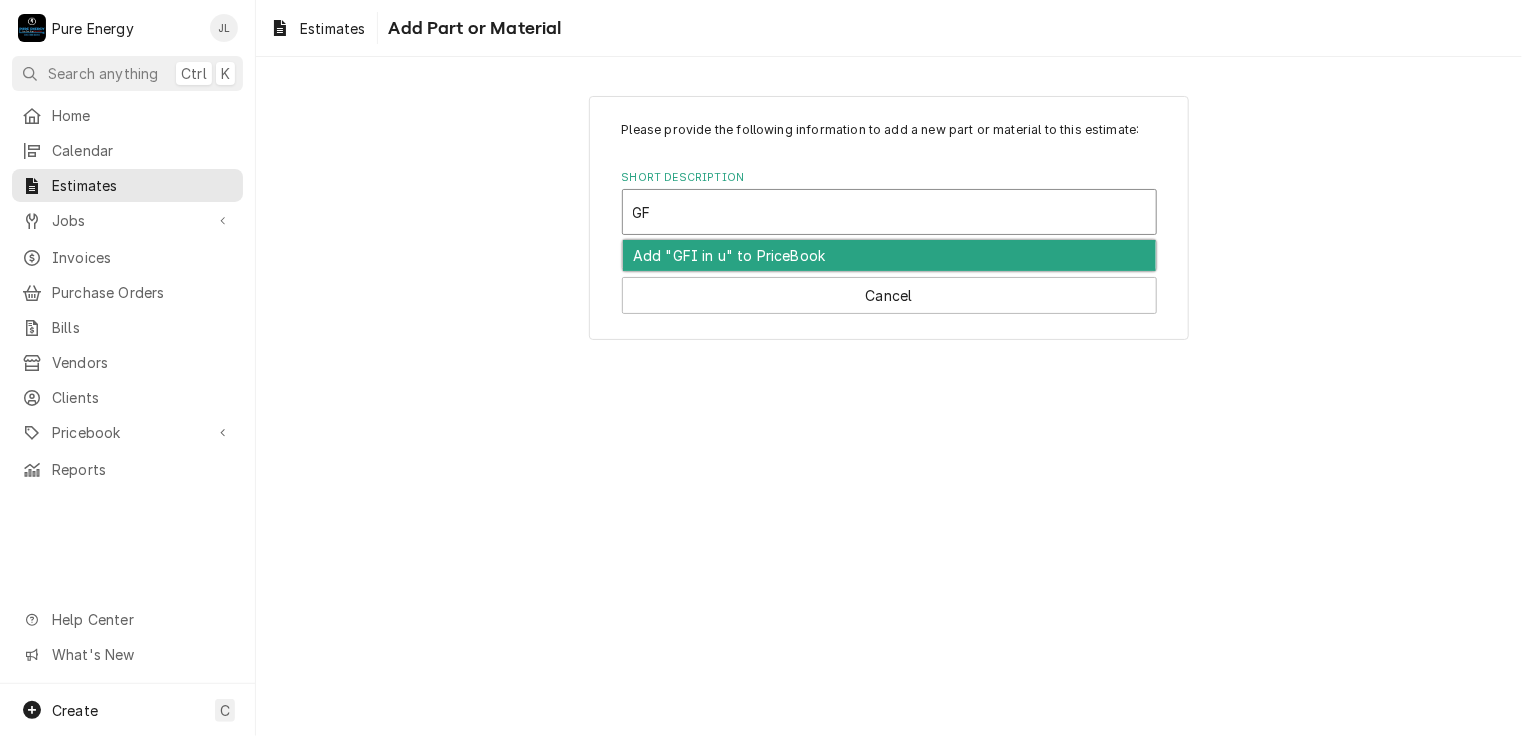 type on "G" 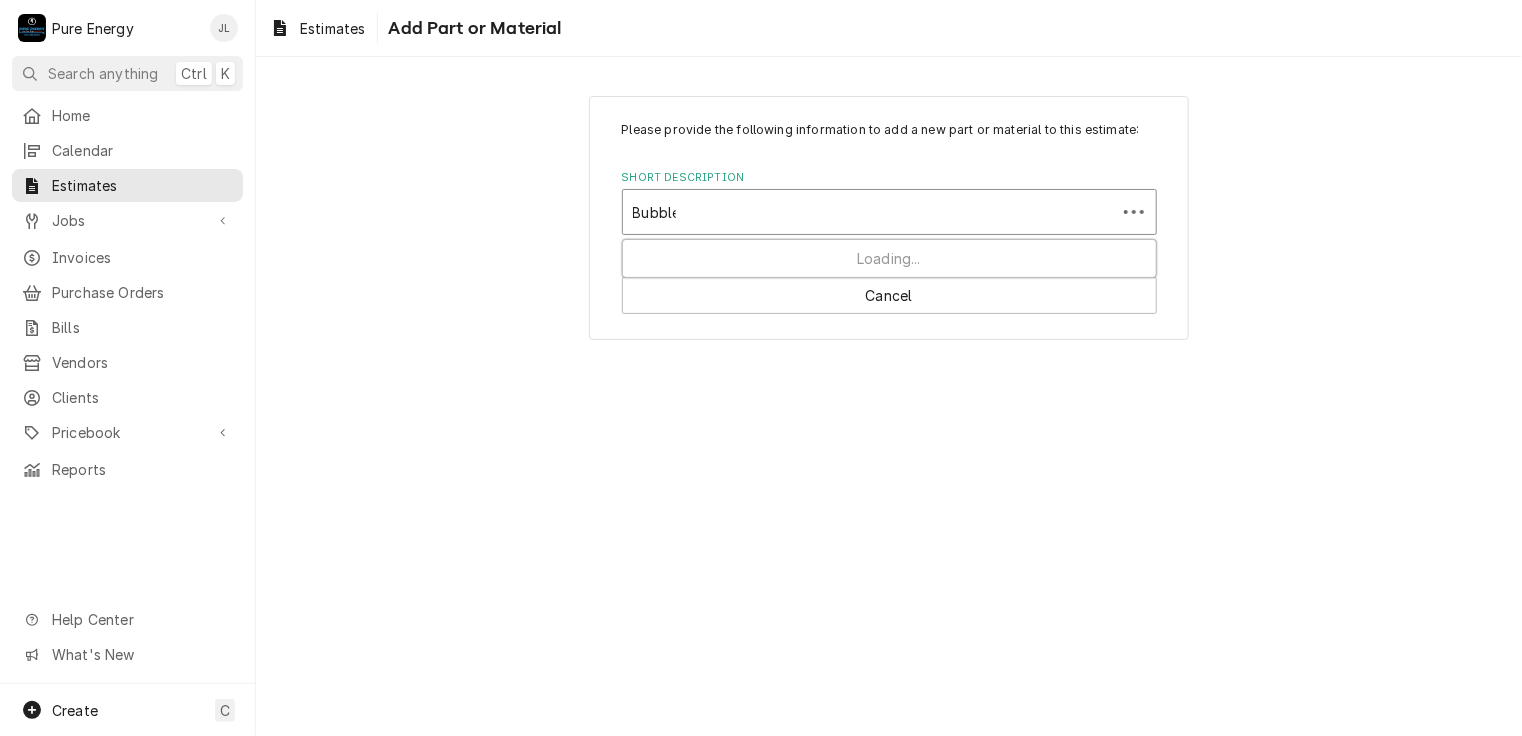 type on "Bubble" 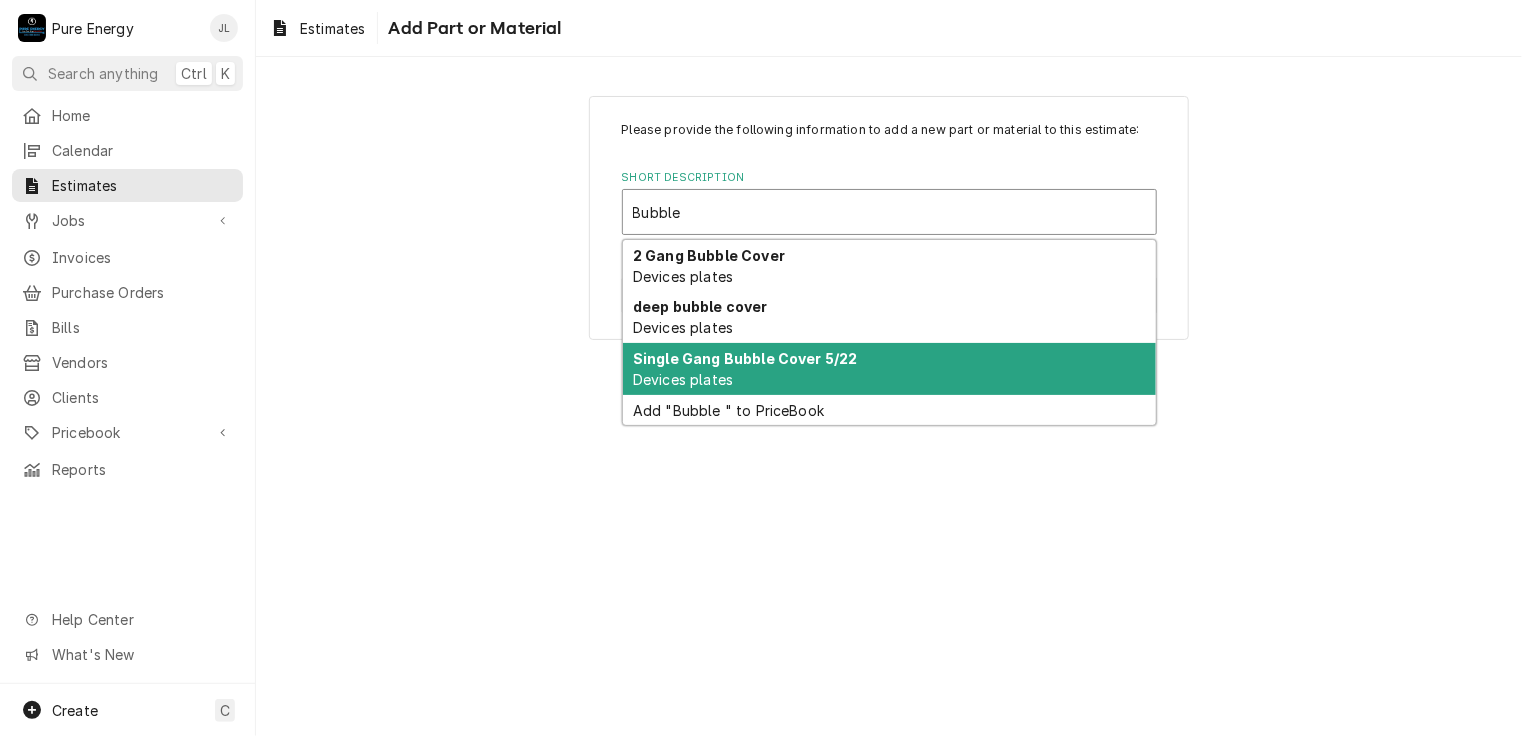 click on "Single Gang Bubble Cover 5/22" at bounding box center [745, 358] 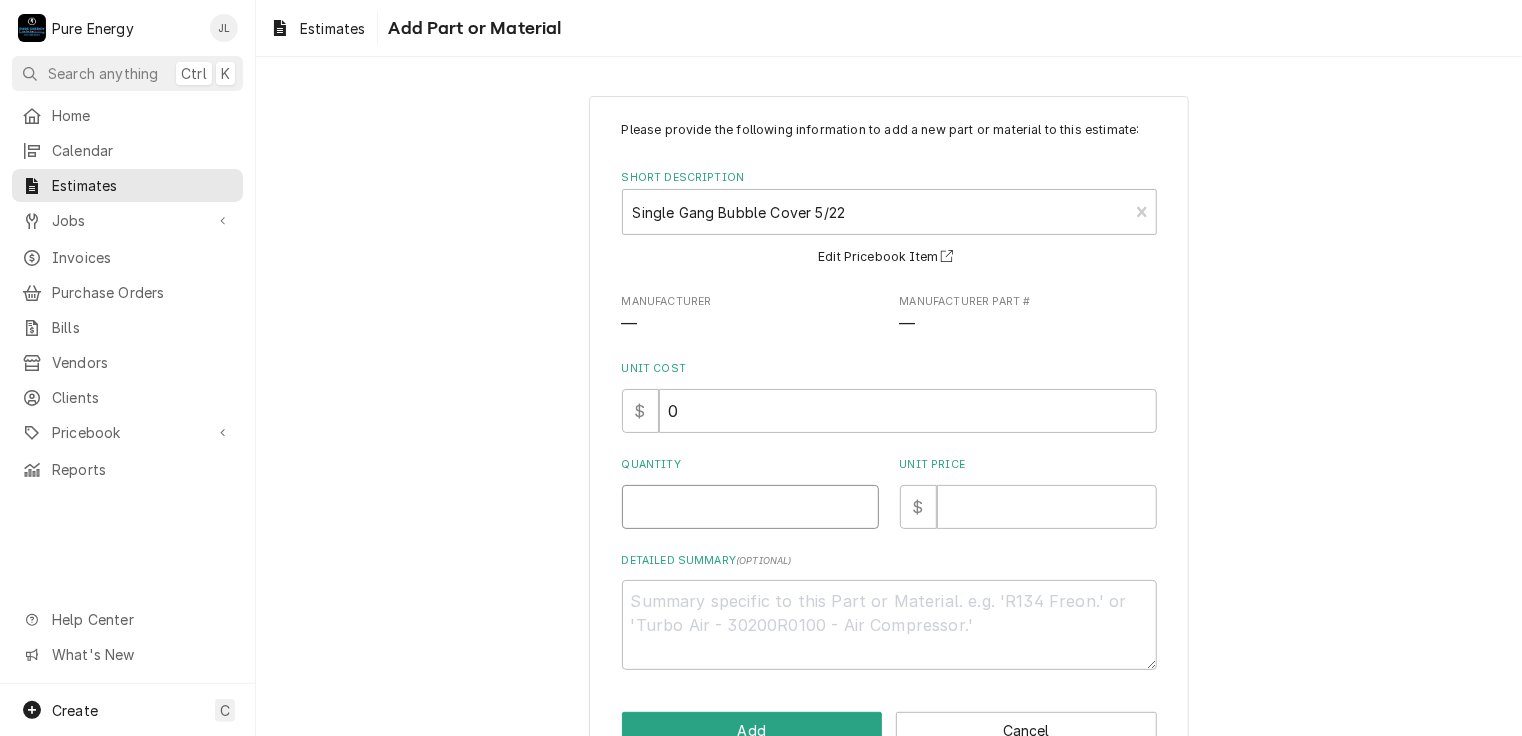 click on "Quantity" at bounding box center (750, 507) 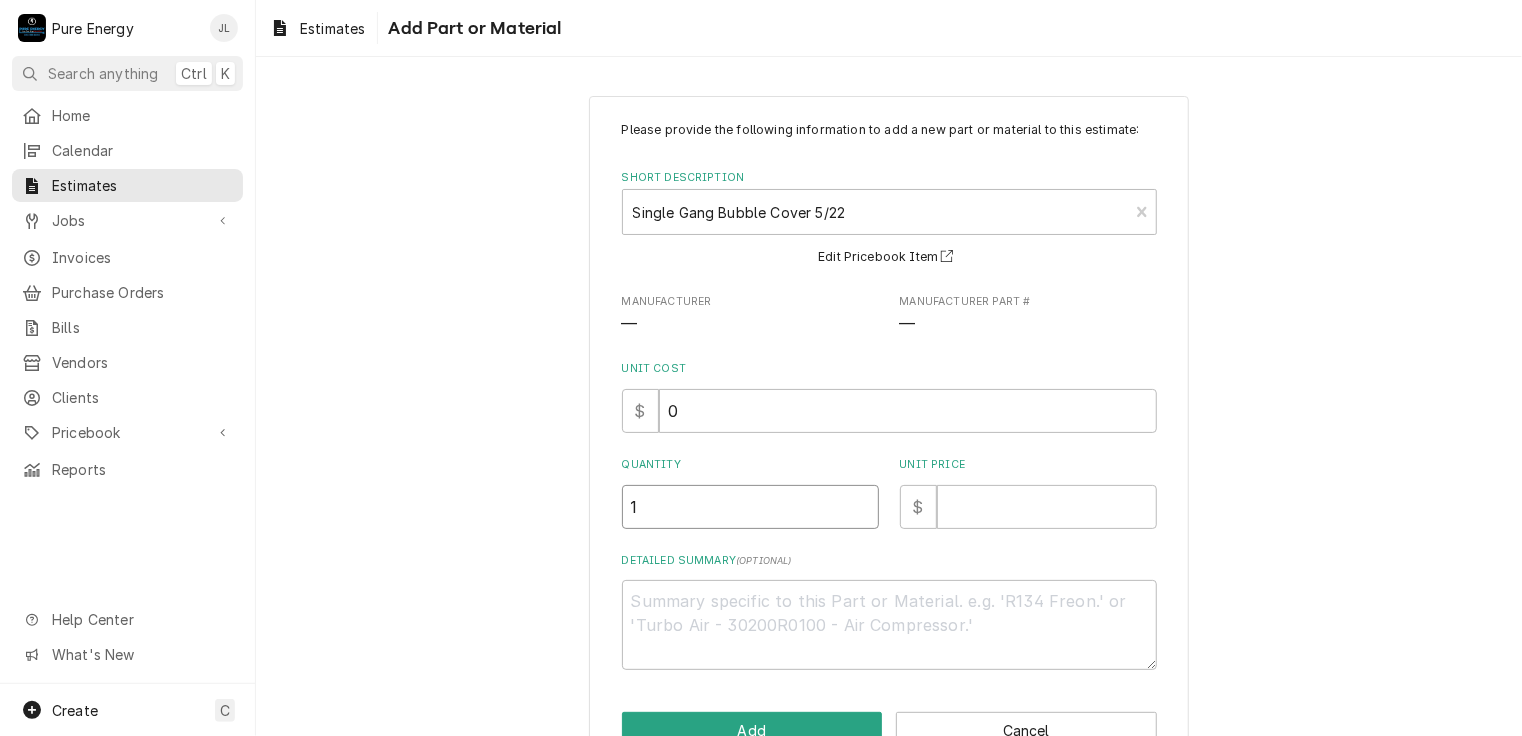 type on "x" 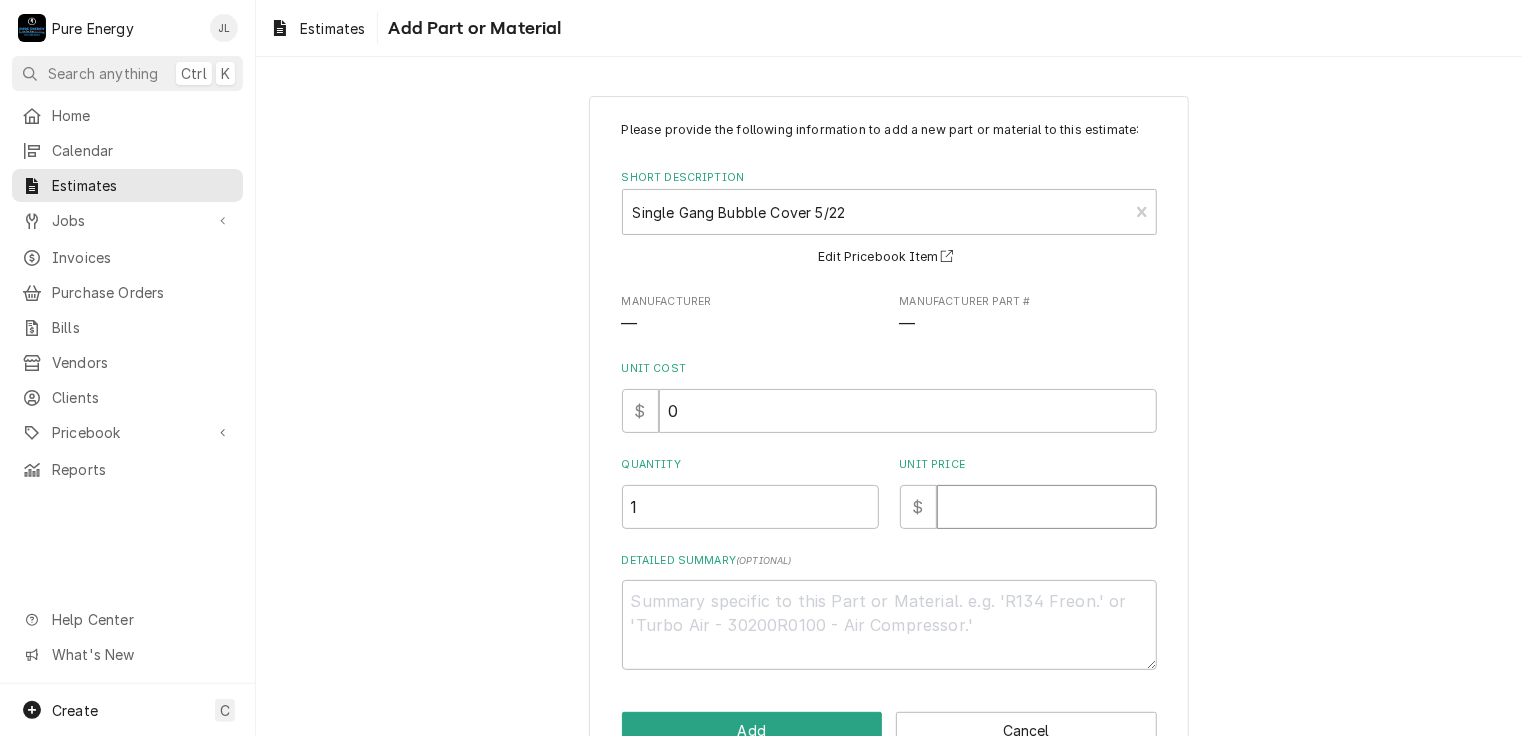 click on "[NUM]" at bounding box center (1047, 507) 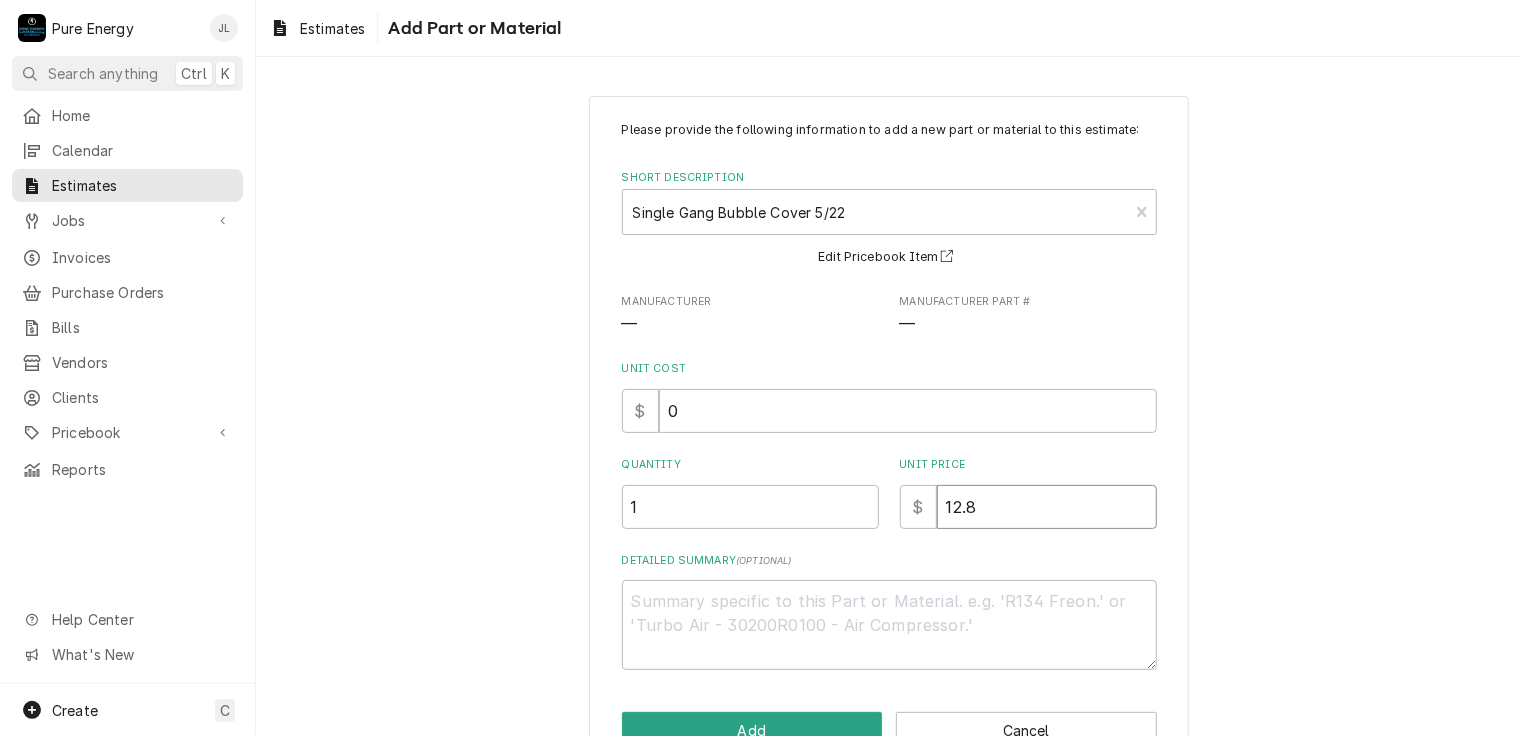type on "x" 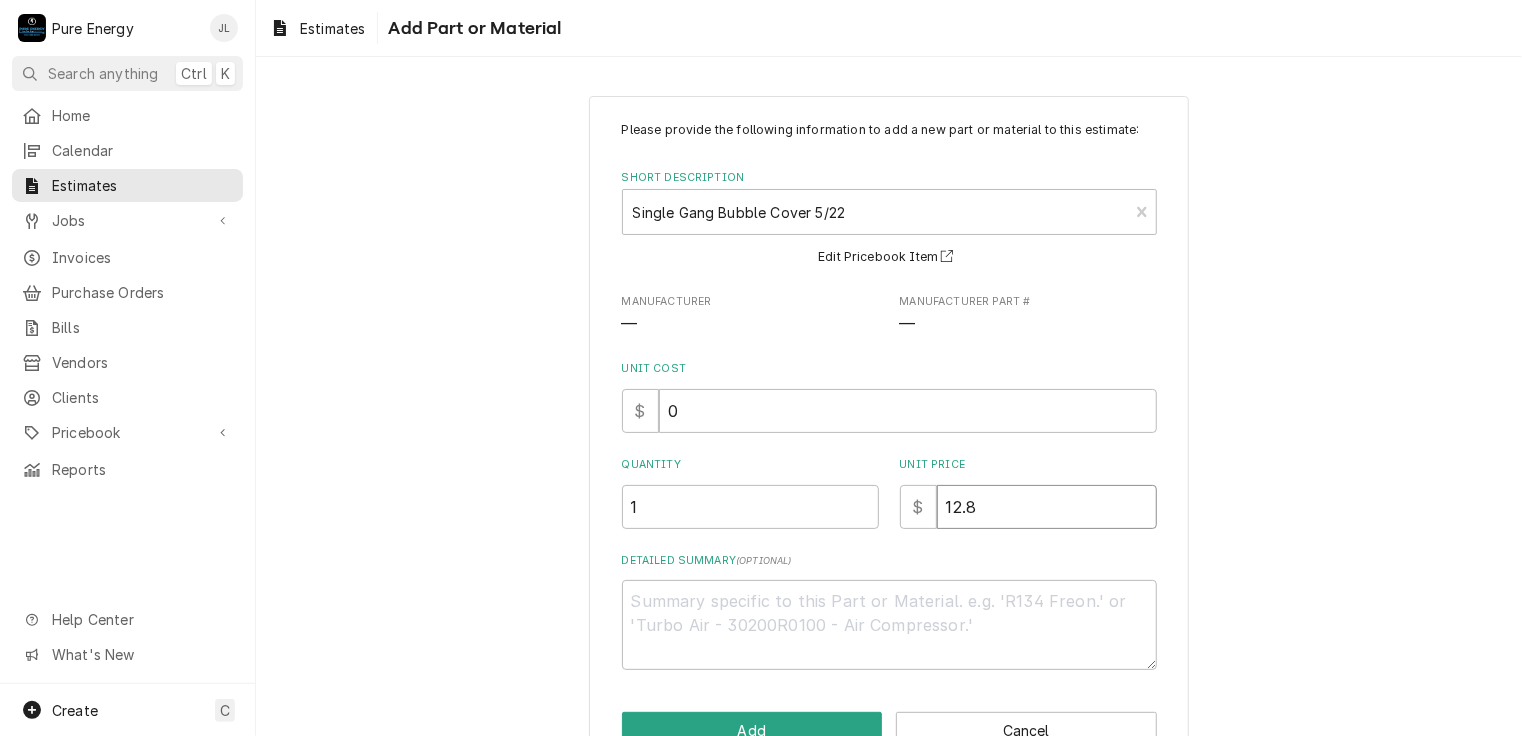 type on "12" 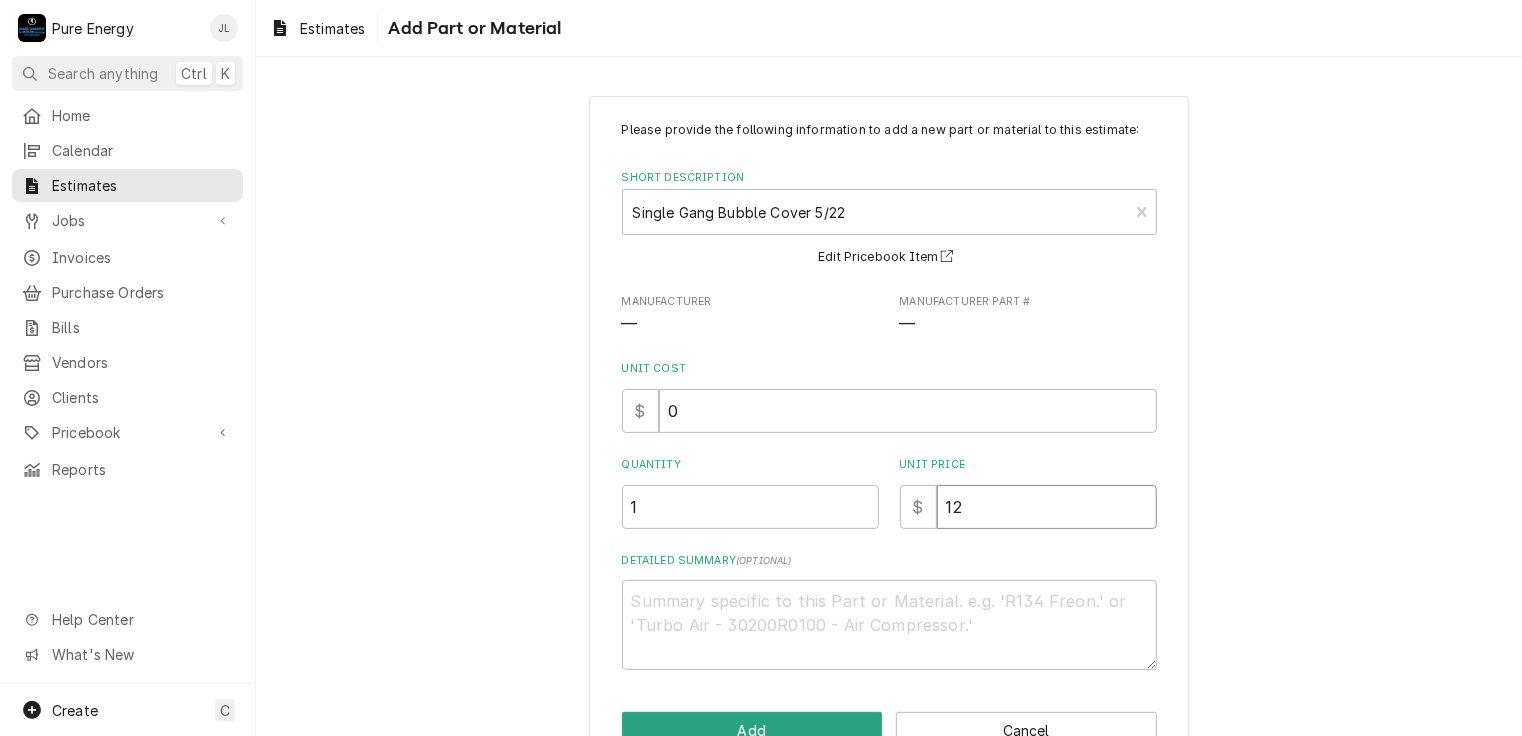 type on "x" 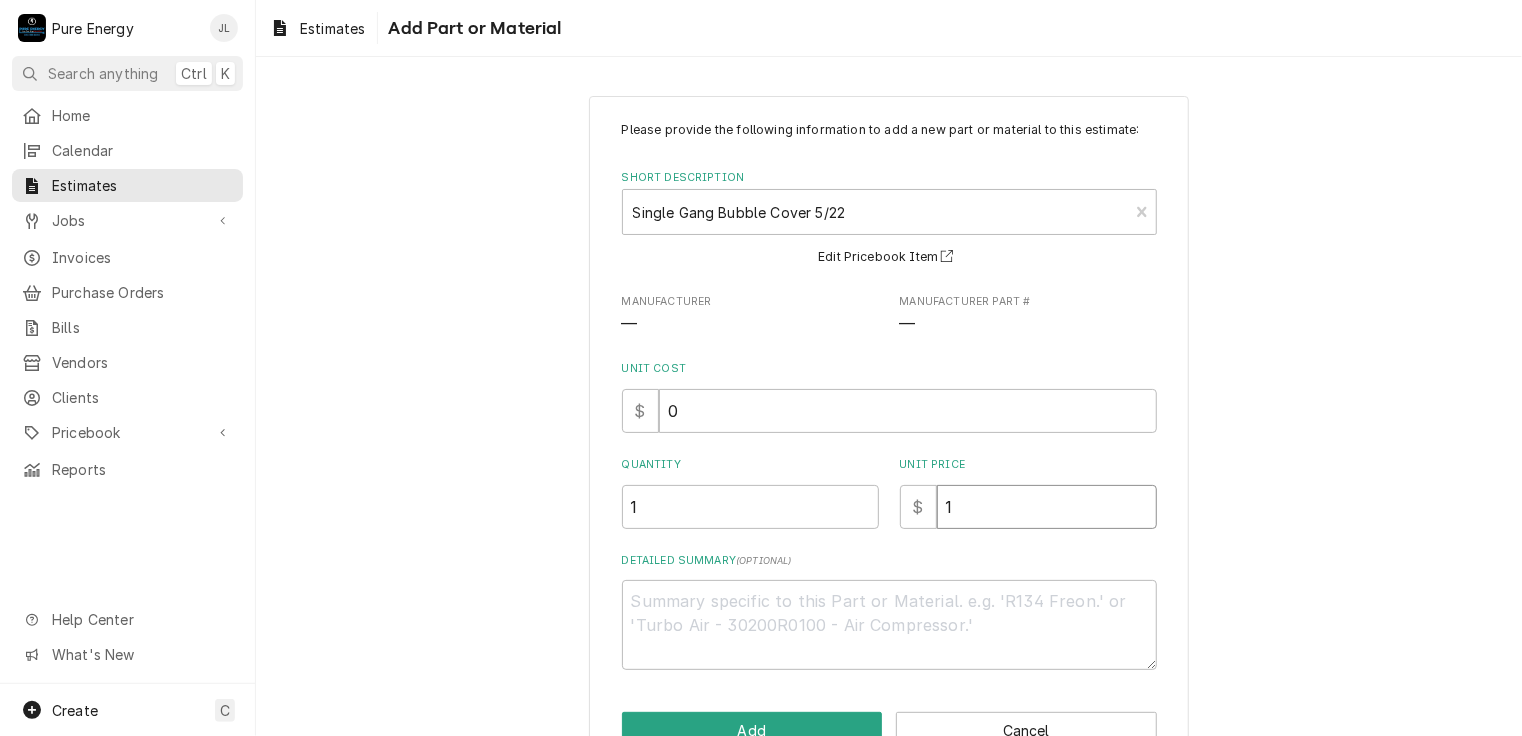 type on "x" 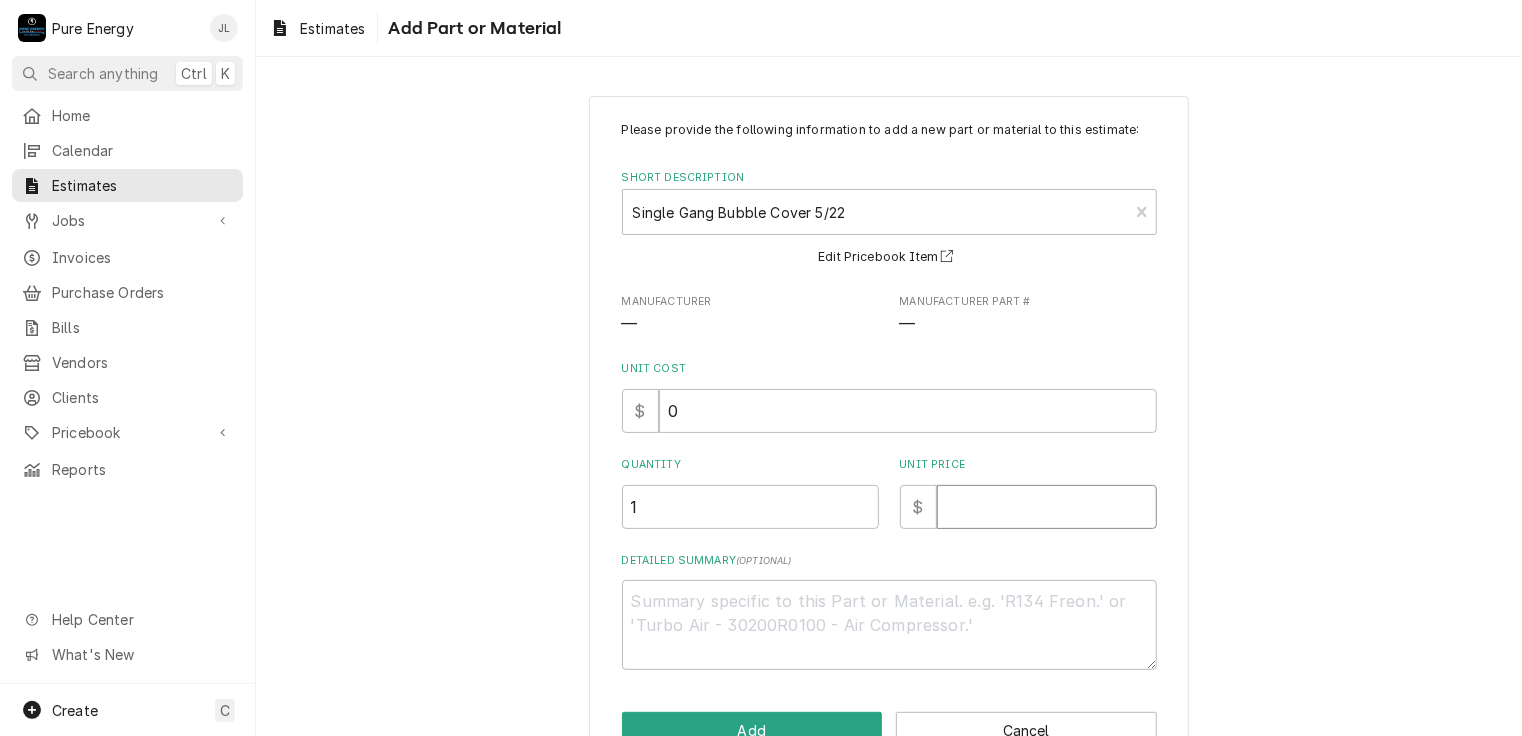 type on "x" 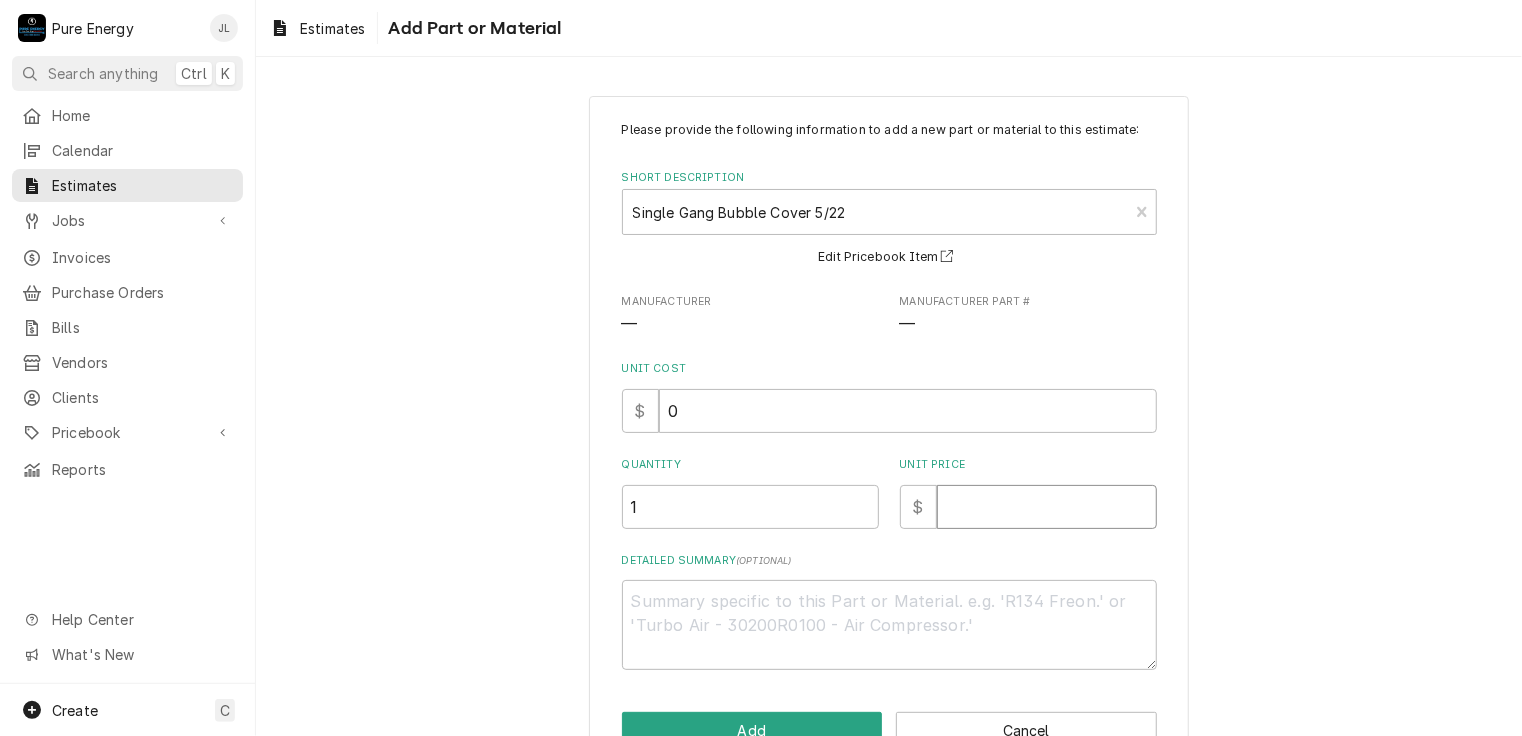 type on "1" 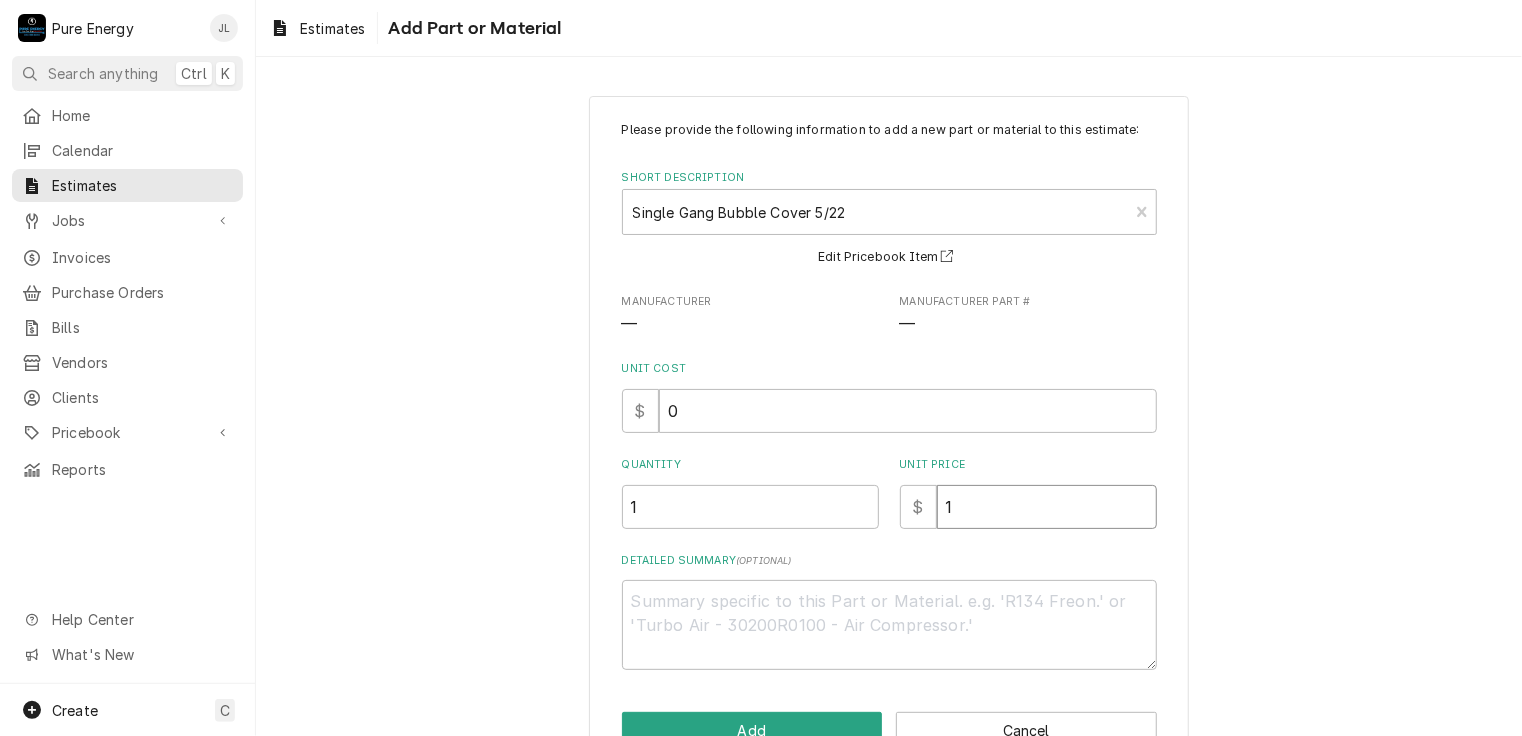 type on "x" 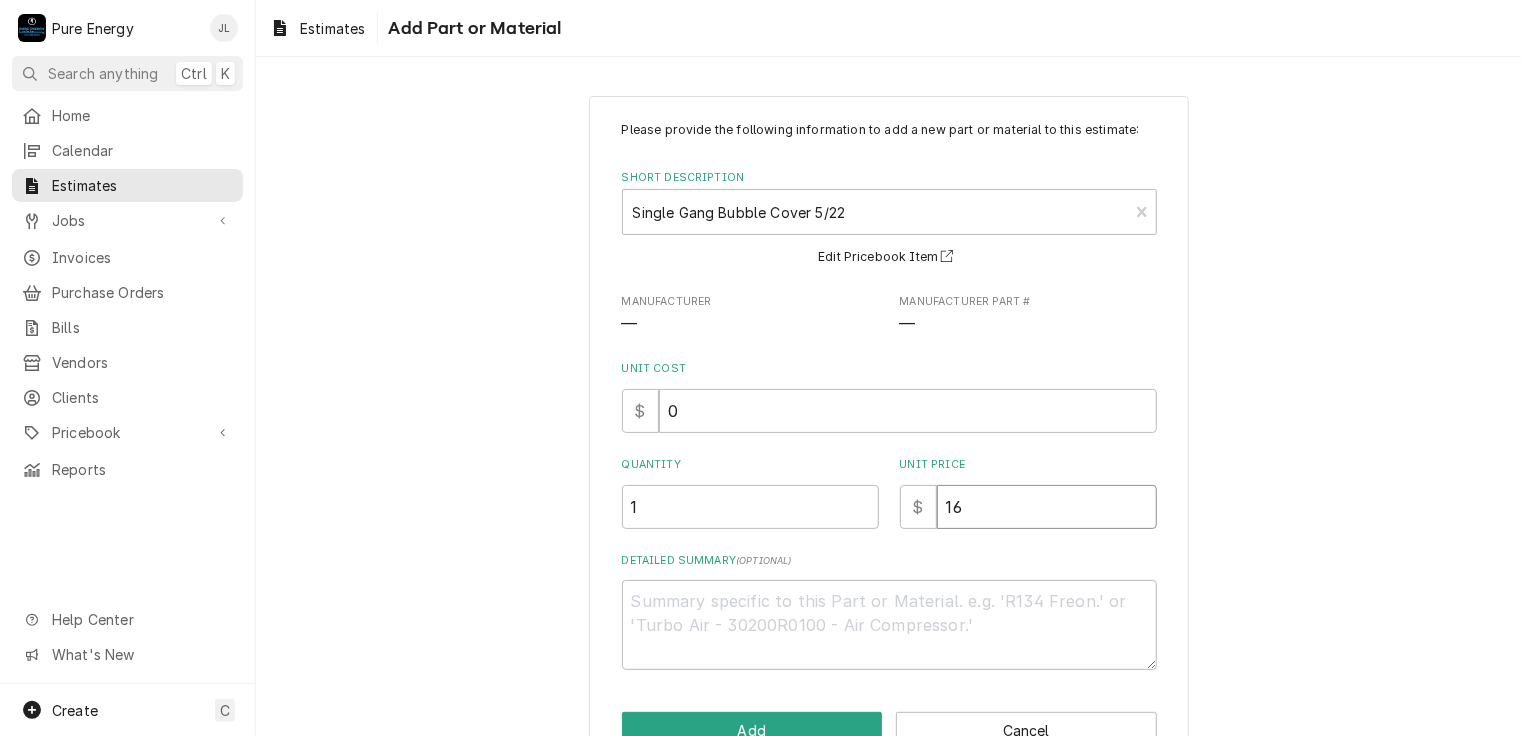 type on "x" 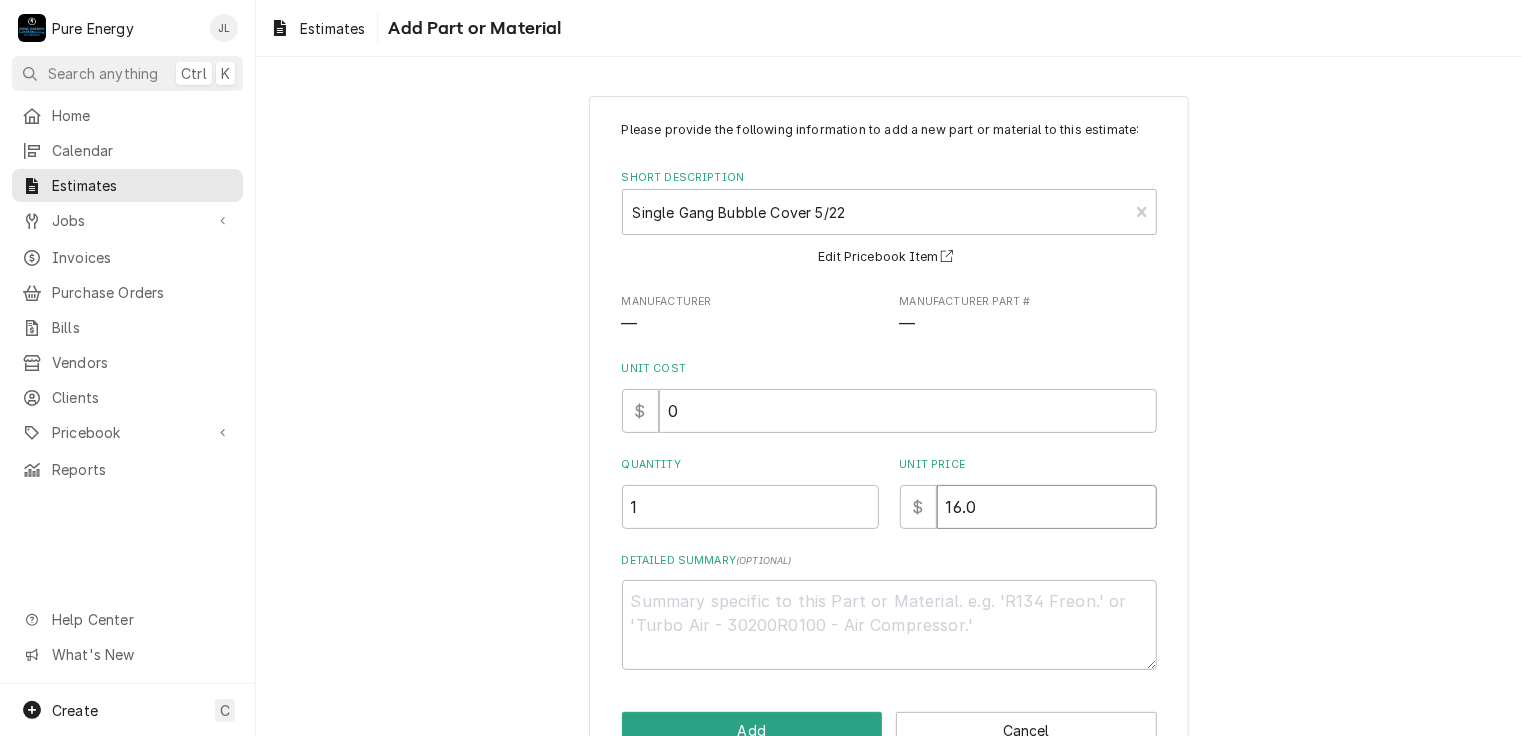 type on "x" 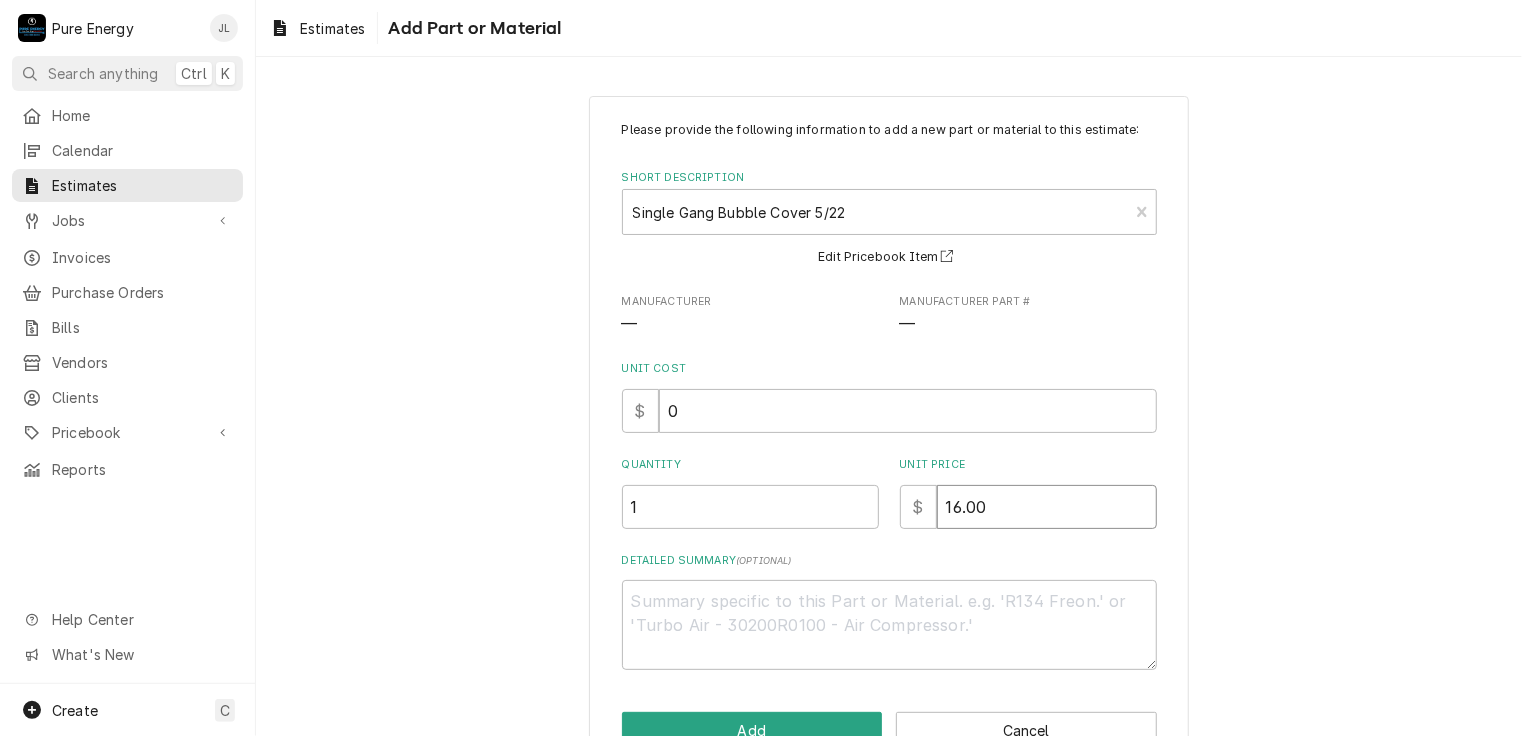 type on "x" 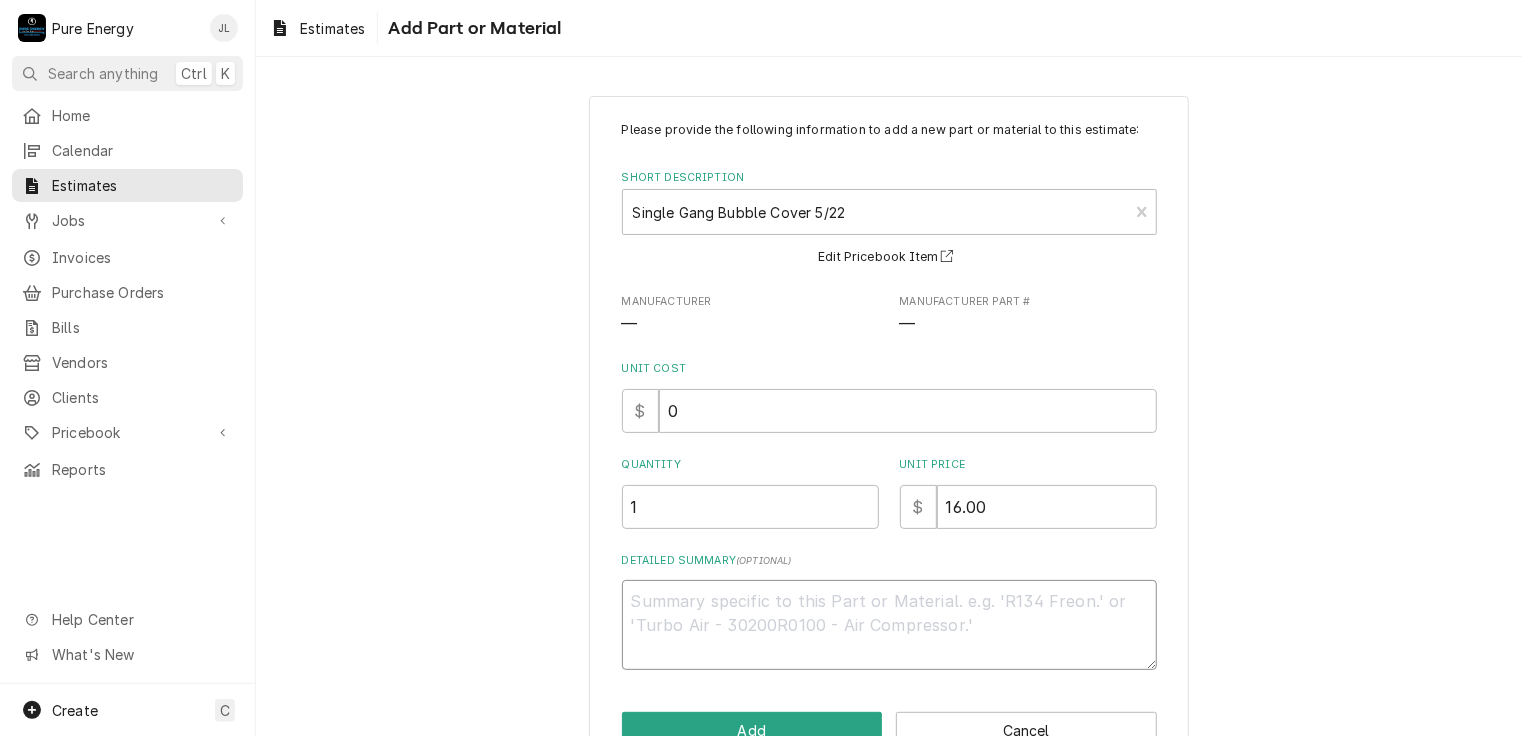 click on "Detailed Summary  ( optional )" at bounding box center [889, 625] 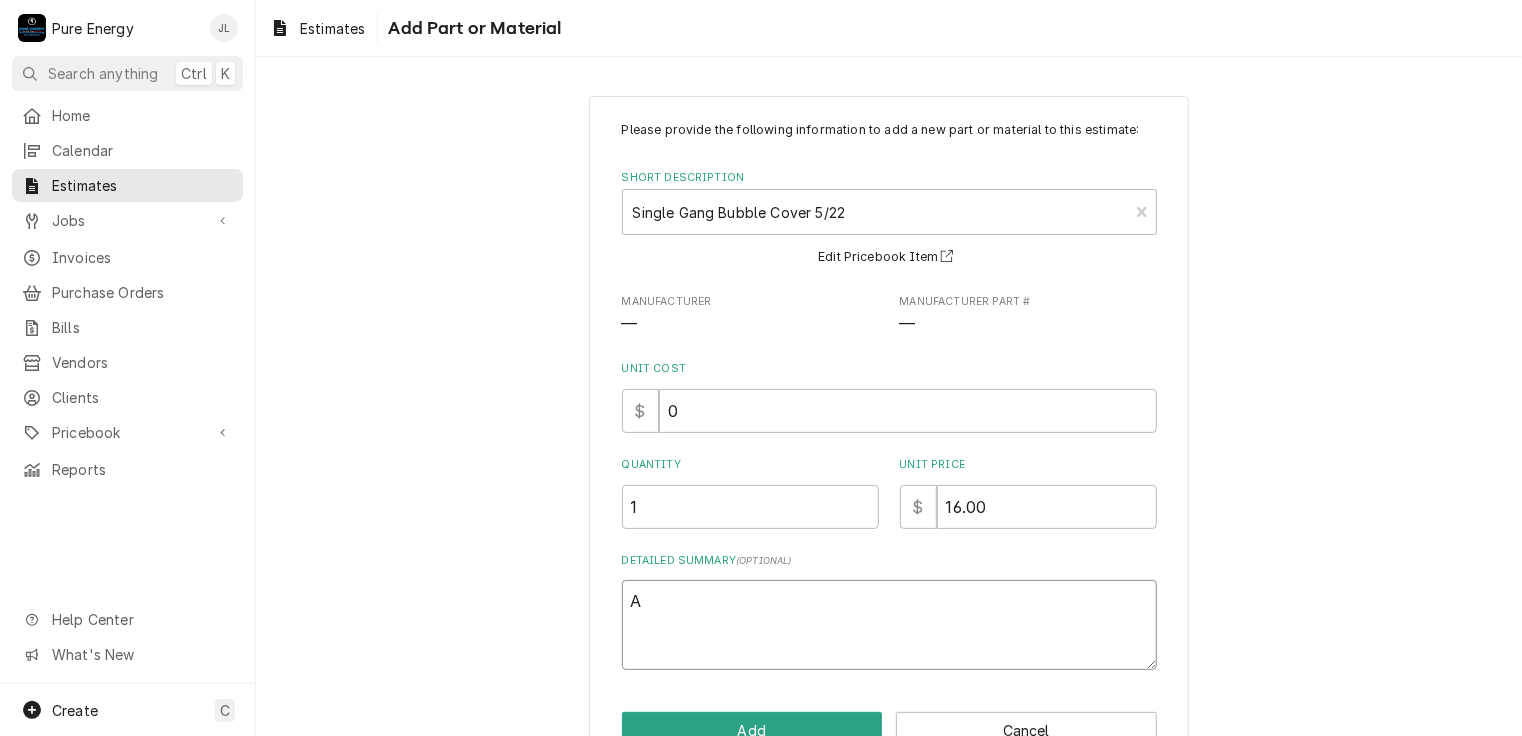 type on "x" 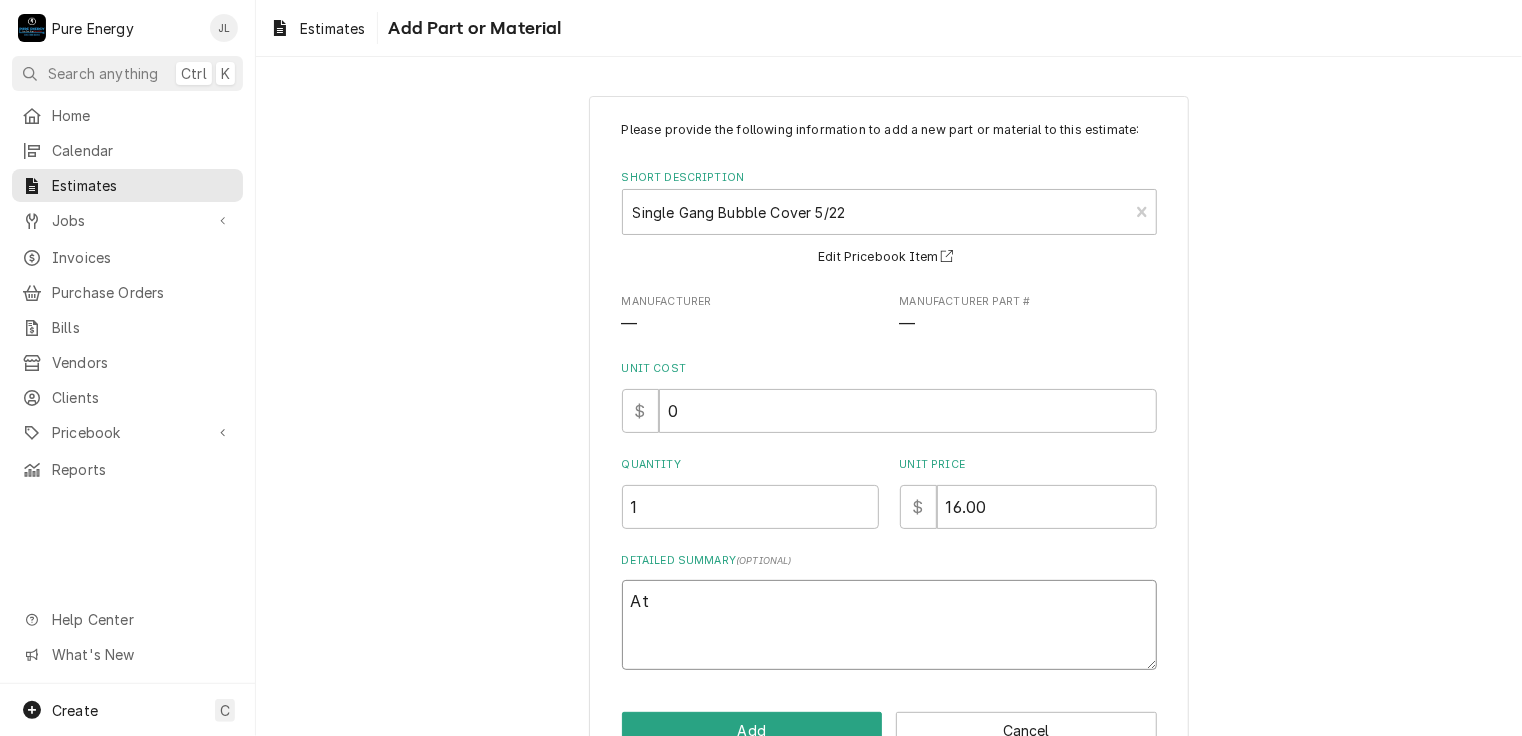type on "At" 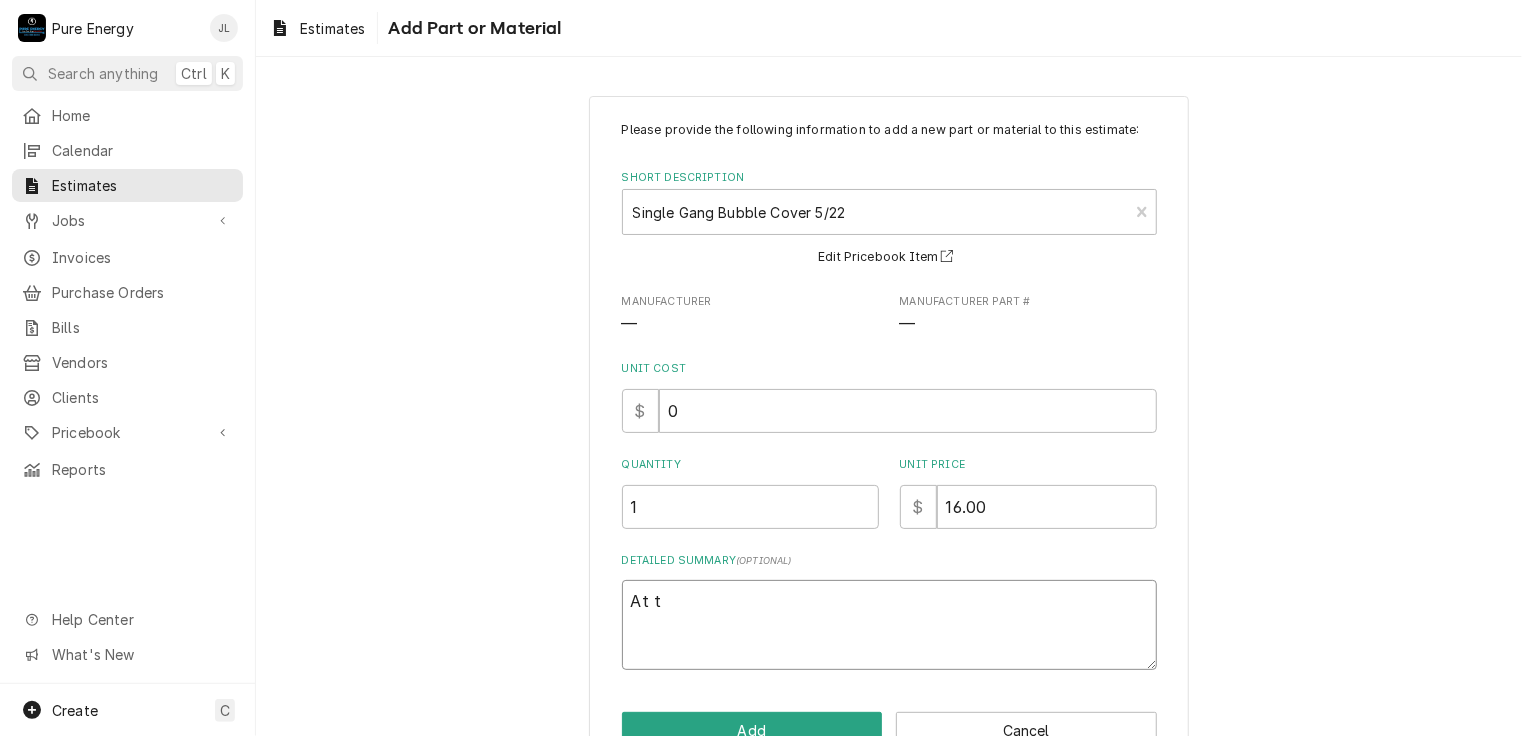 type on "At th" 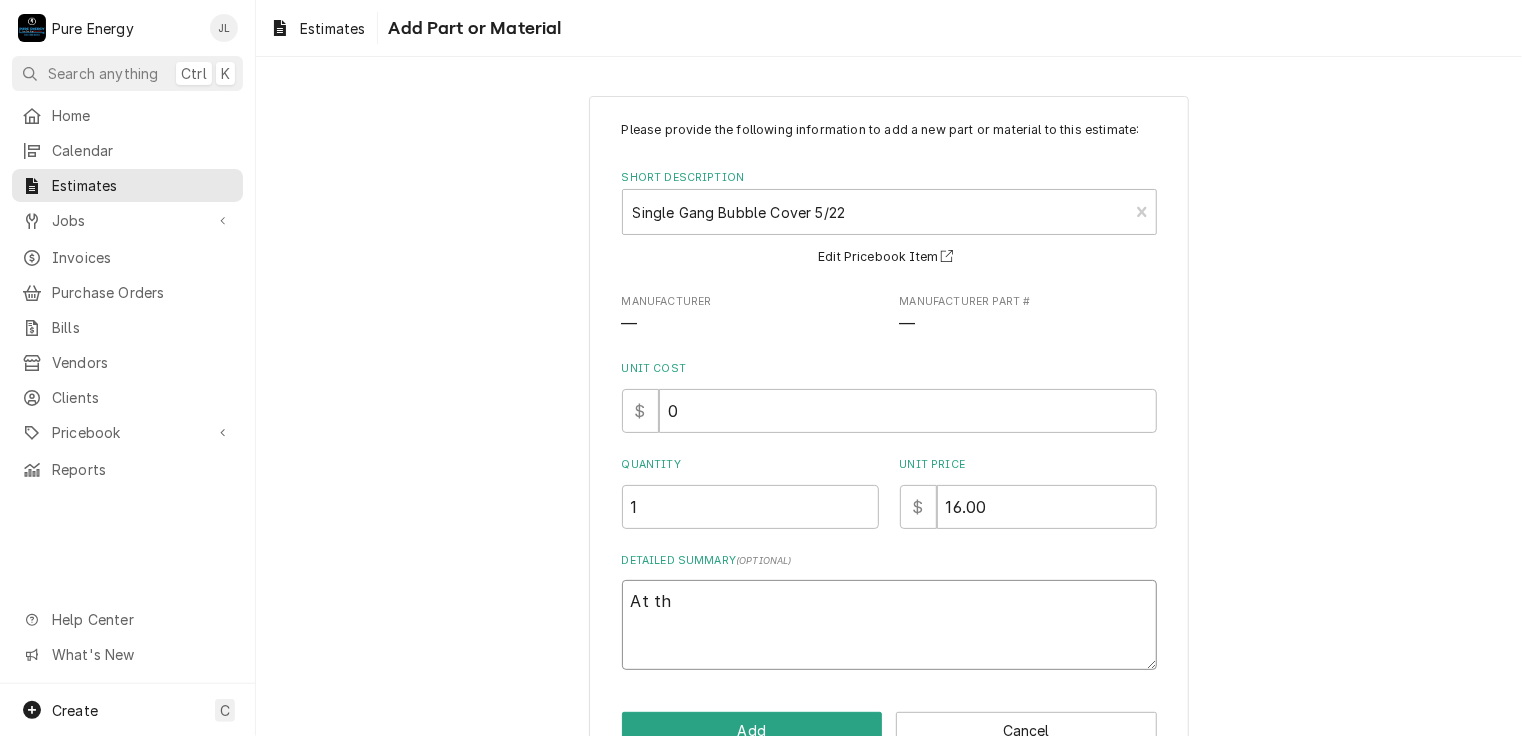 type on "x" 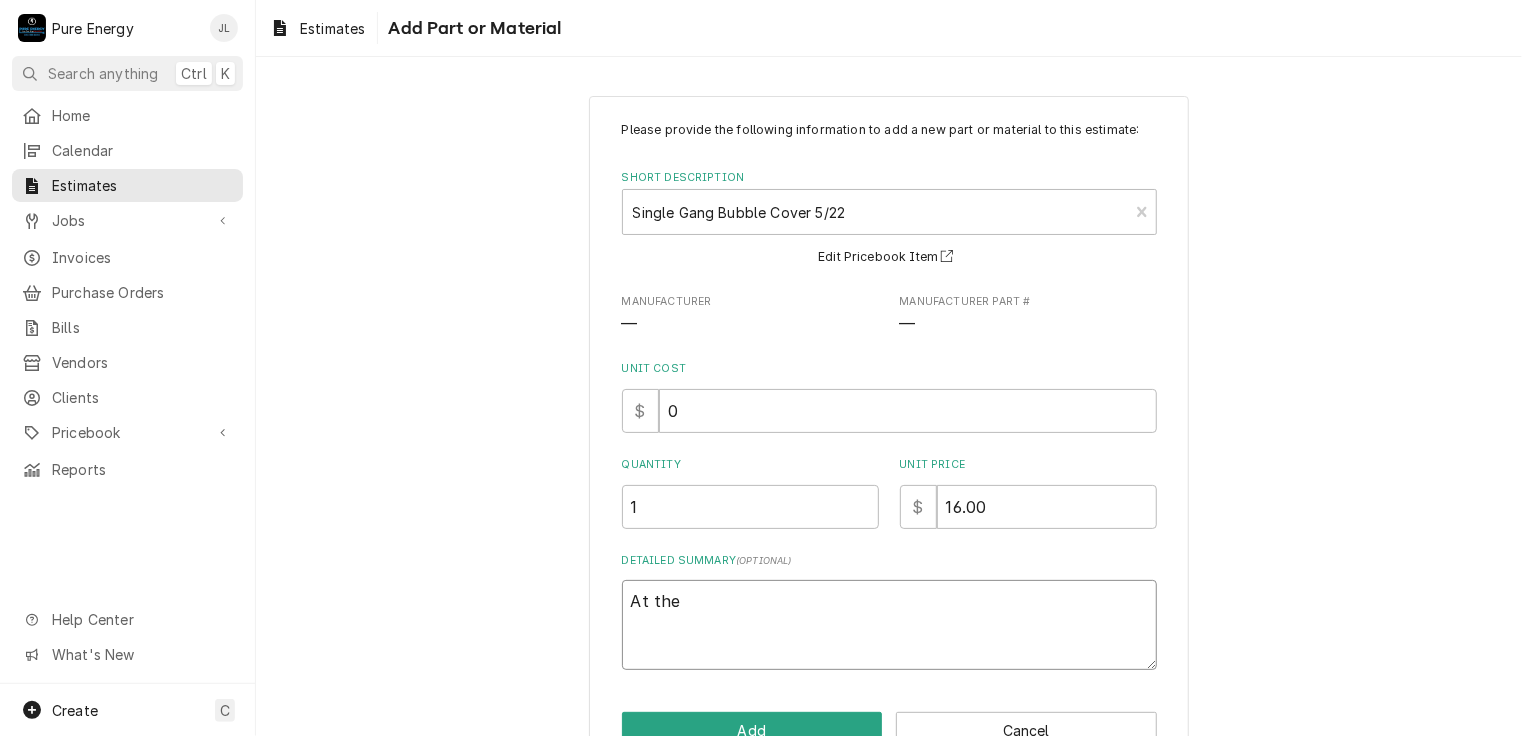 type on "At the" 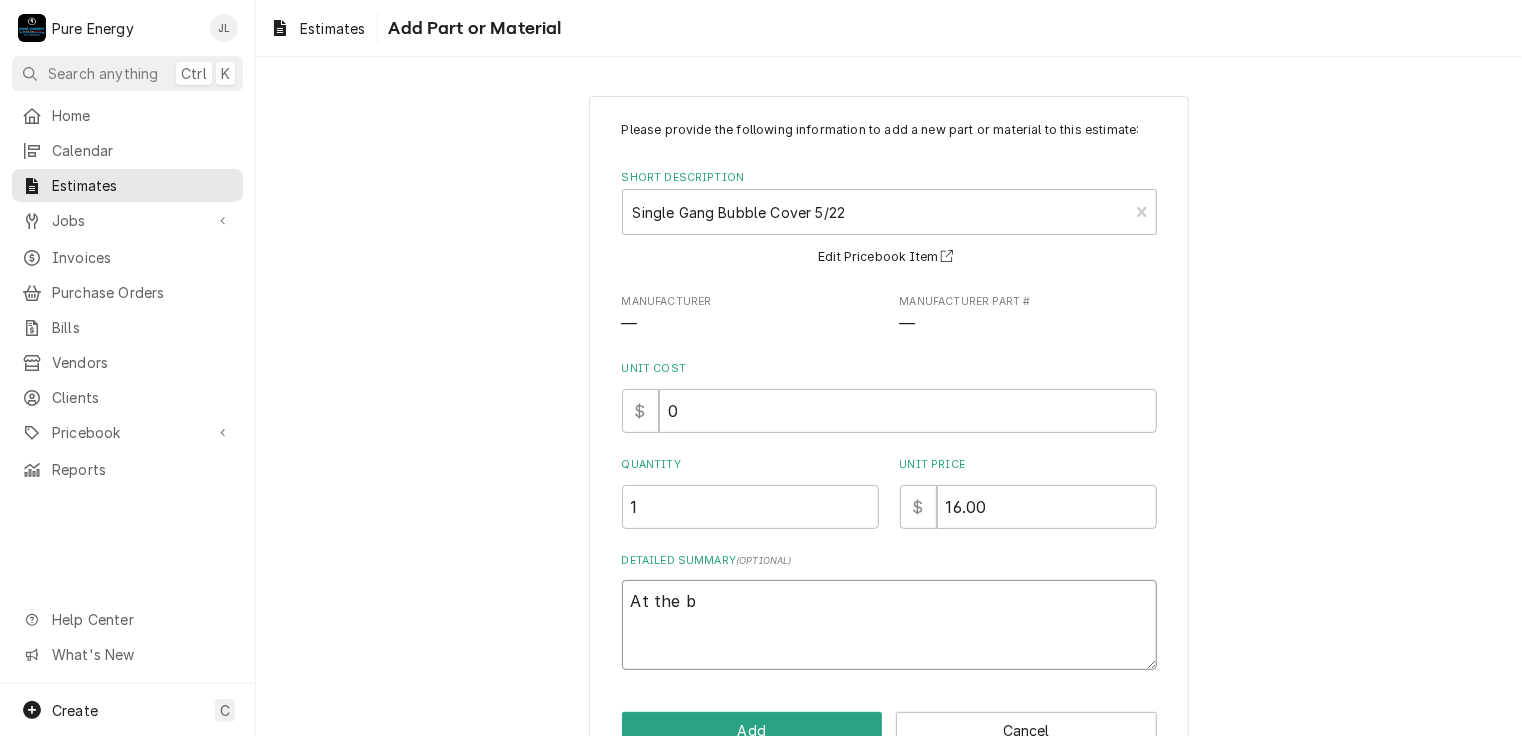 type on "x" 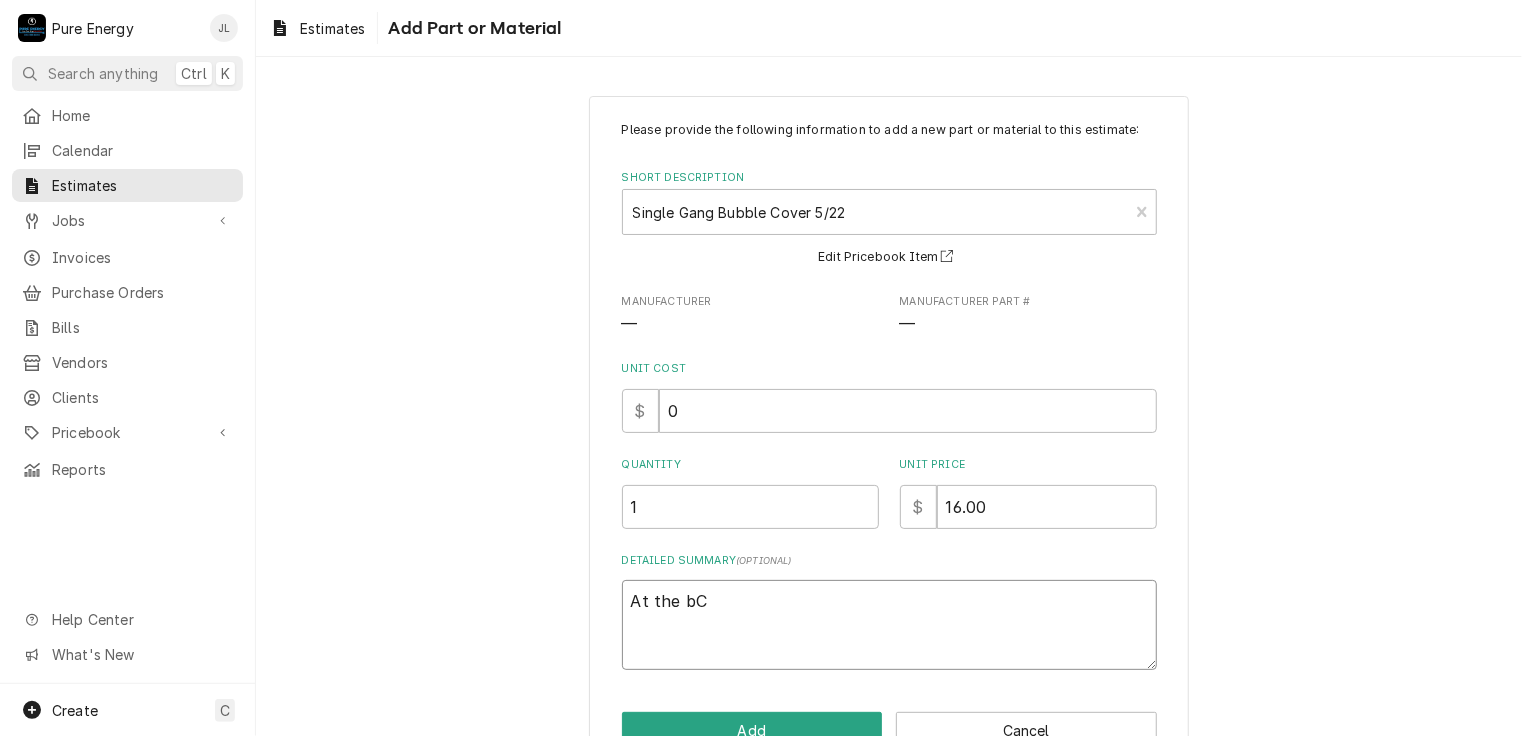 type on "x" 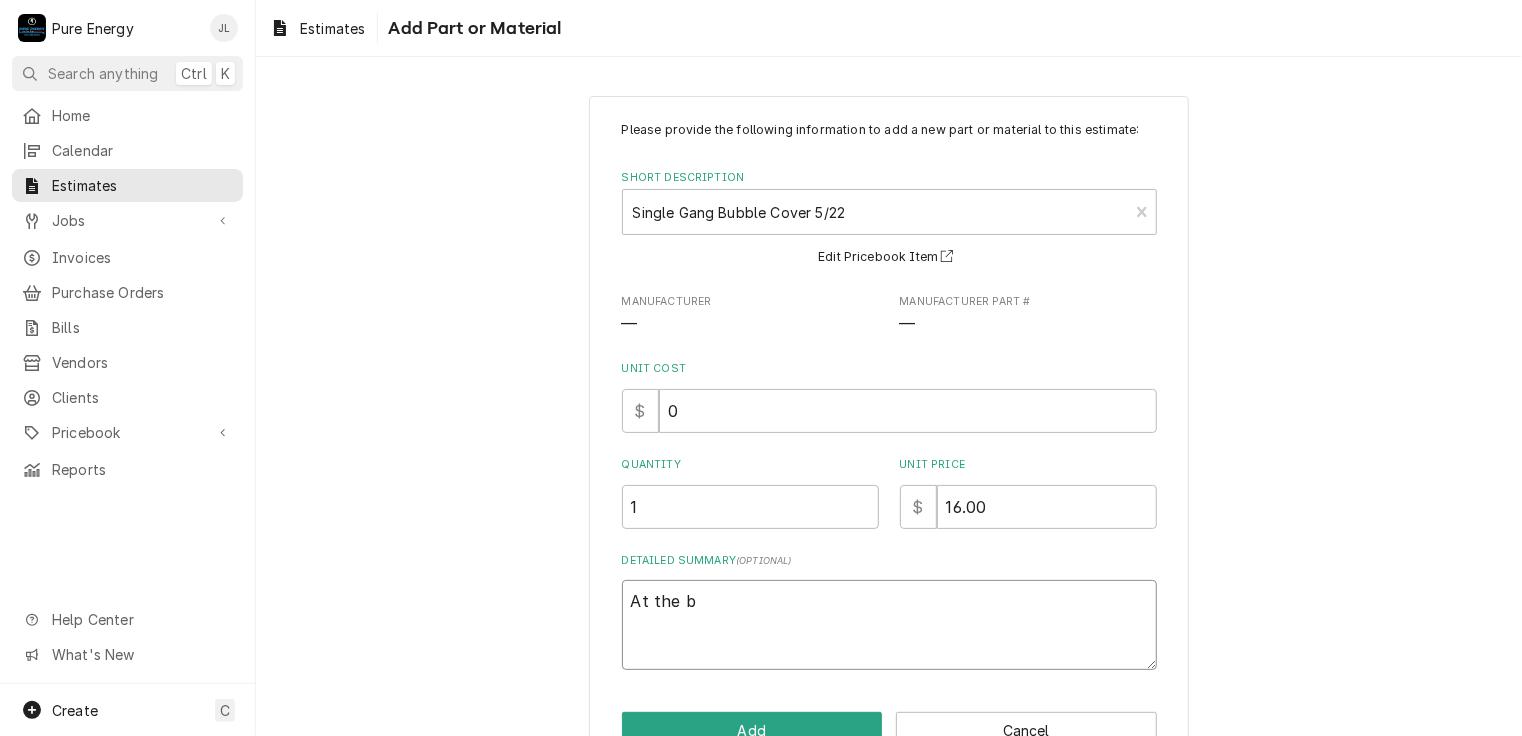 type on "x" 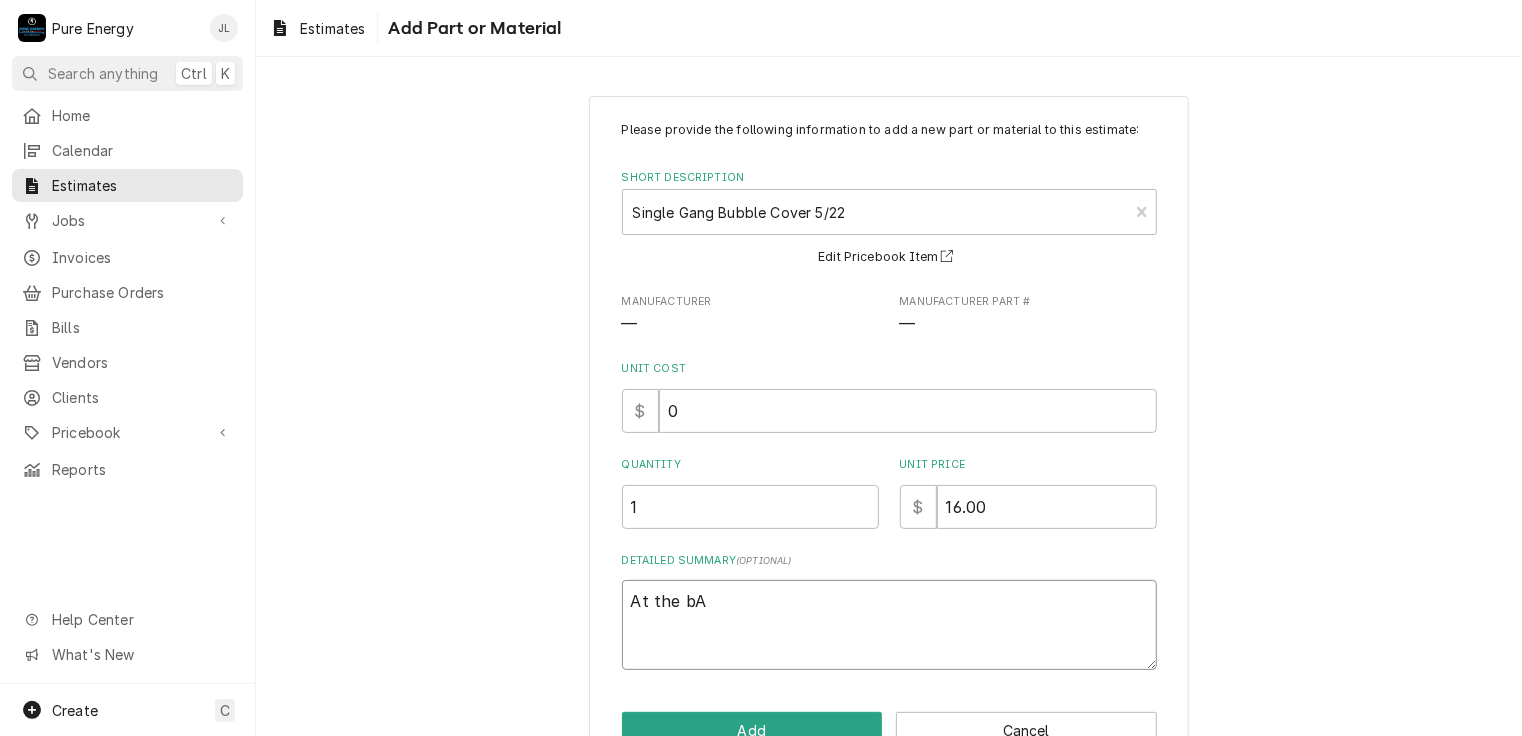 type on "x" 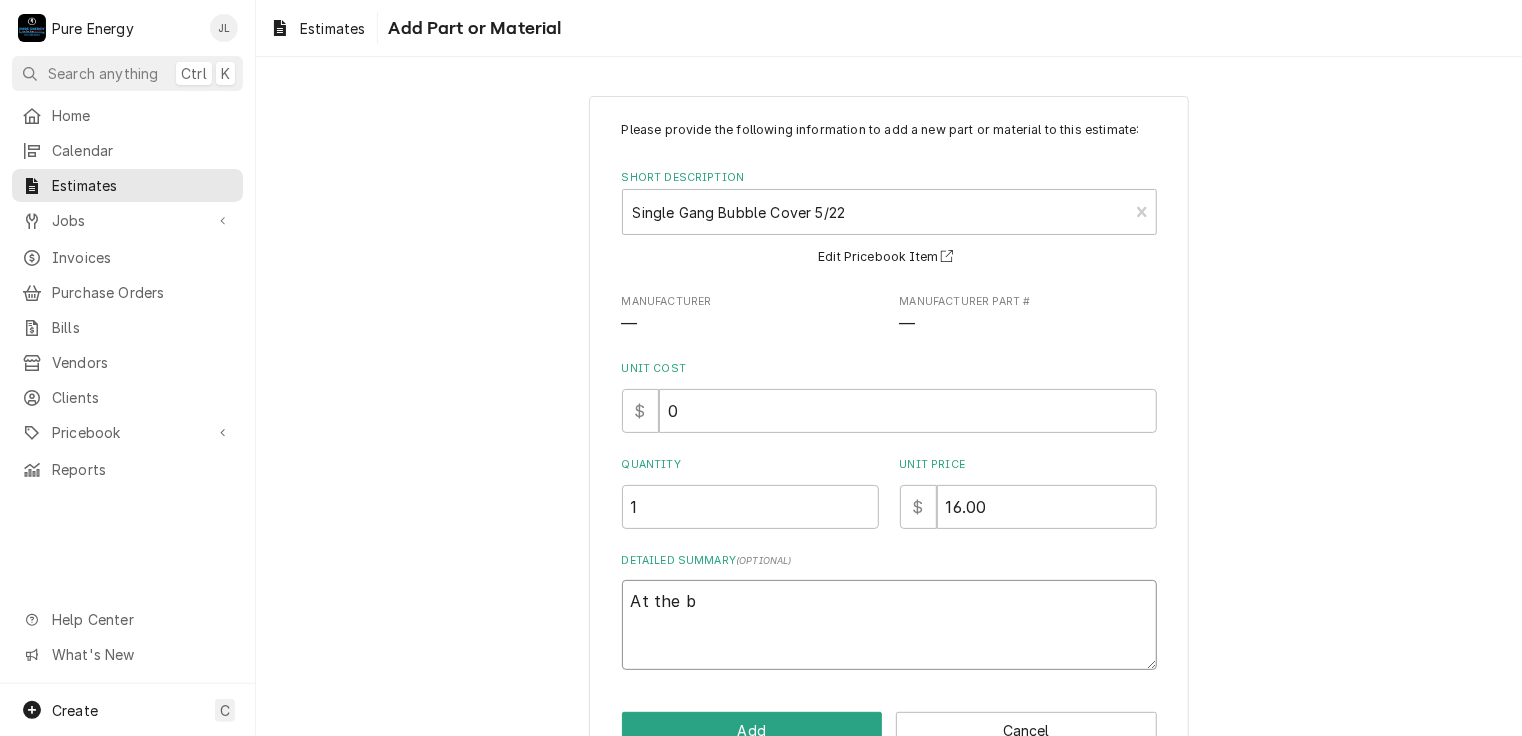 type on "x" 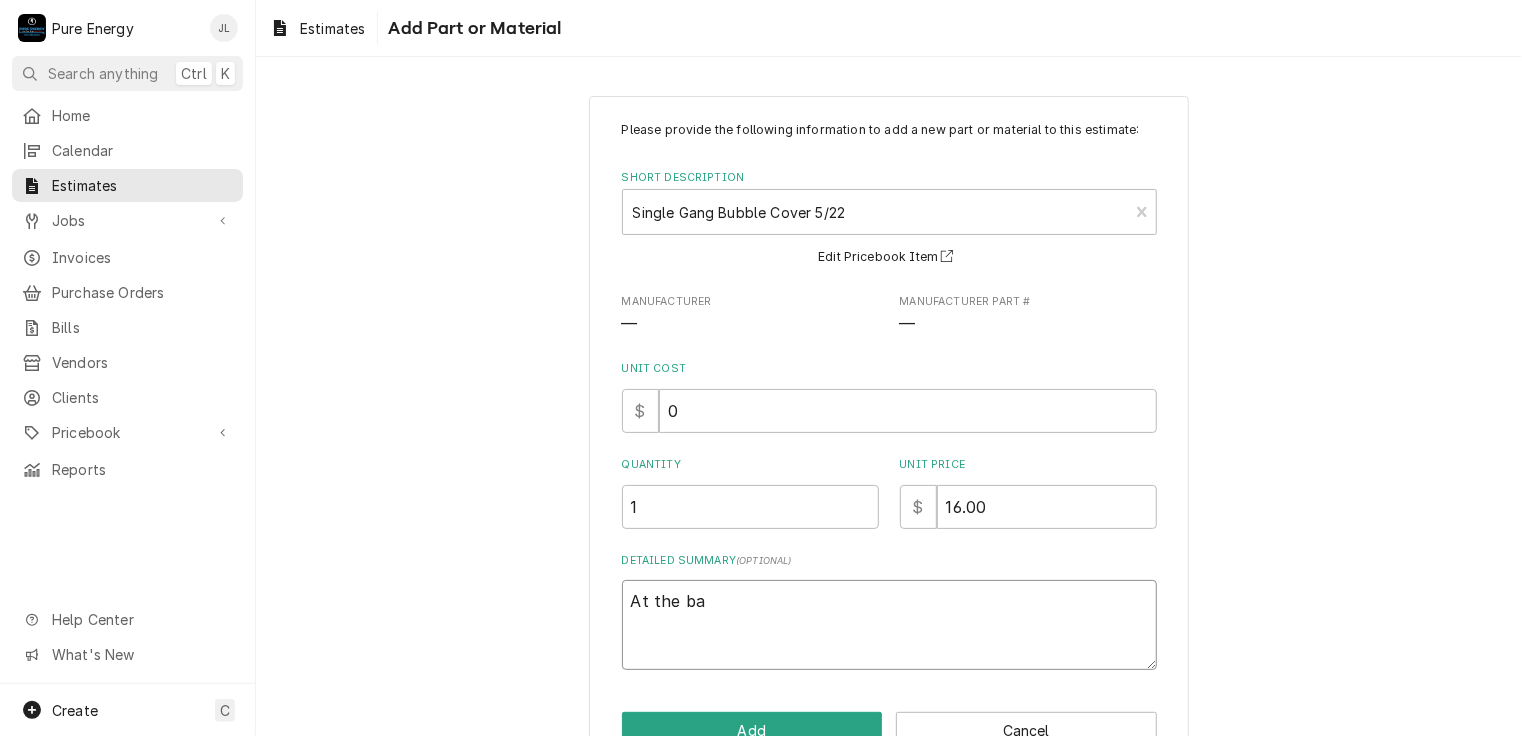 type on "x" 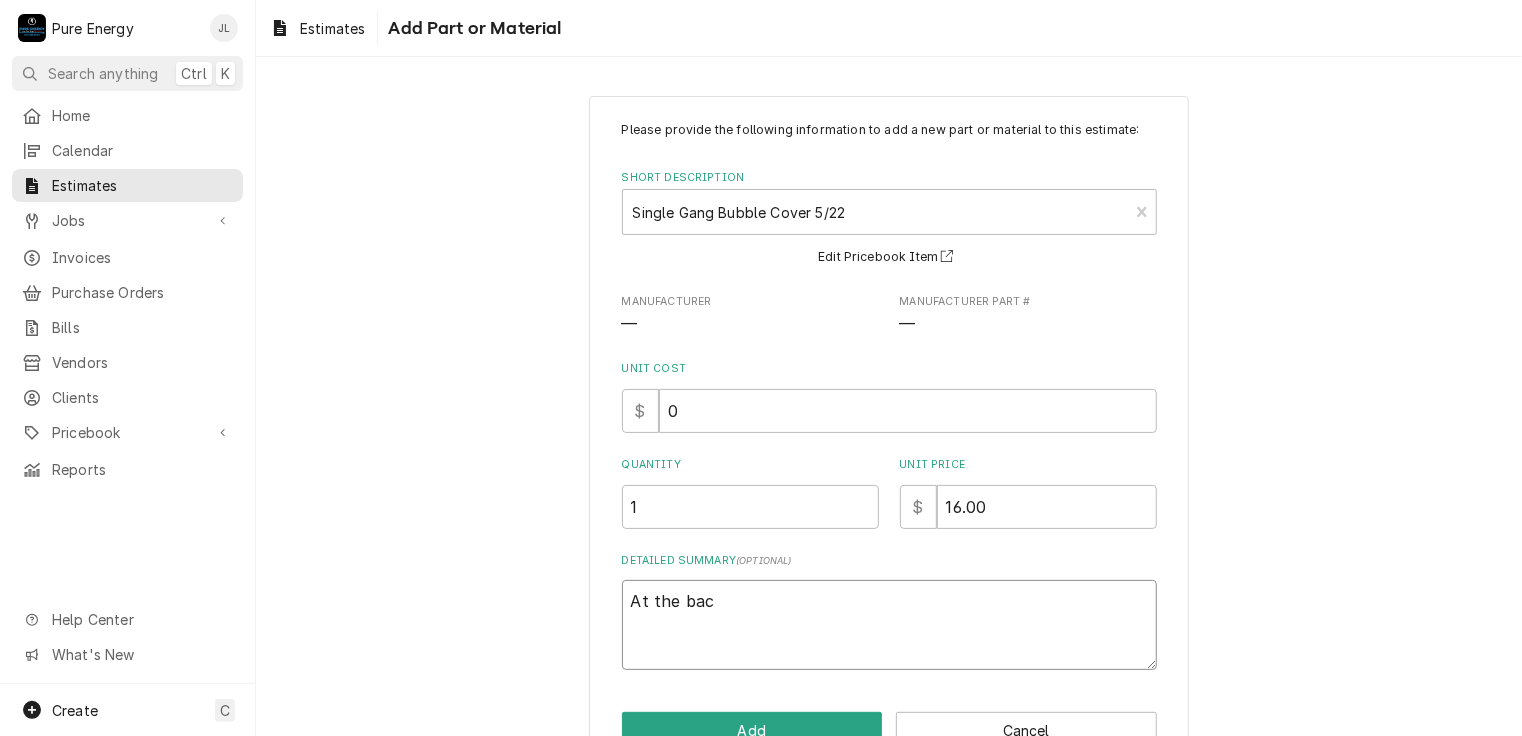 type on "x" 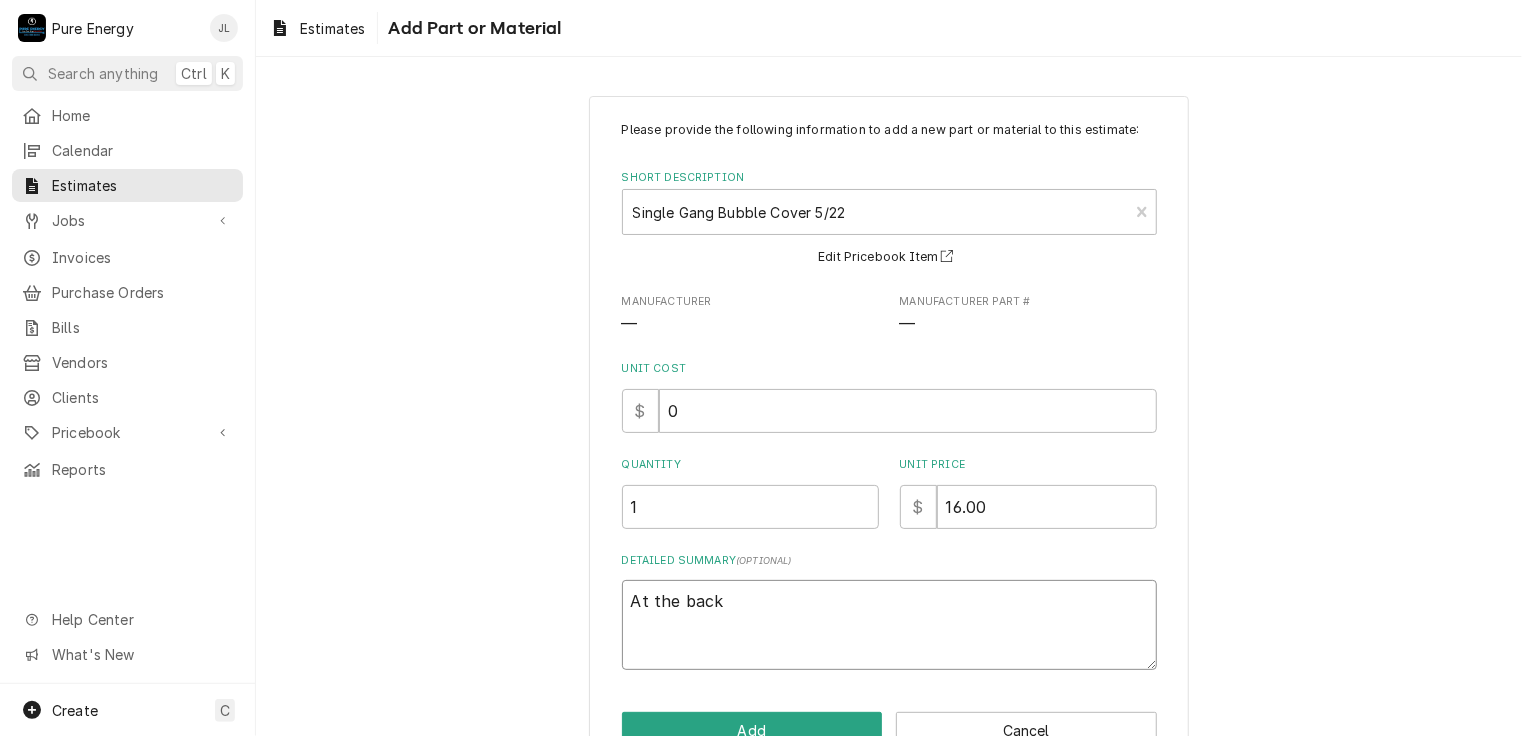 type on "x" 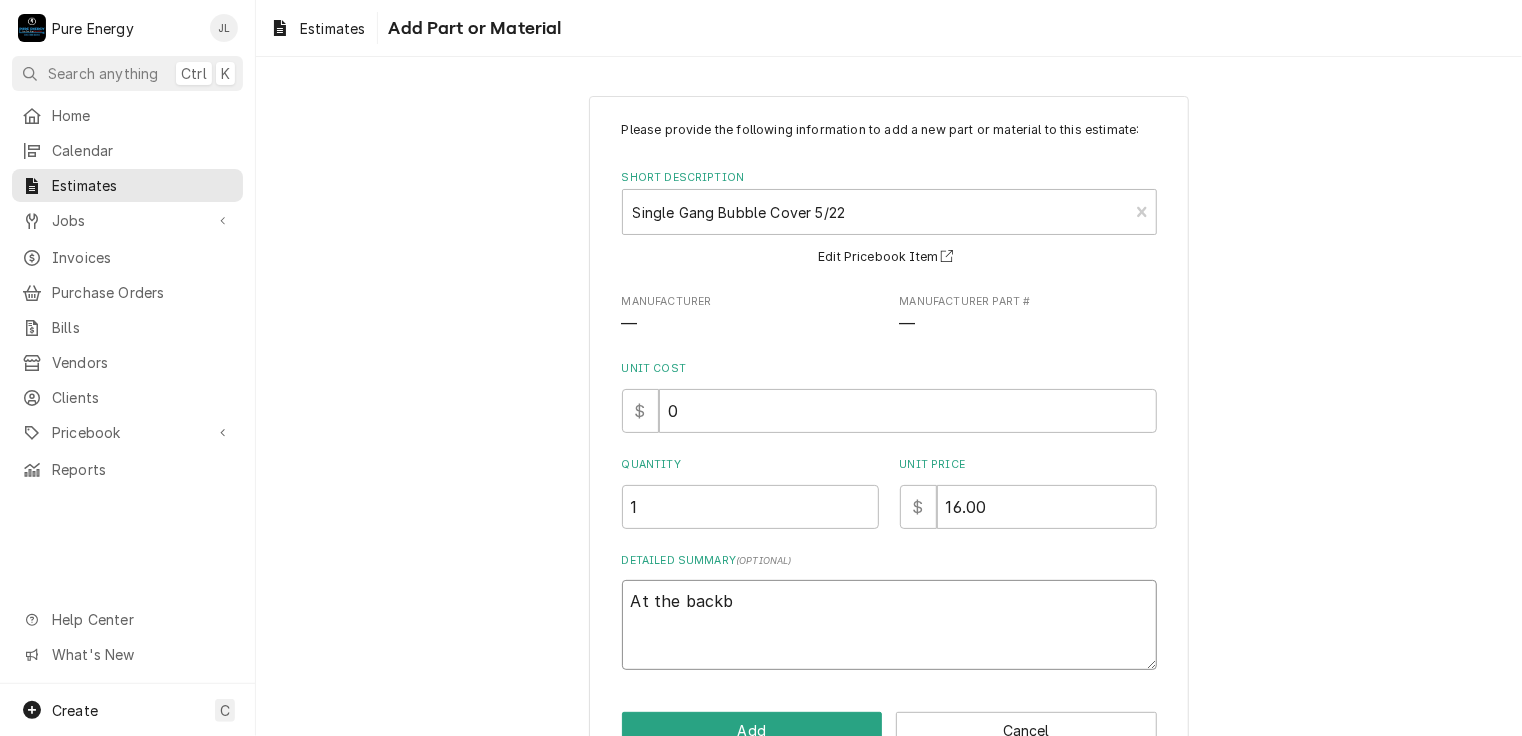 type on "At the backbo" 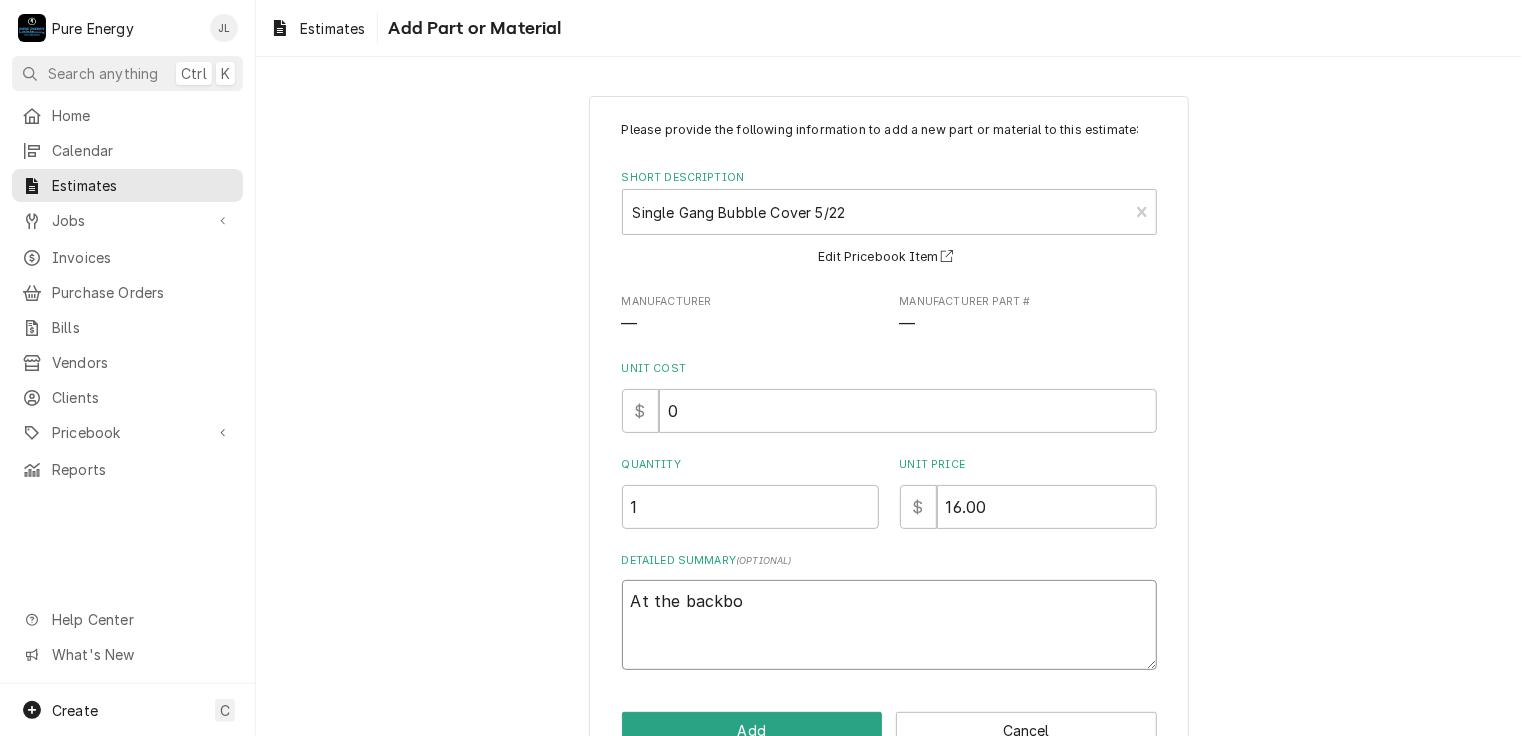 type on "x" 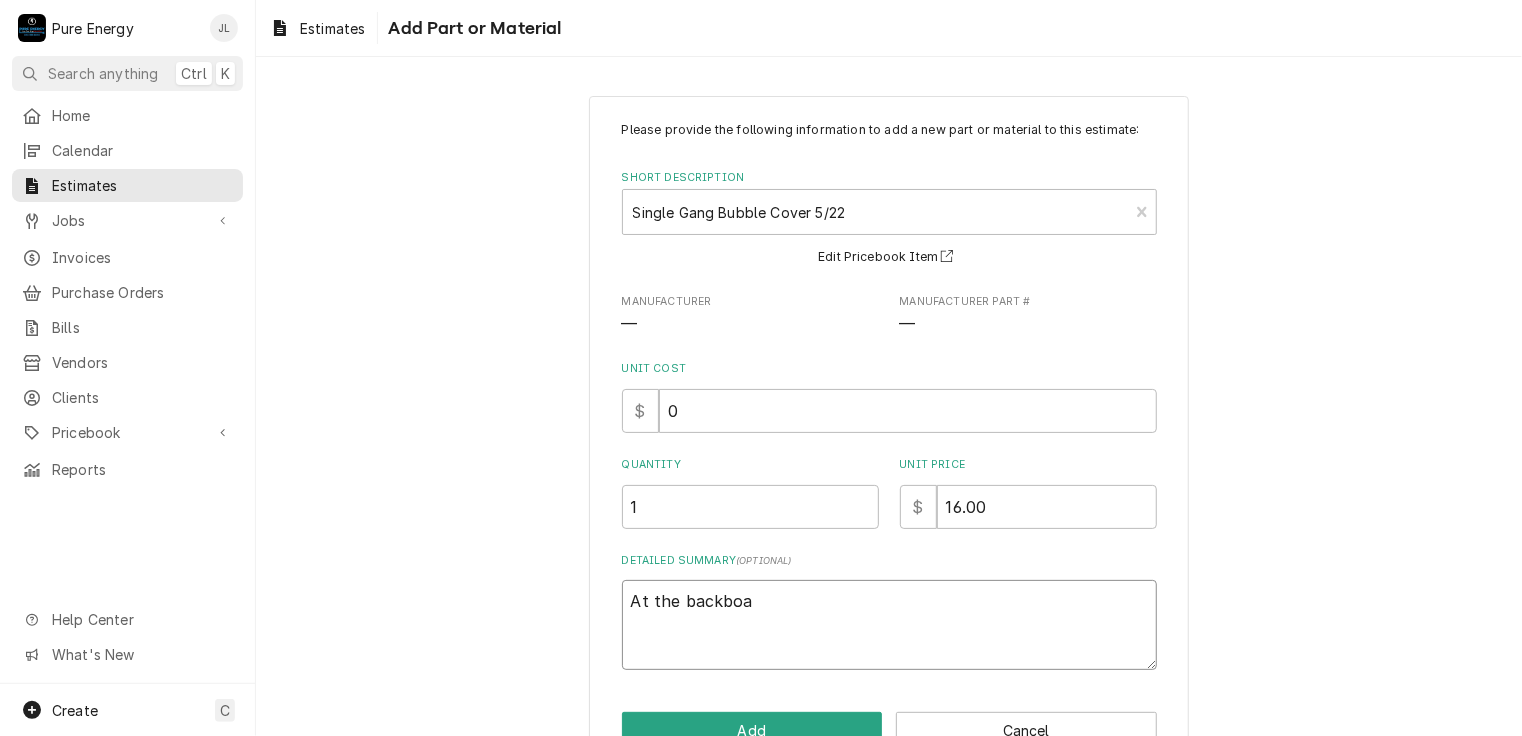 type on "At the backboar" 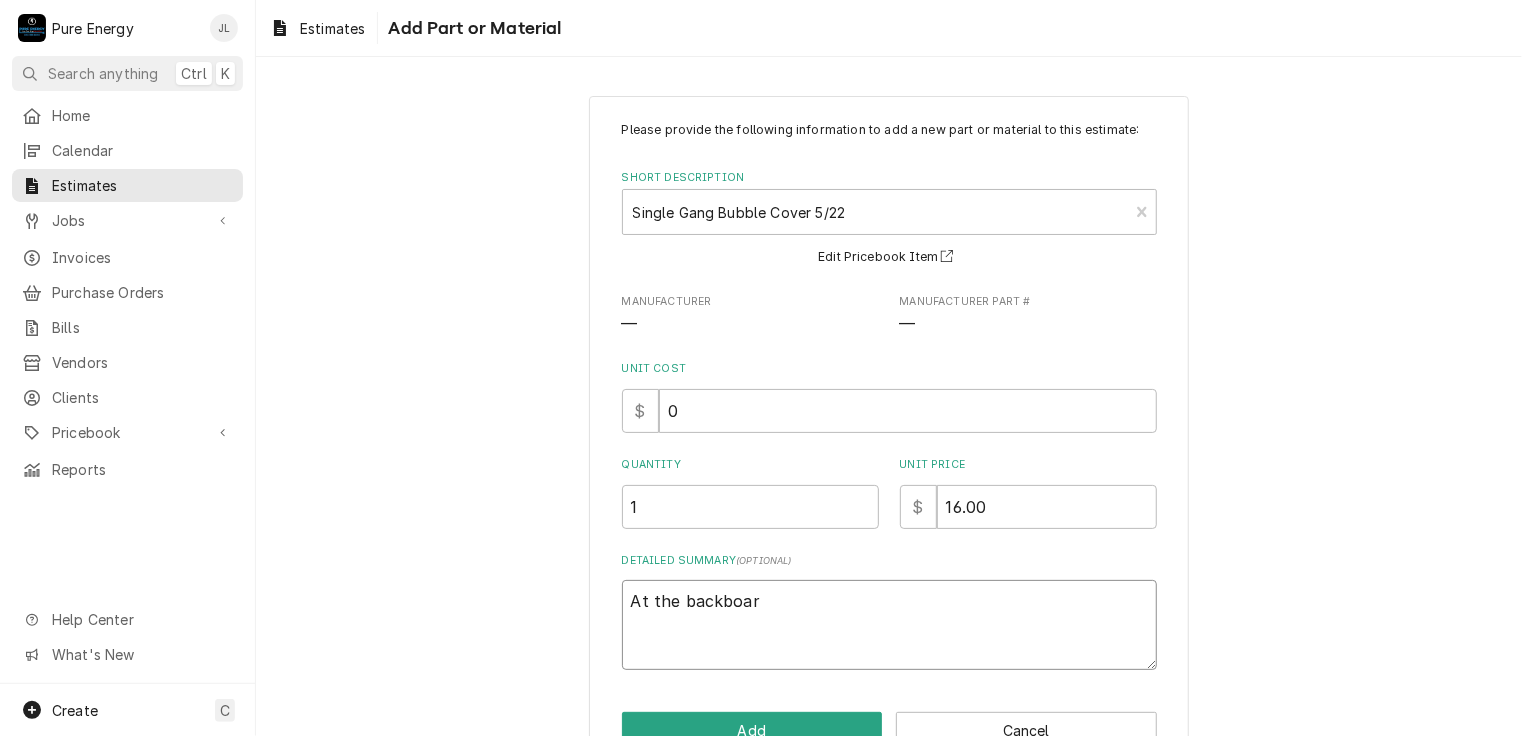 type on "x" 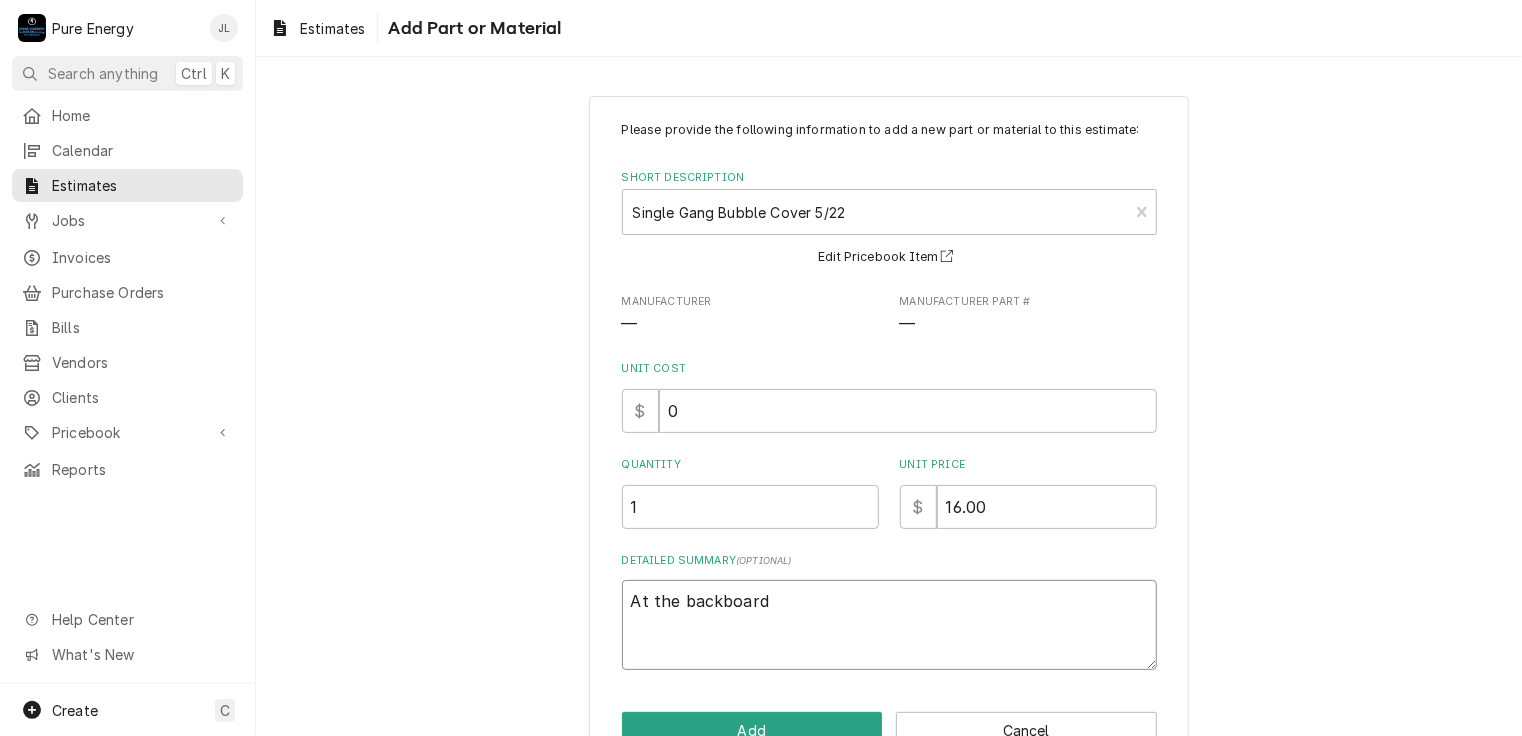 type on "x" 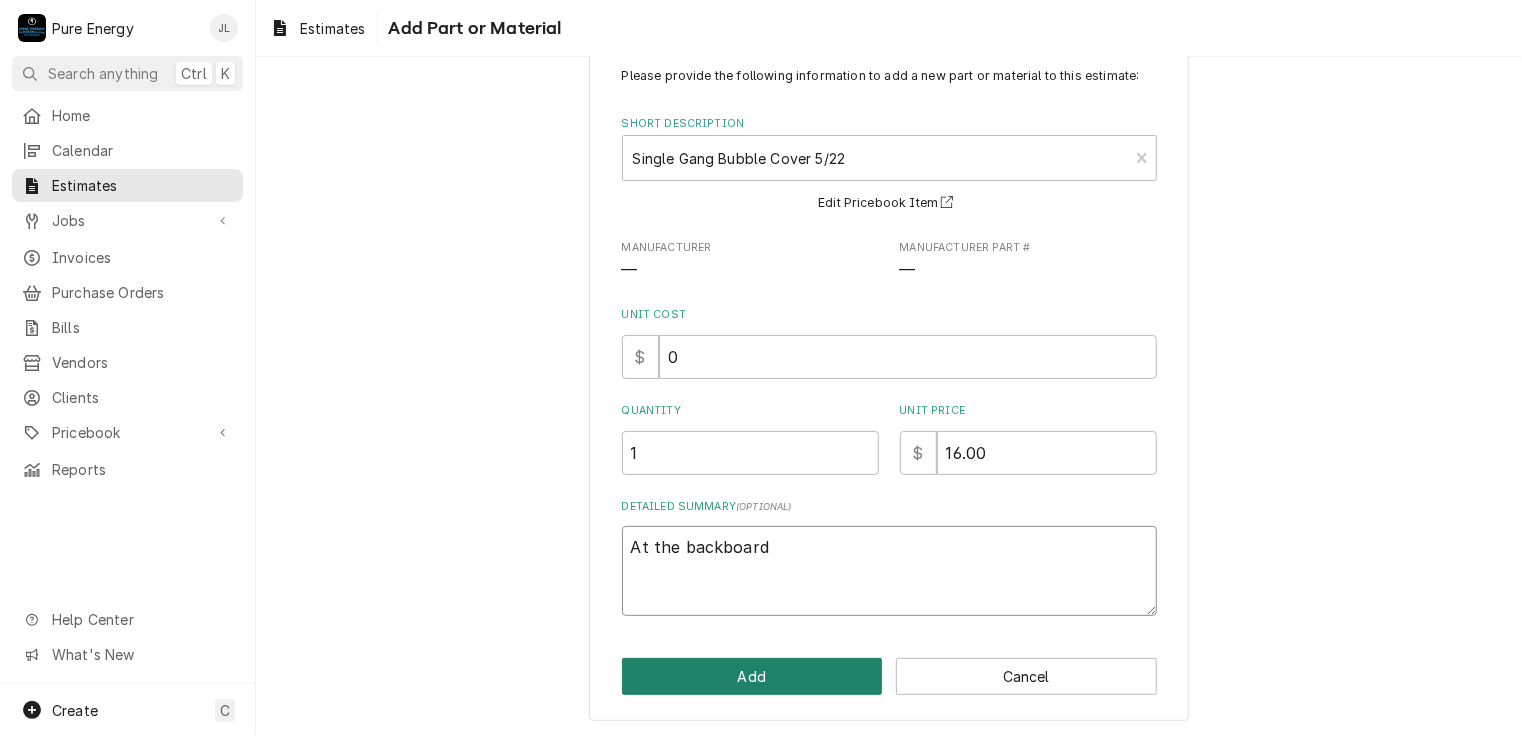 type on "At the backboard" 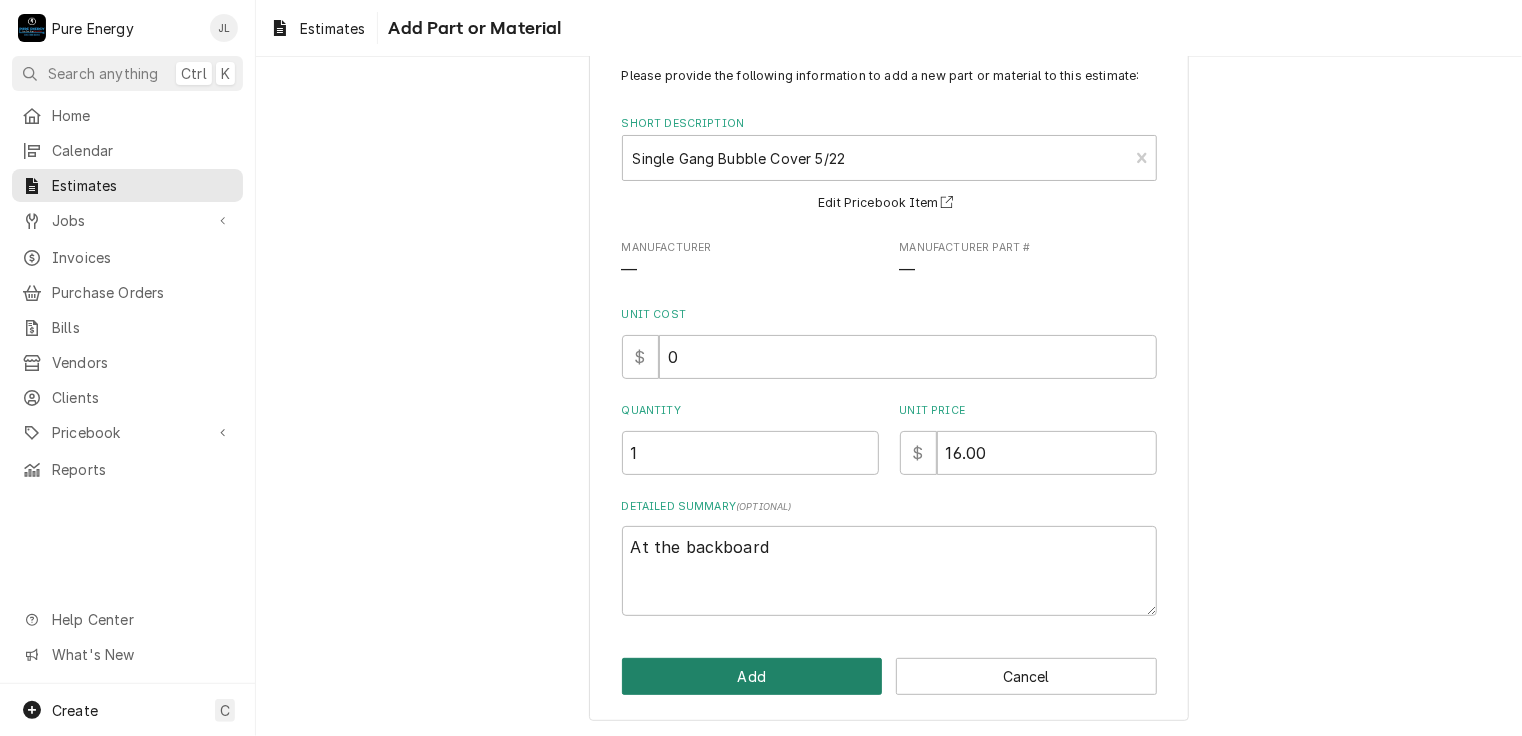 click on "Add" at bounding box center [752, 676] 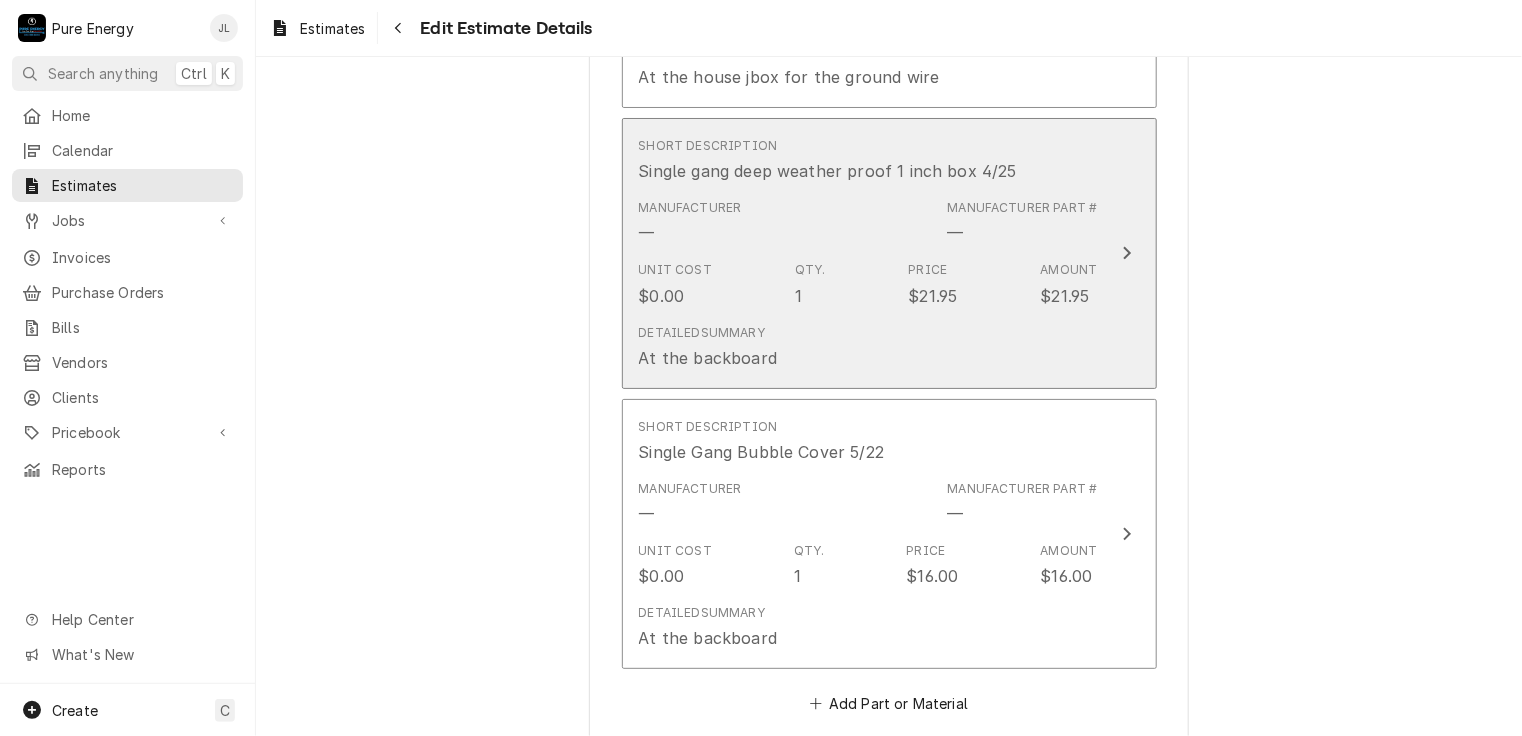 type on "x" 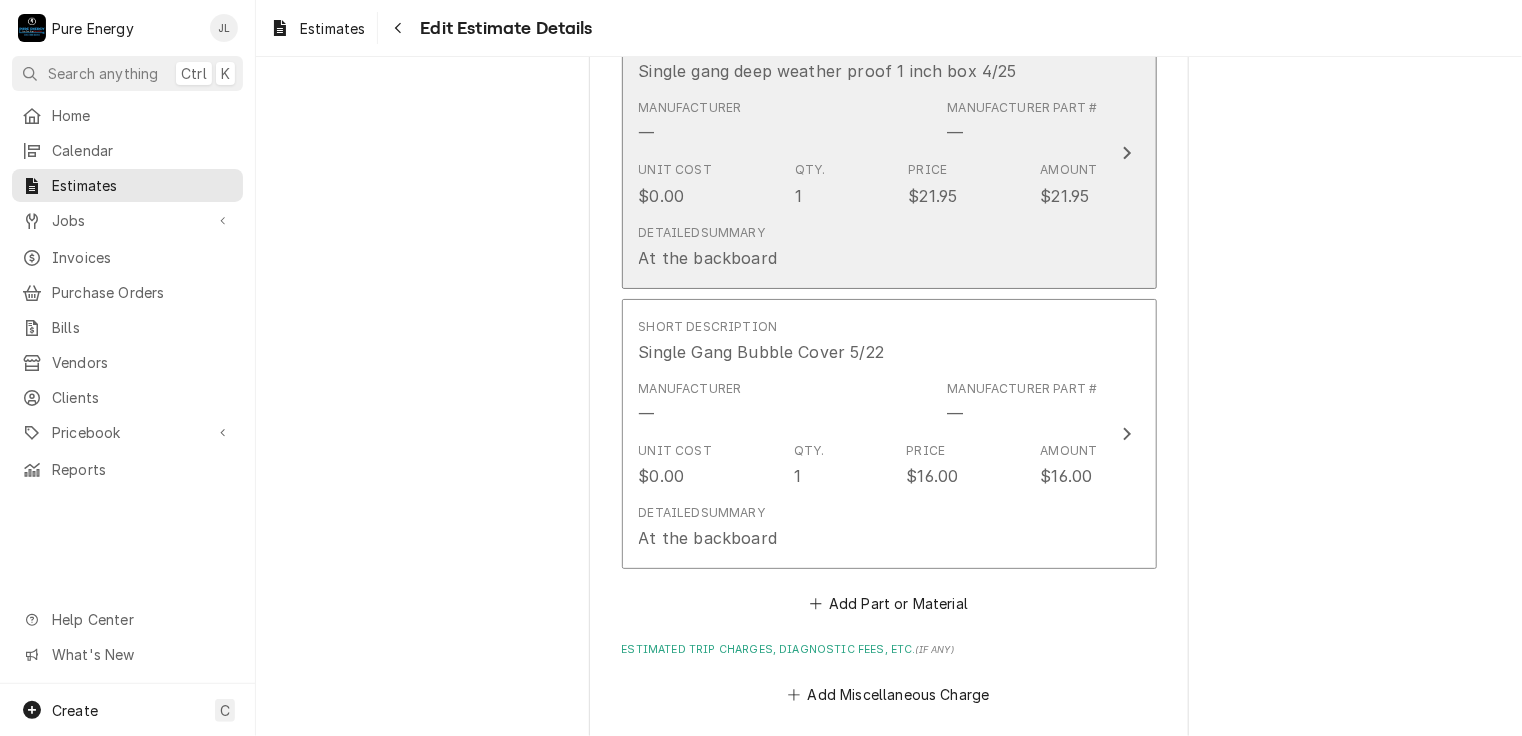scroll, scrollTop: 8898, scrollLeft: 0, axis: vertical 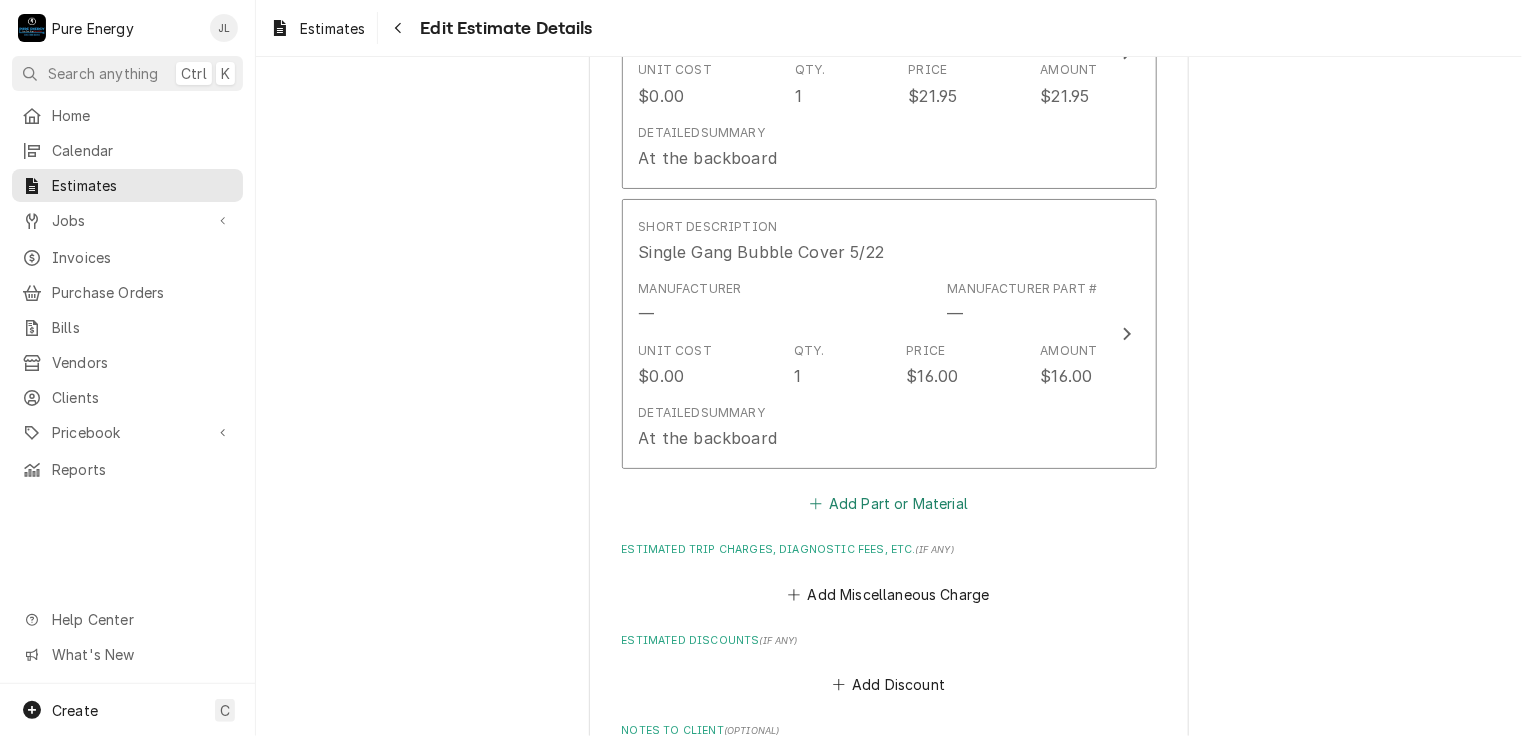 click on "Add Part or Material" at bounding box center (888, 504) 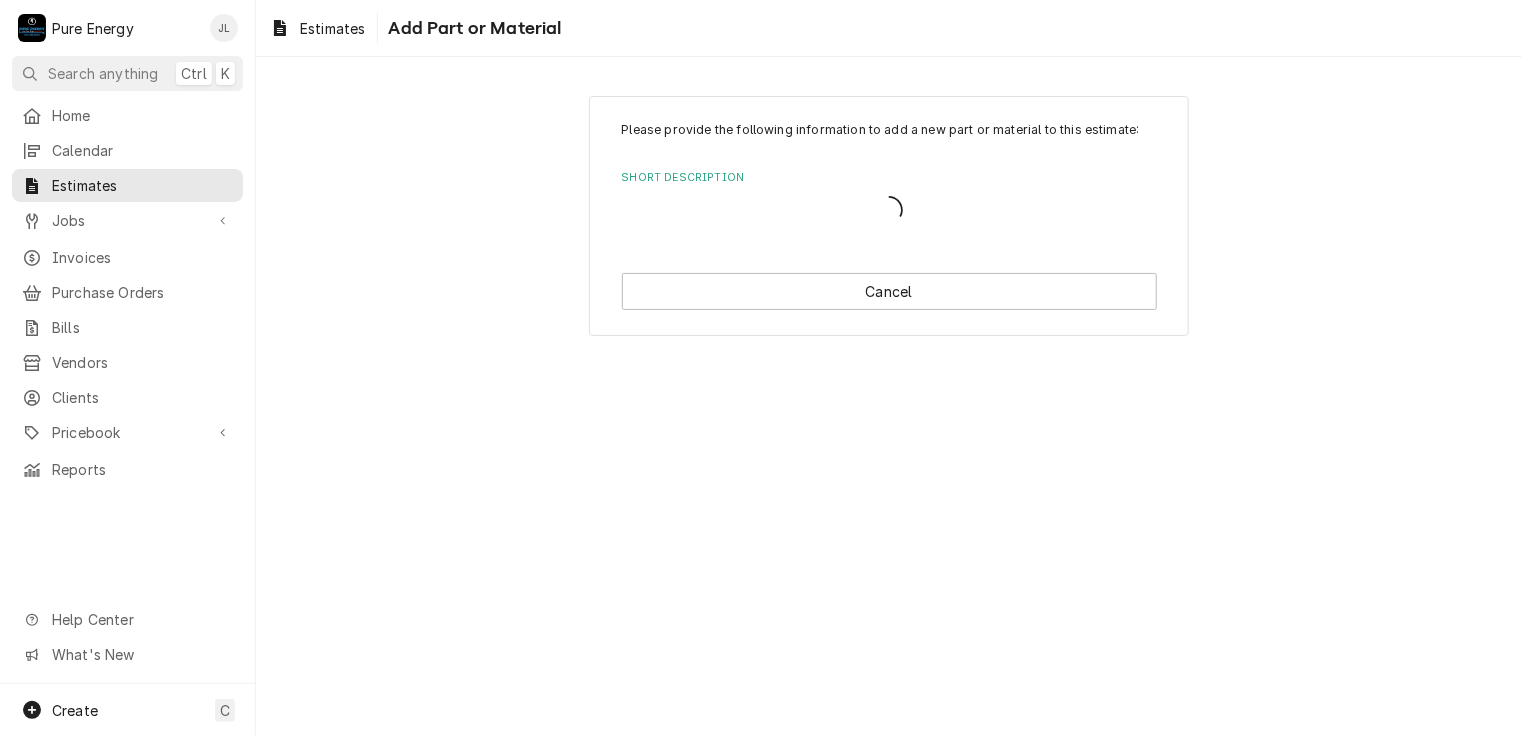 scroll, scrollTop: 0, scrollLeft: 0, axis: both 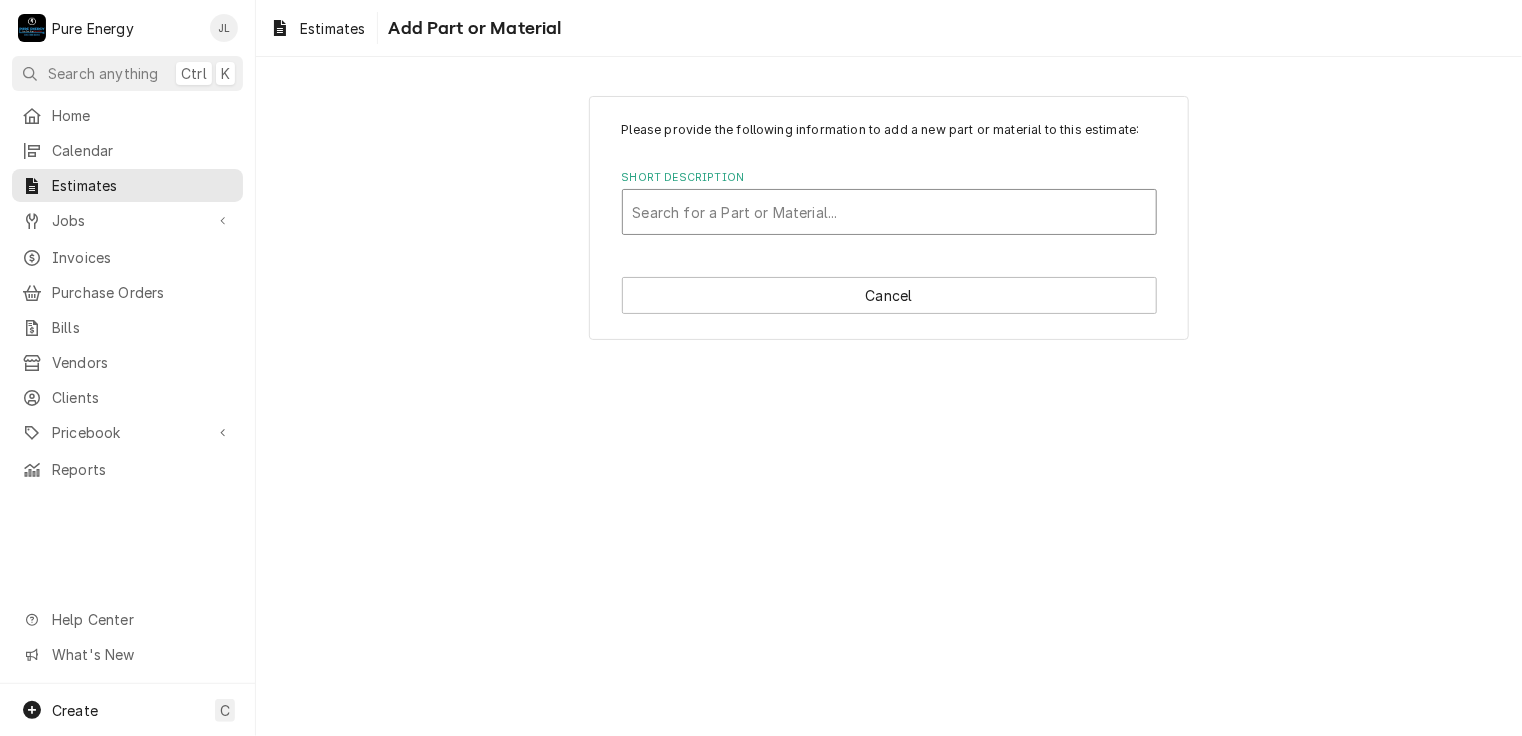 click at bounding box center [889, 212] 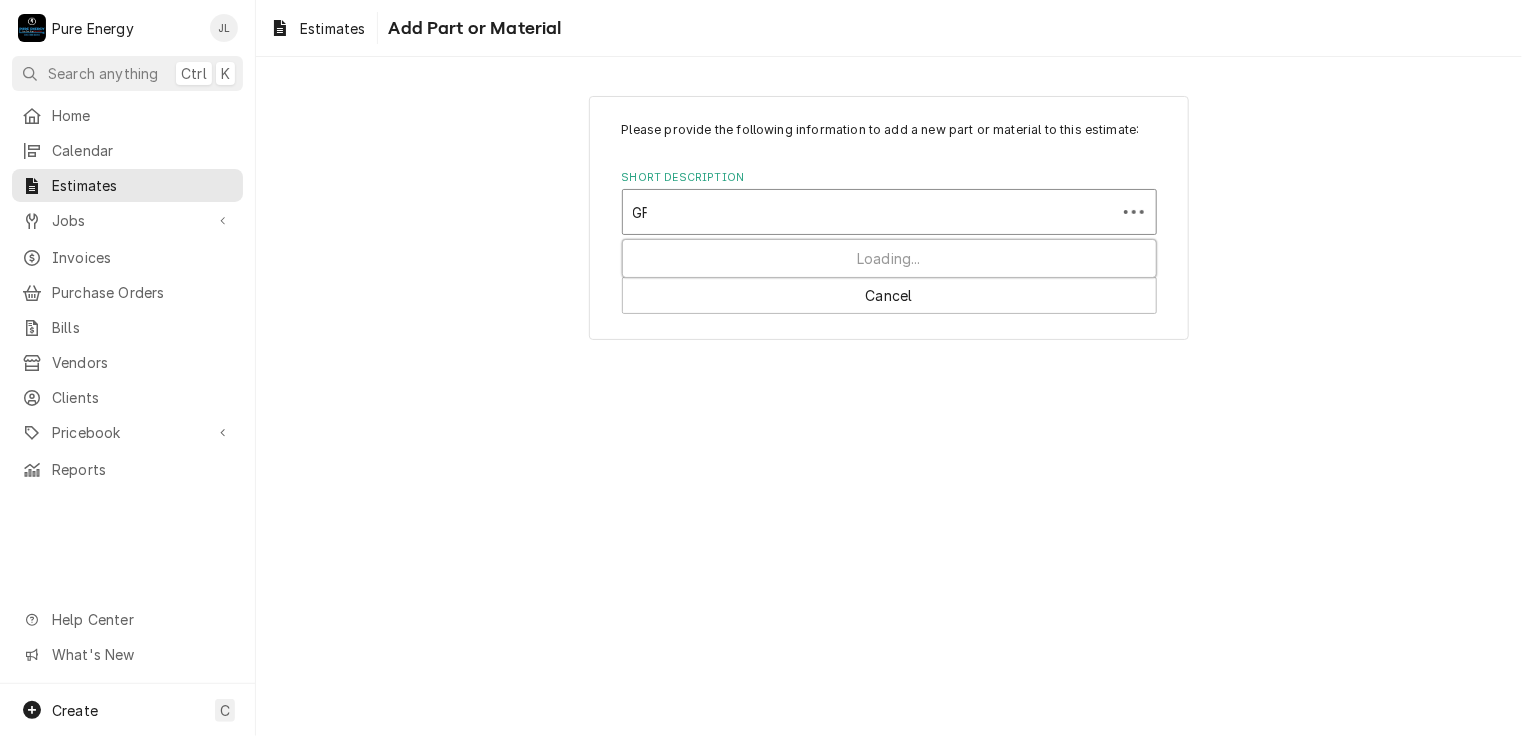 type on "GFI" 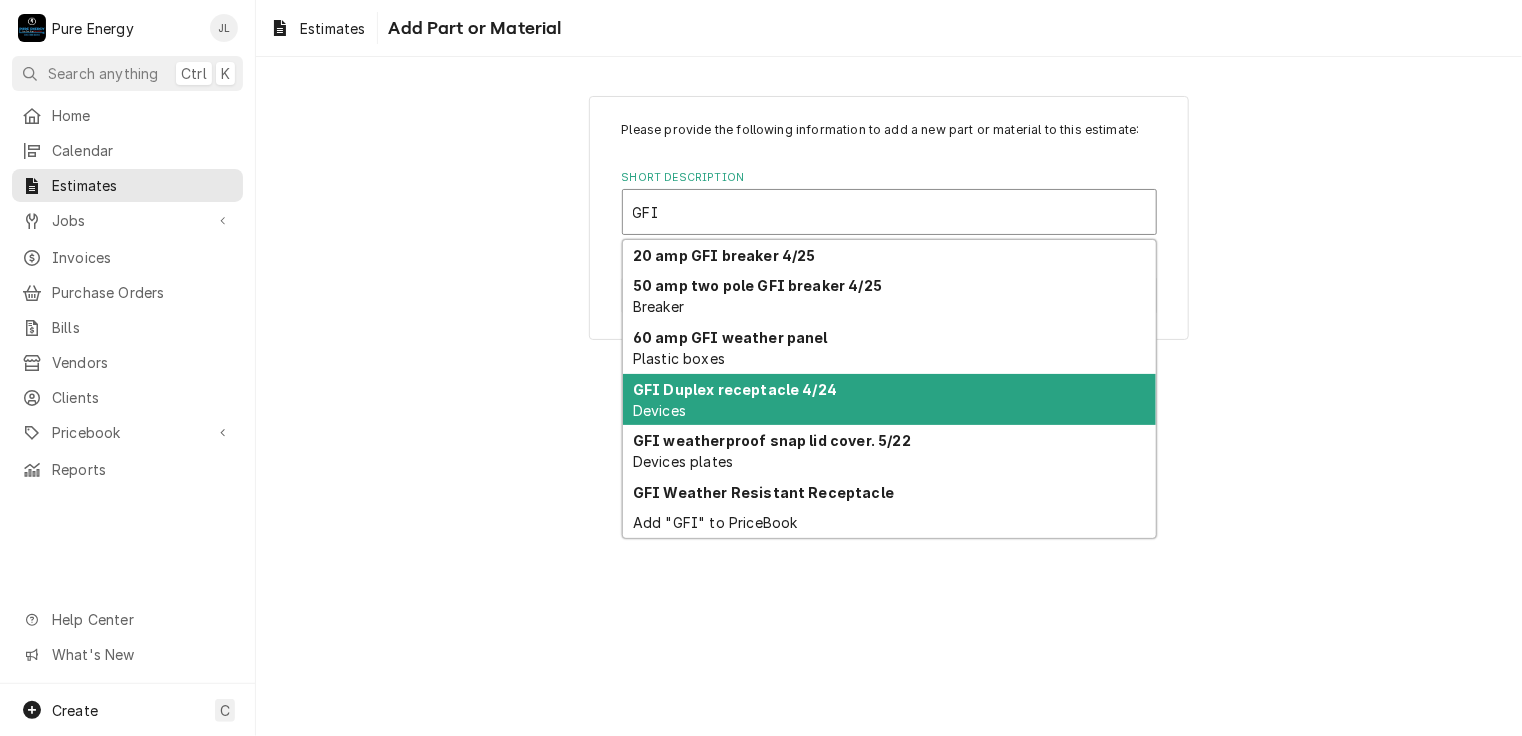 click on "GFI [DEVICE]  4/24 Devices" at bounding box center (889, 400) 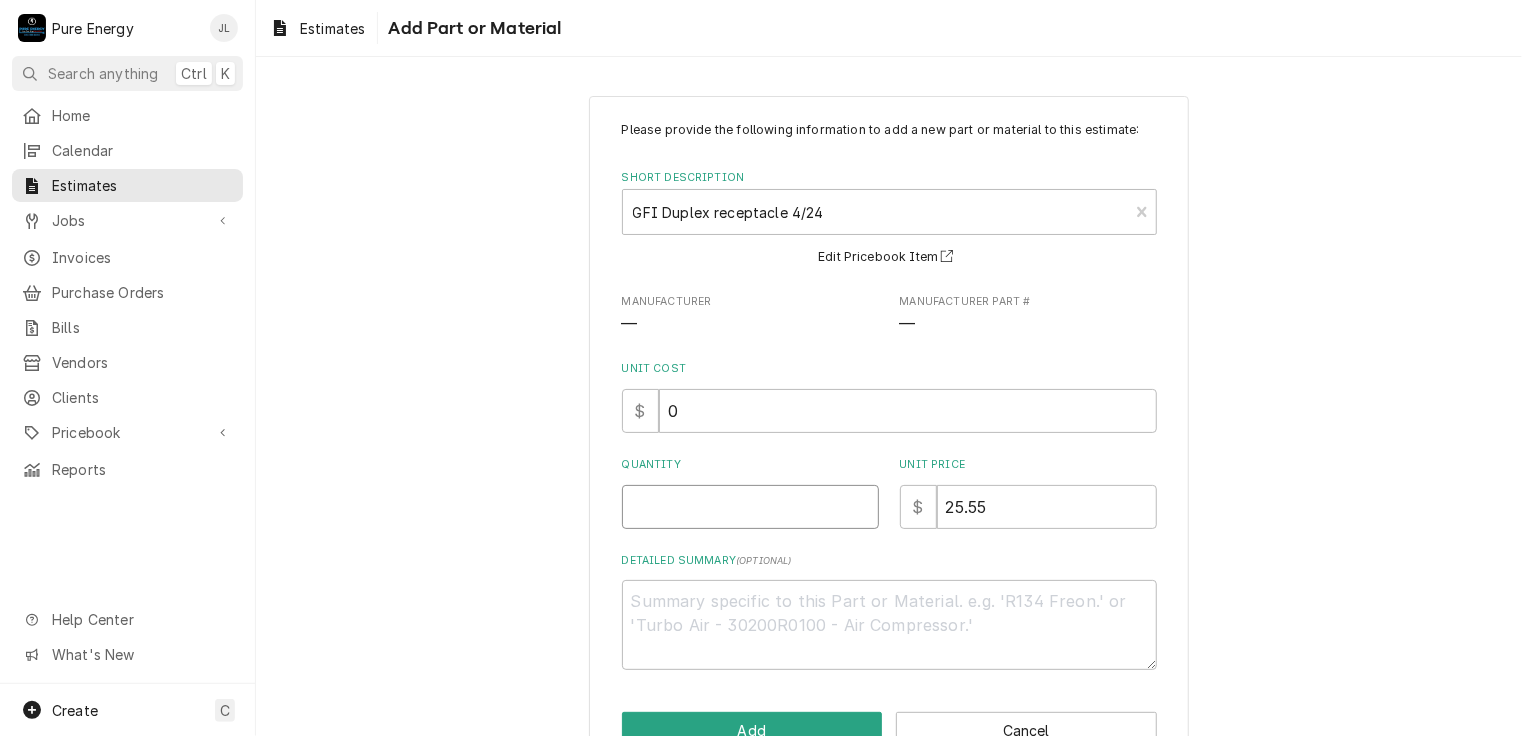 click on "Quantity" at bounding box center (750, 507) 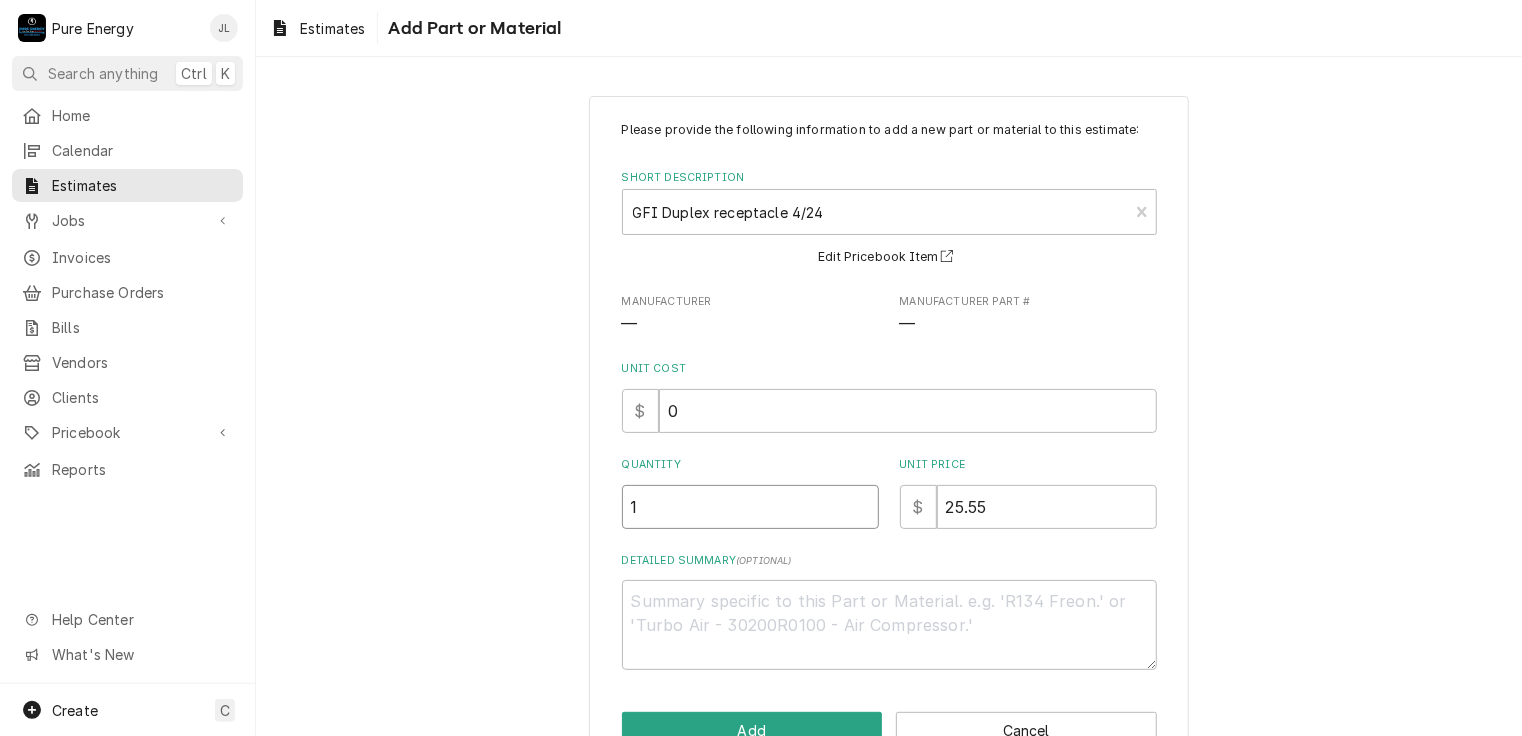 type on "x" 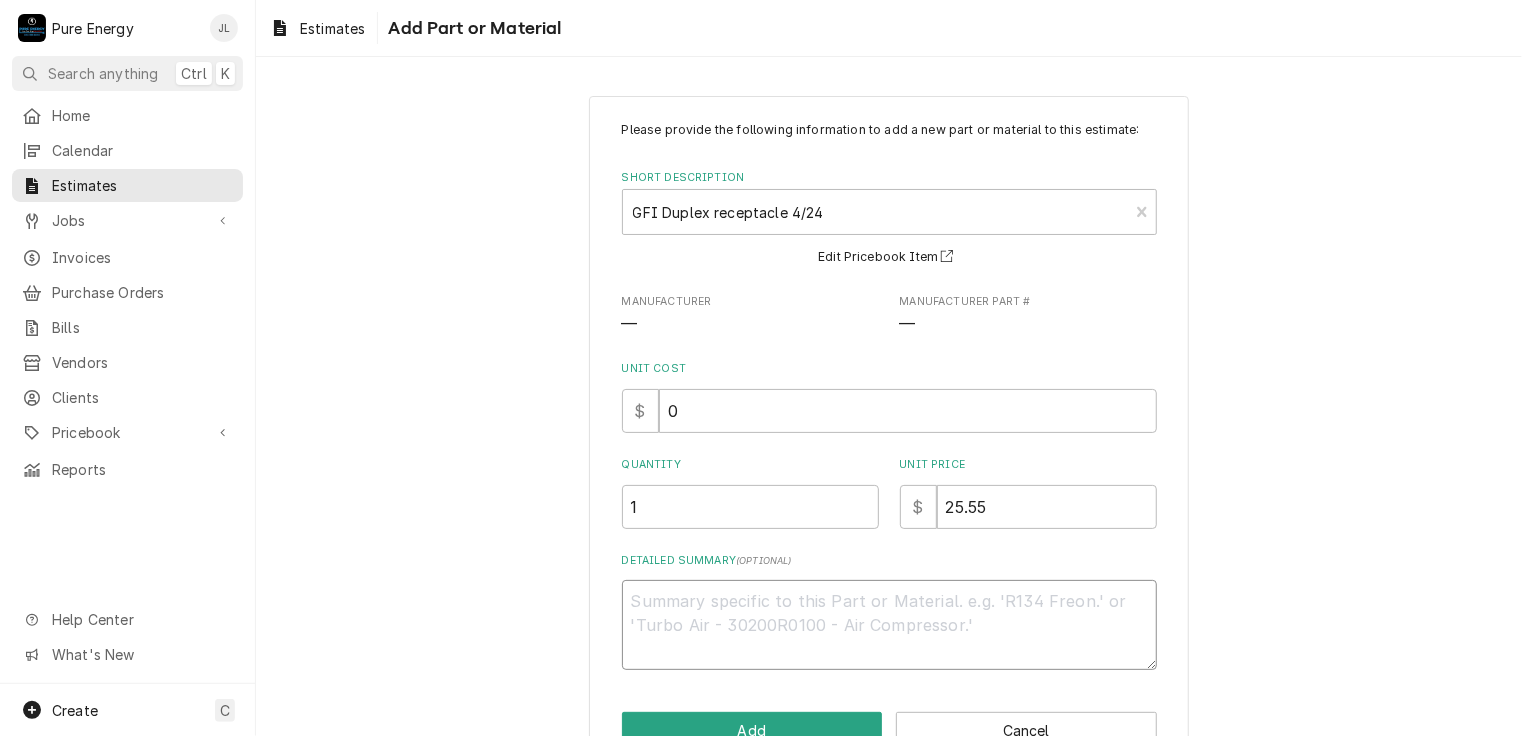 click on "Detailed Summary  ( optional )" at bounding box center [889, 625] 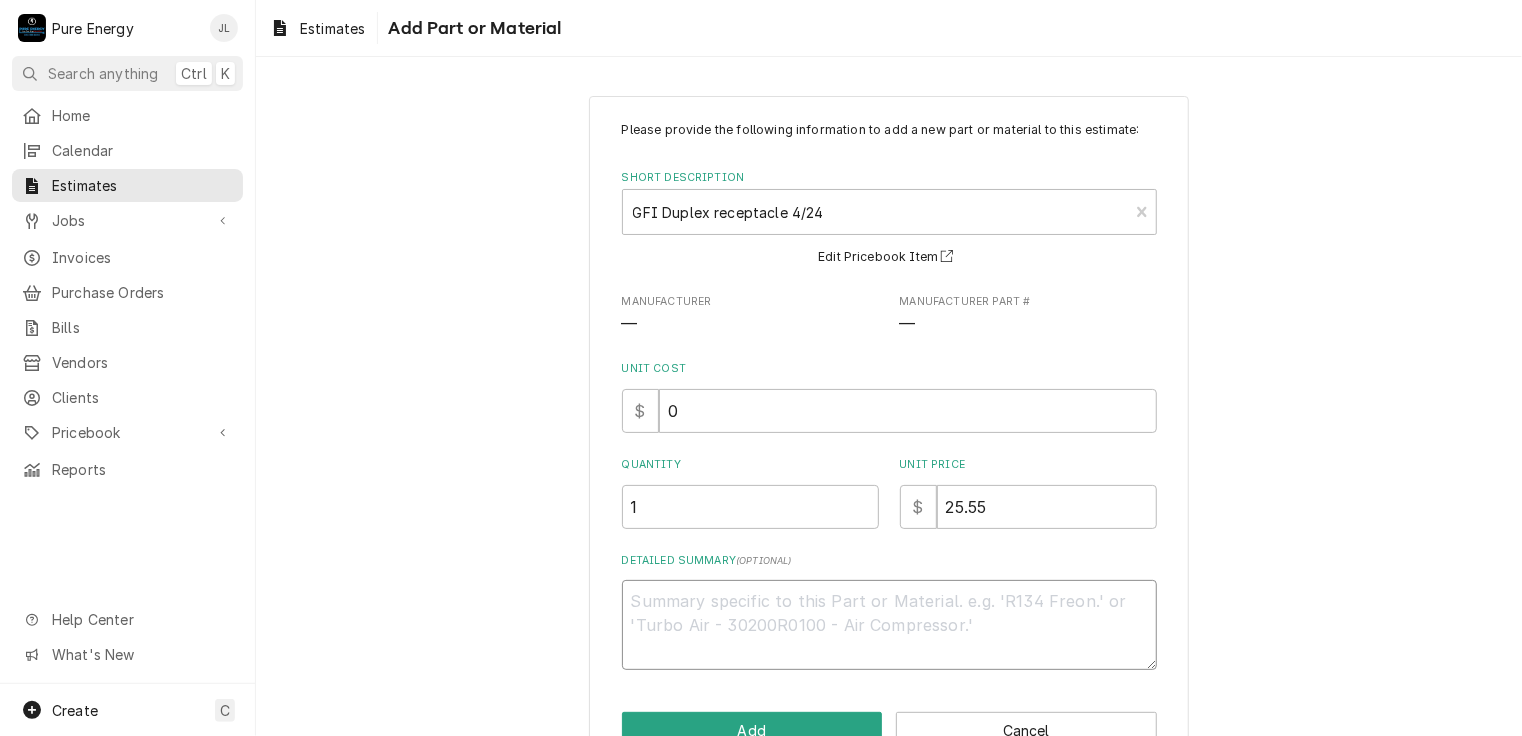 type on "x" 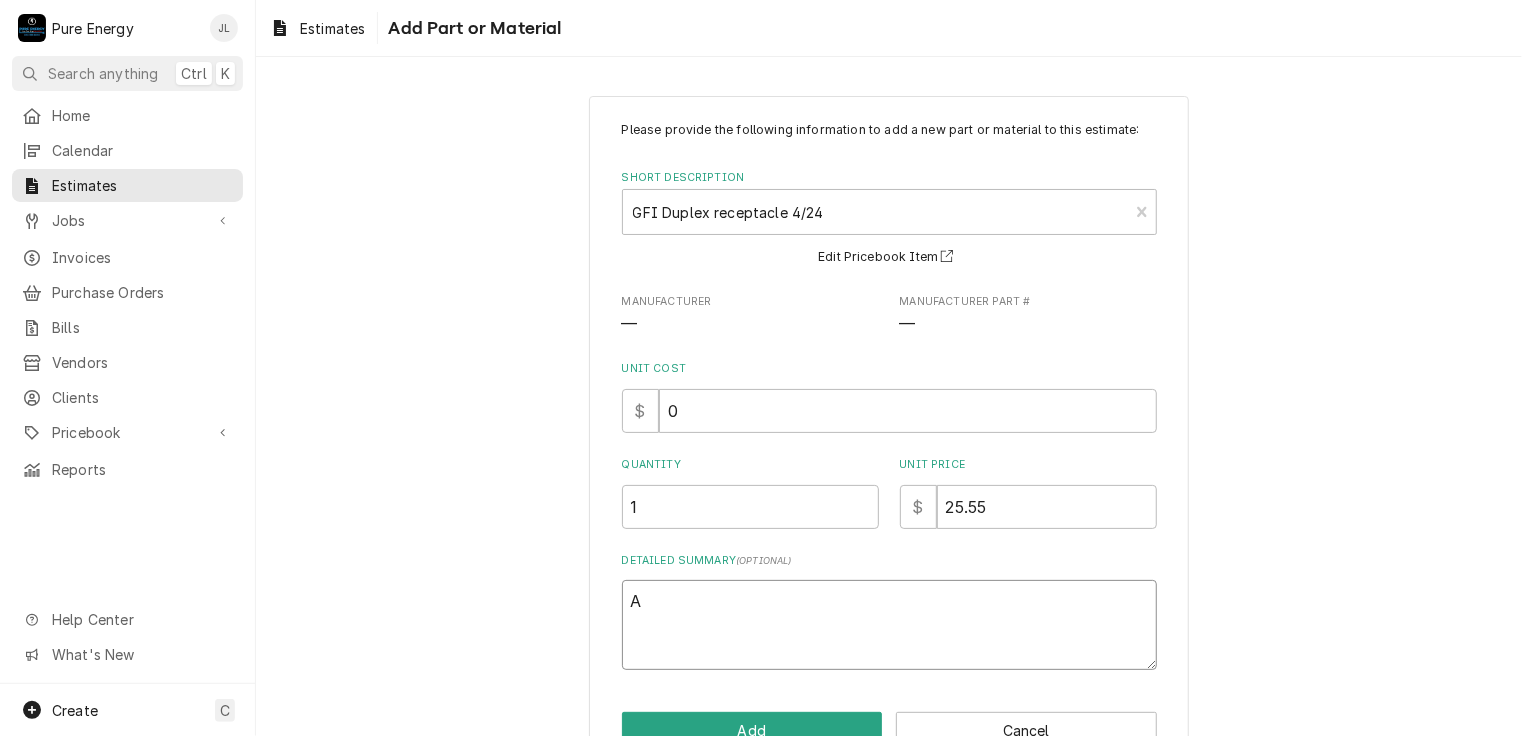 type on "x" 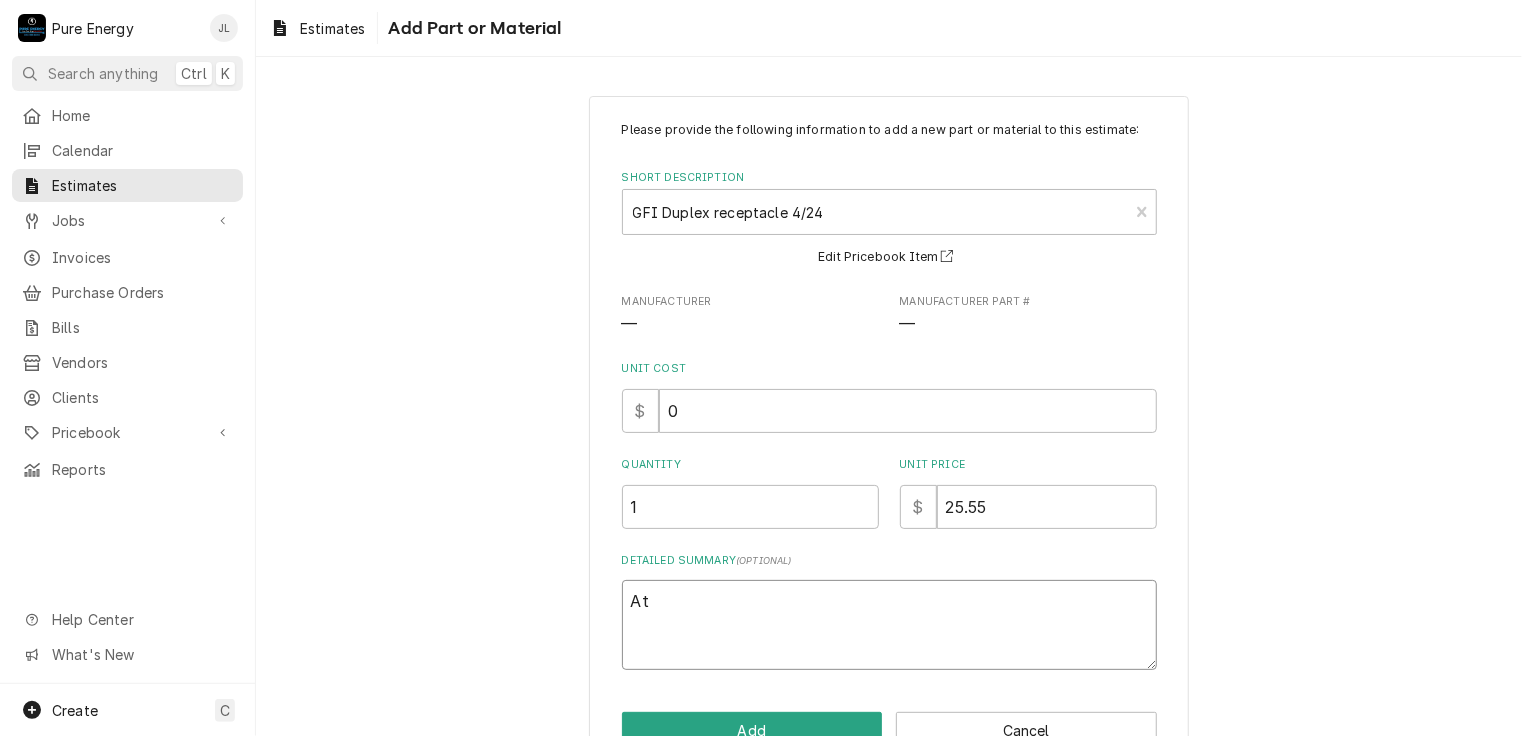 type on "x" 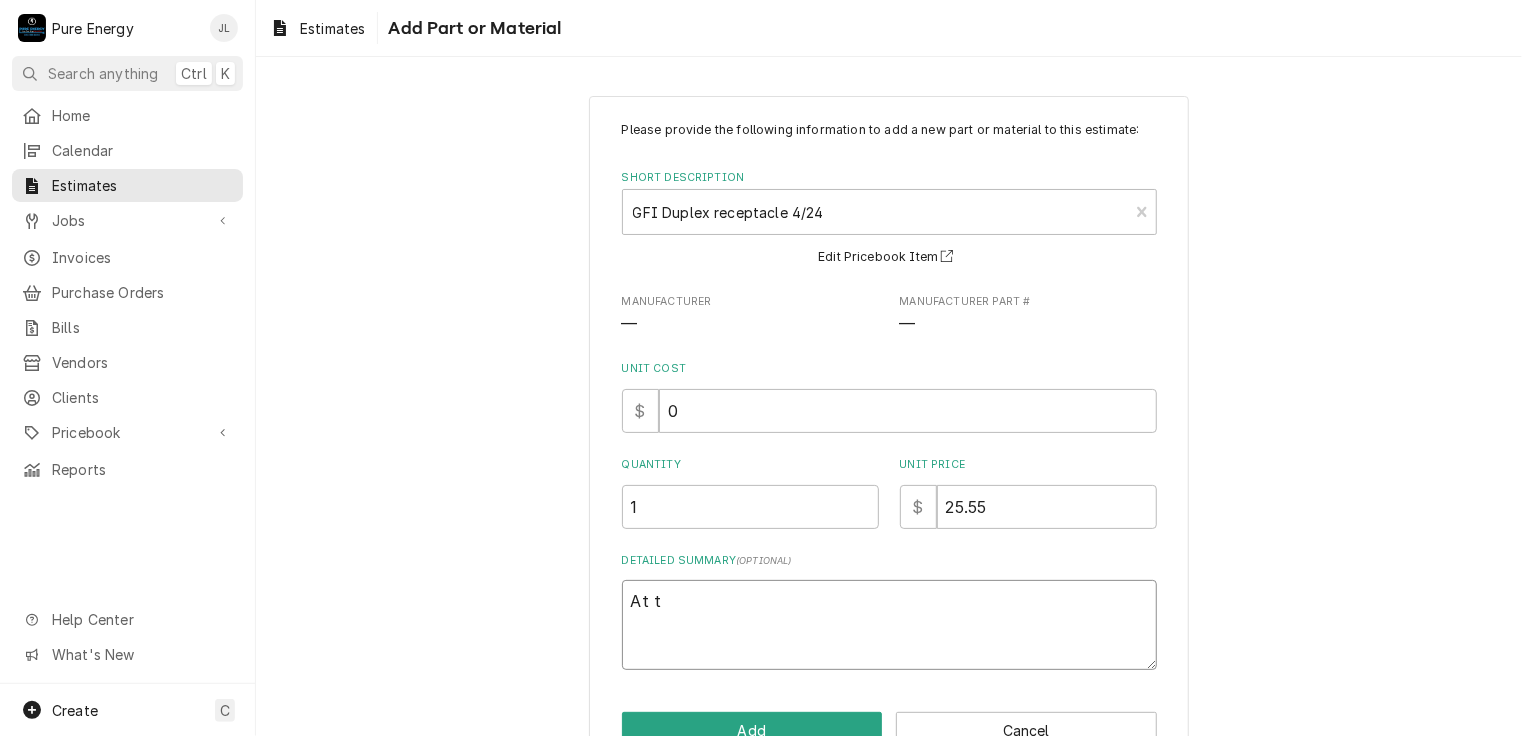 type on "x" 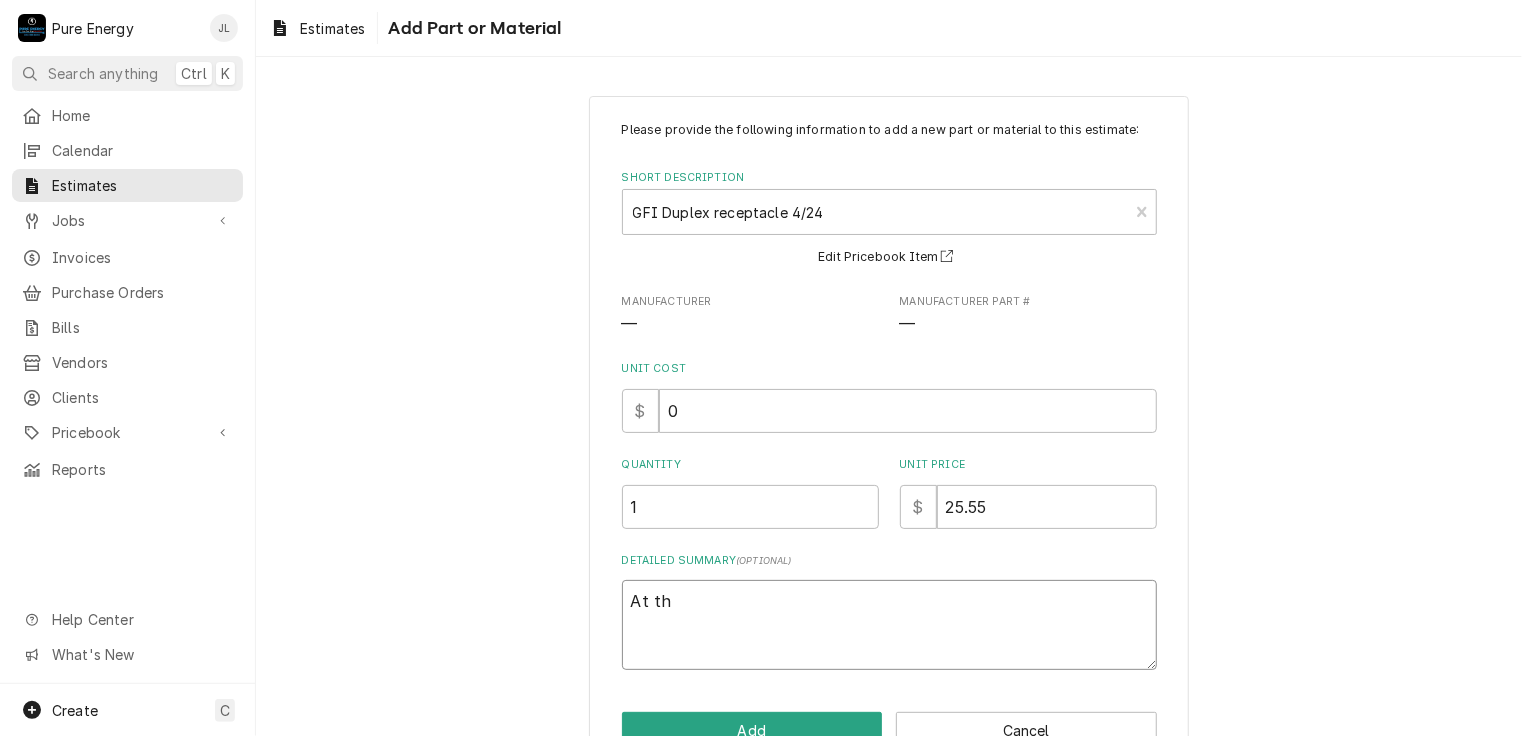 type on "x" 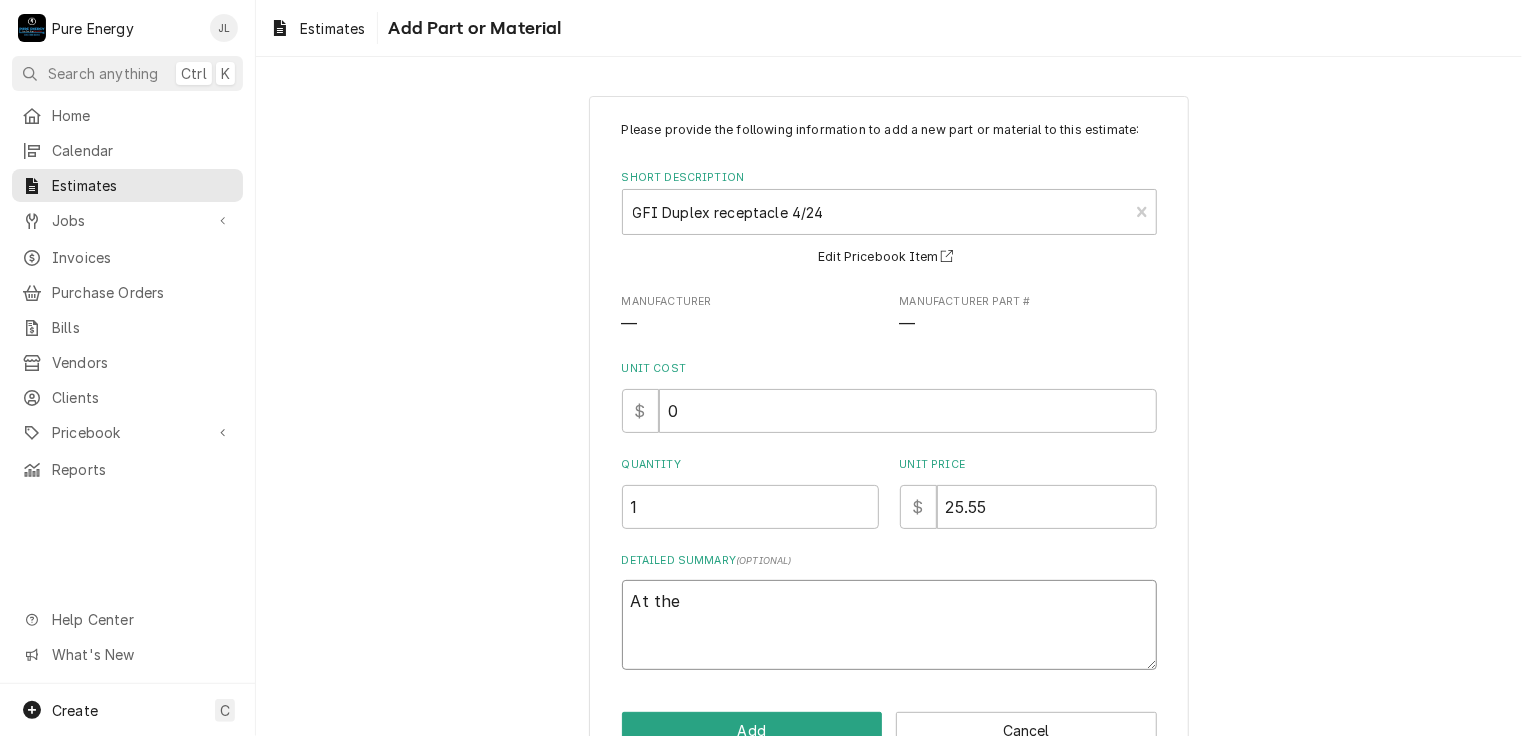 type on "At the" 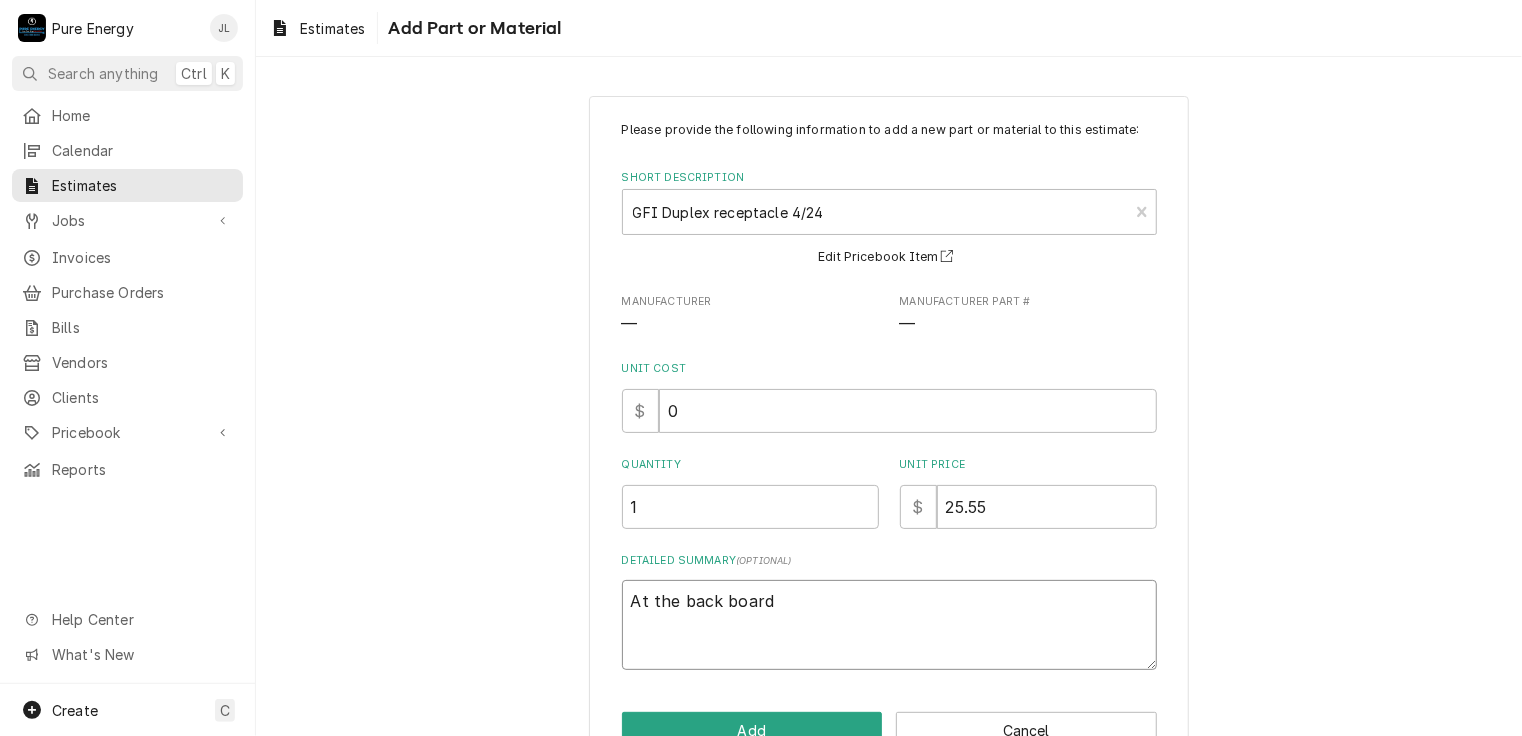 scroll, scrollTop: 54, scrollLeft: 0, axis: vertical 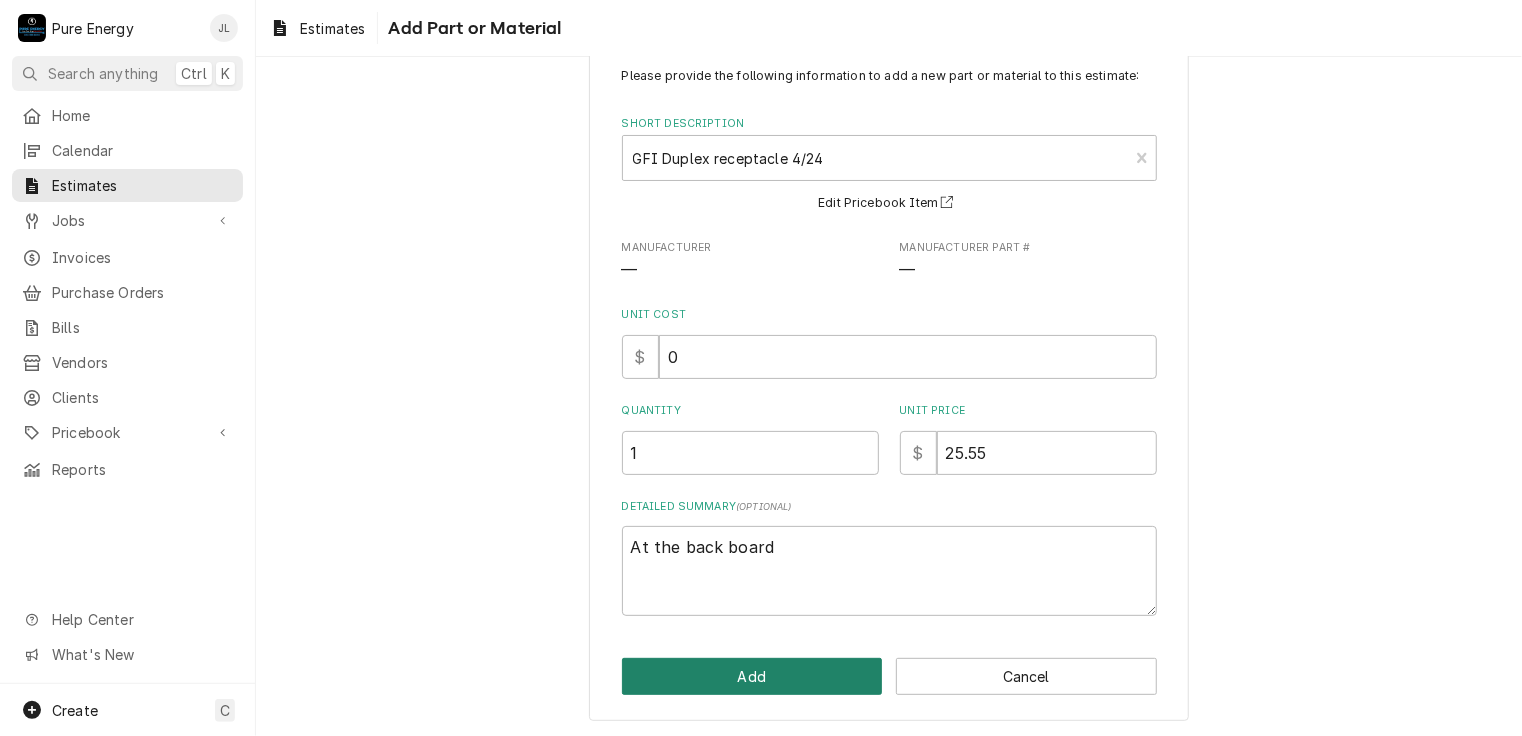 click on "Add" at bounding box center [752, 676] 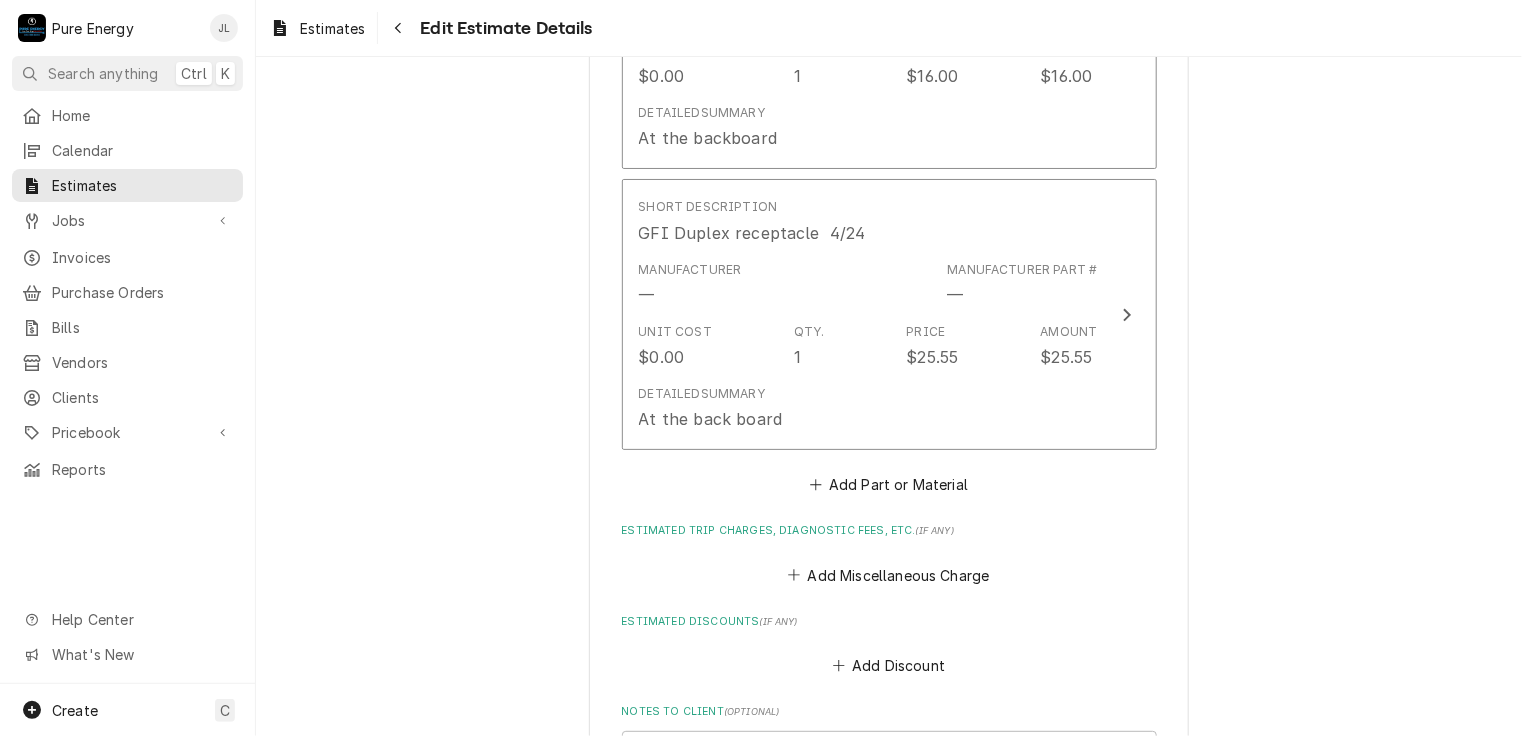 scroll, scrollTop: 9298, scrollLeft: 0, axis: vertical 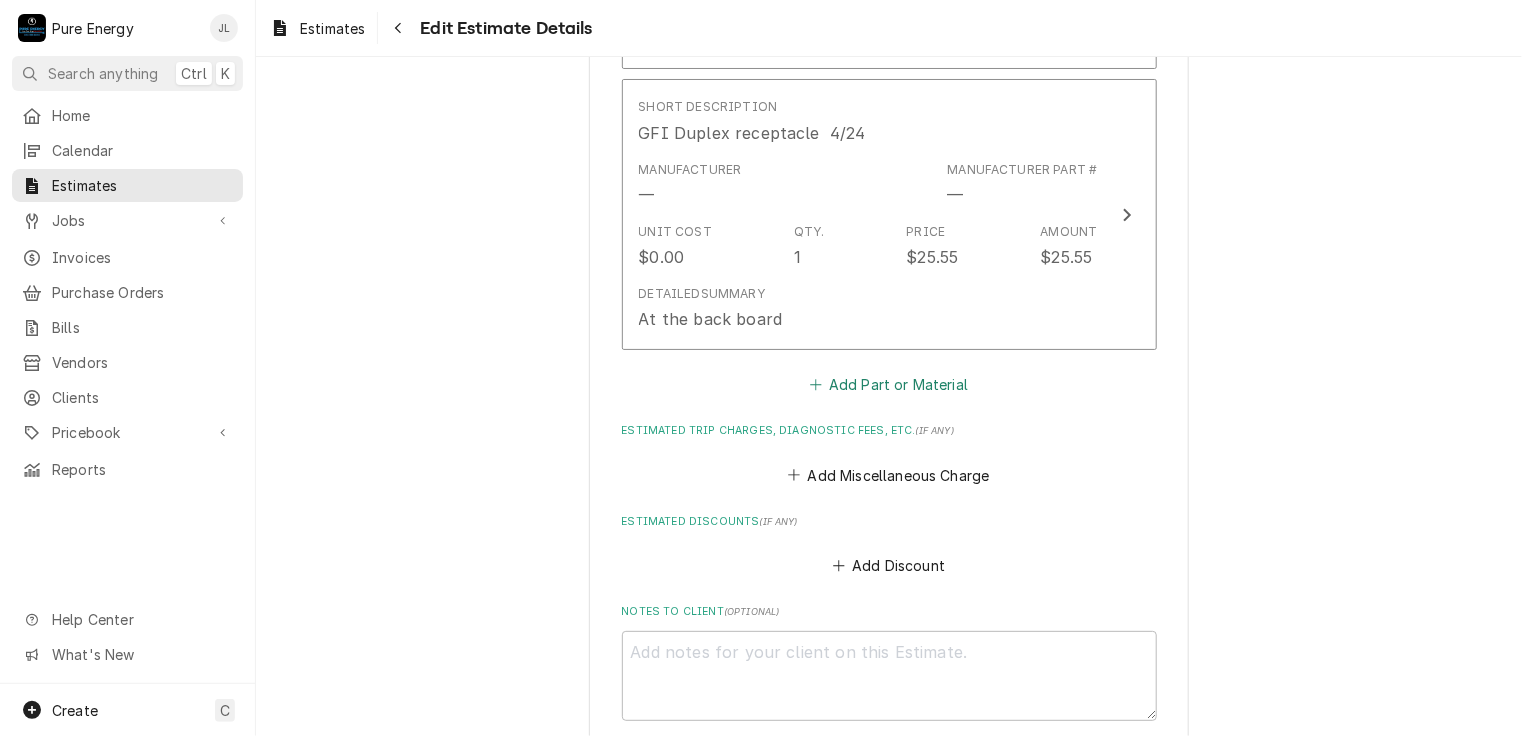 click on "Add Part or Material" at bounding box center (888, 385) 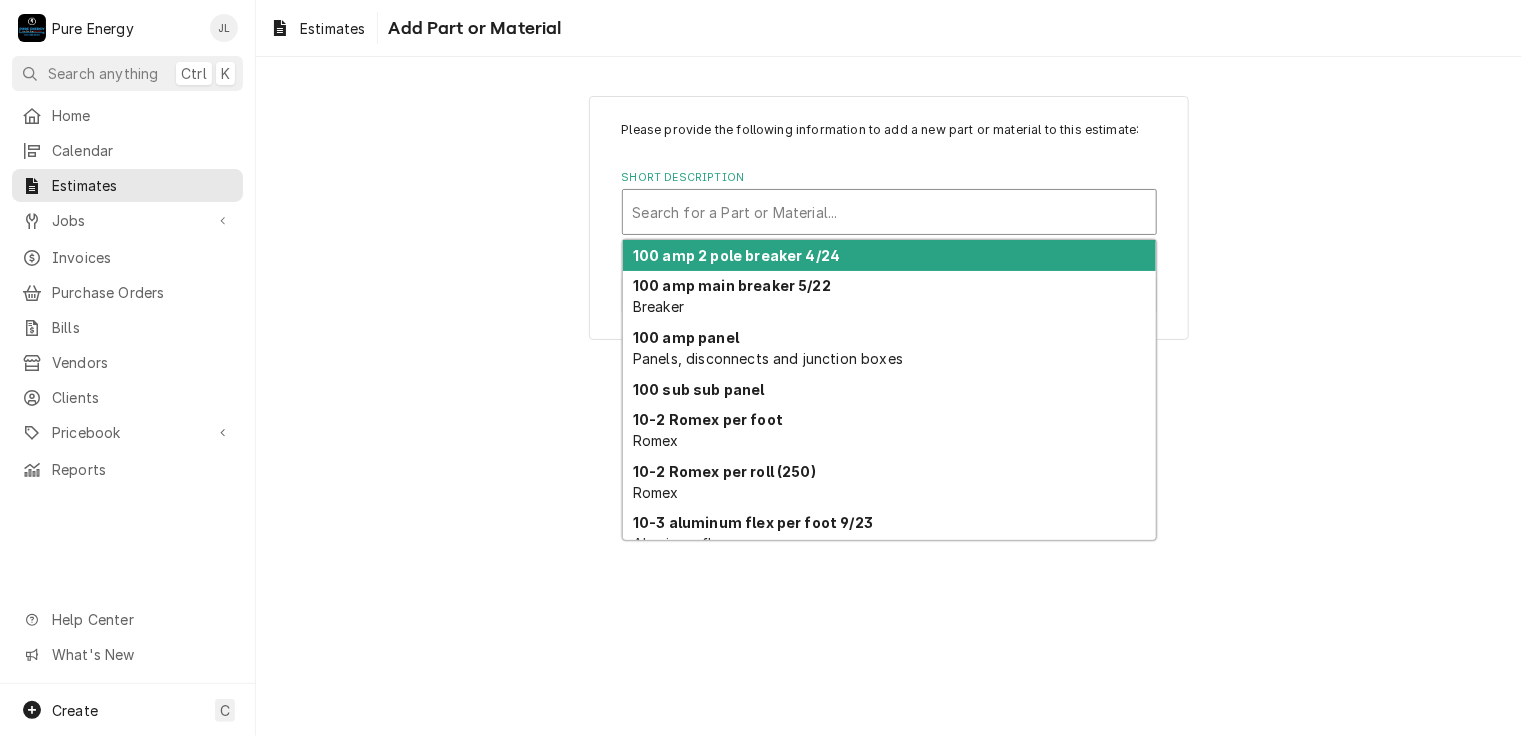 click at bounding box center [889, 212] 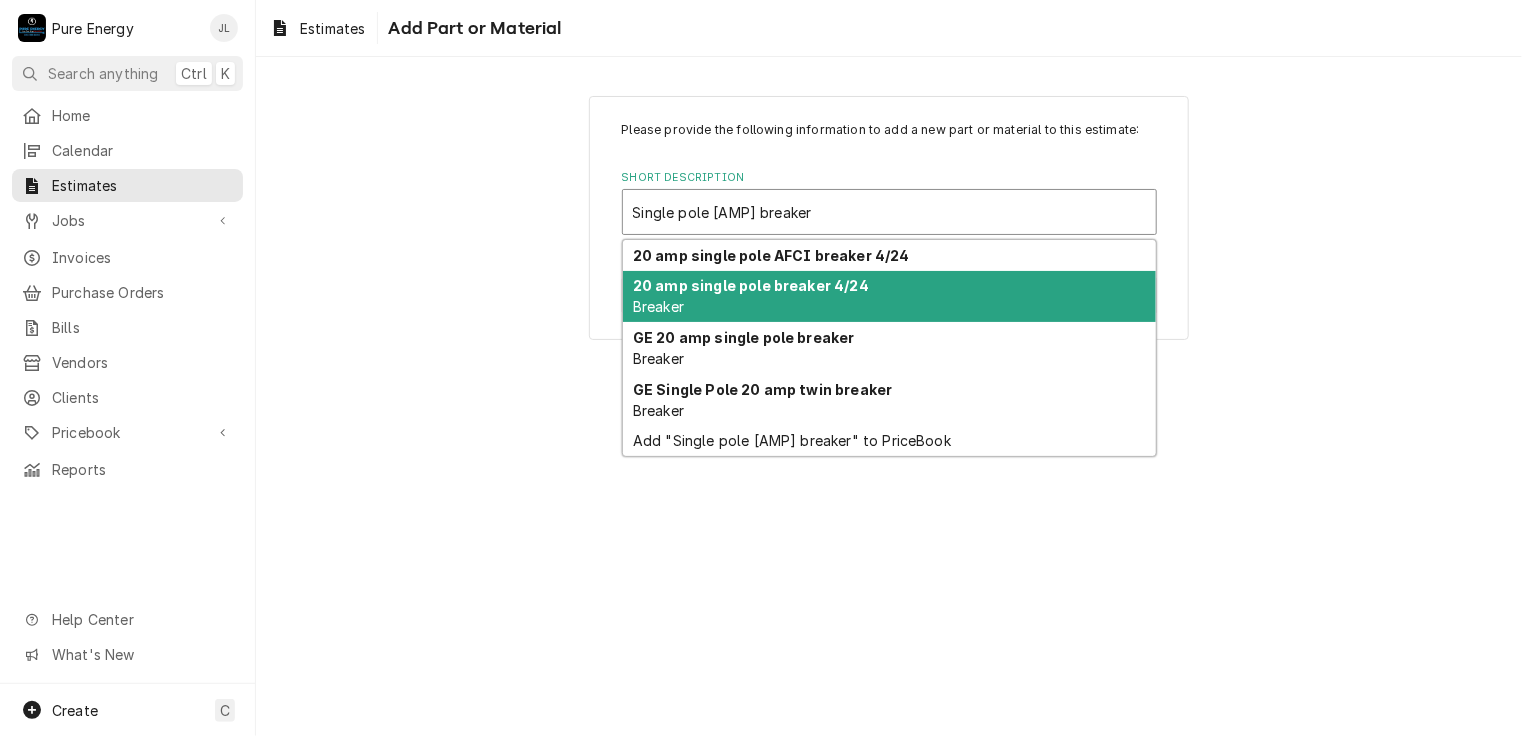 click on "[AMP] [DEVICE] [DATE] Breaker" at bounding box center (889, 297) 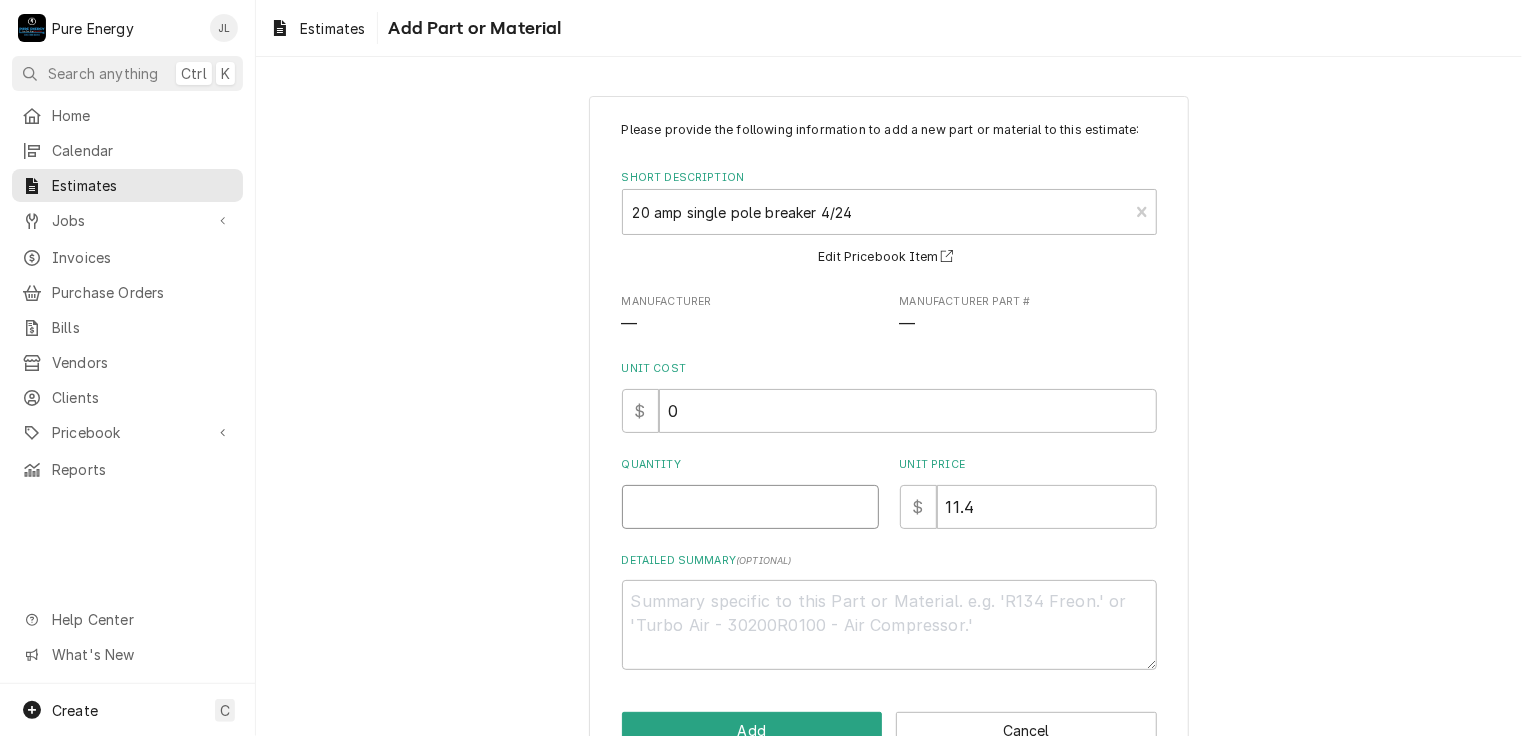 click on "Quantity" at bounding box center [750, 507] 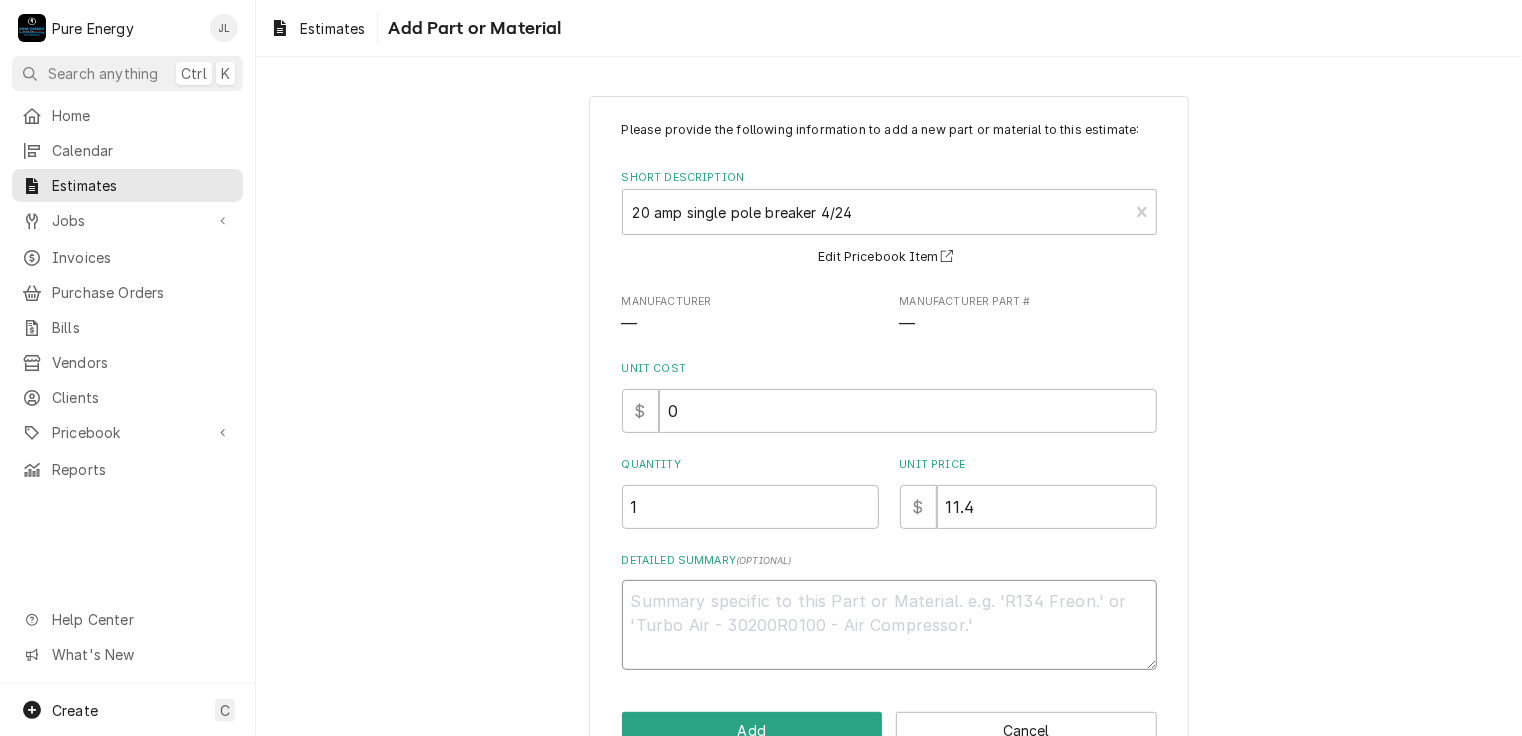 click on "Detailed Summary  ( optional )" at bounding box center (889, 625) 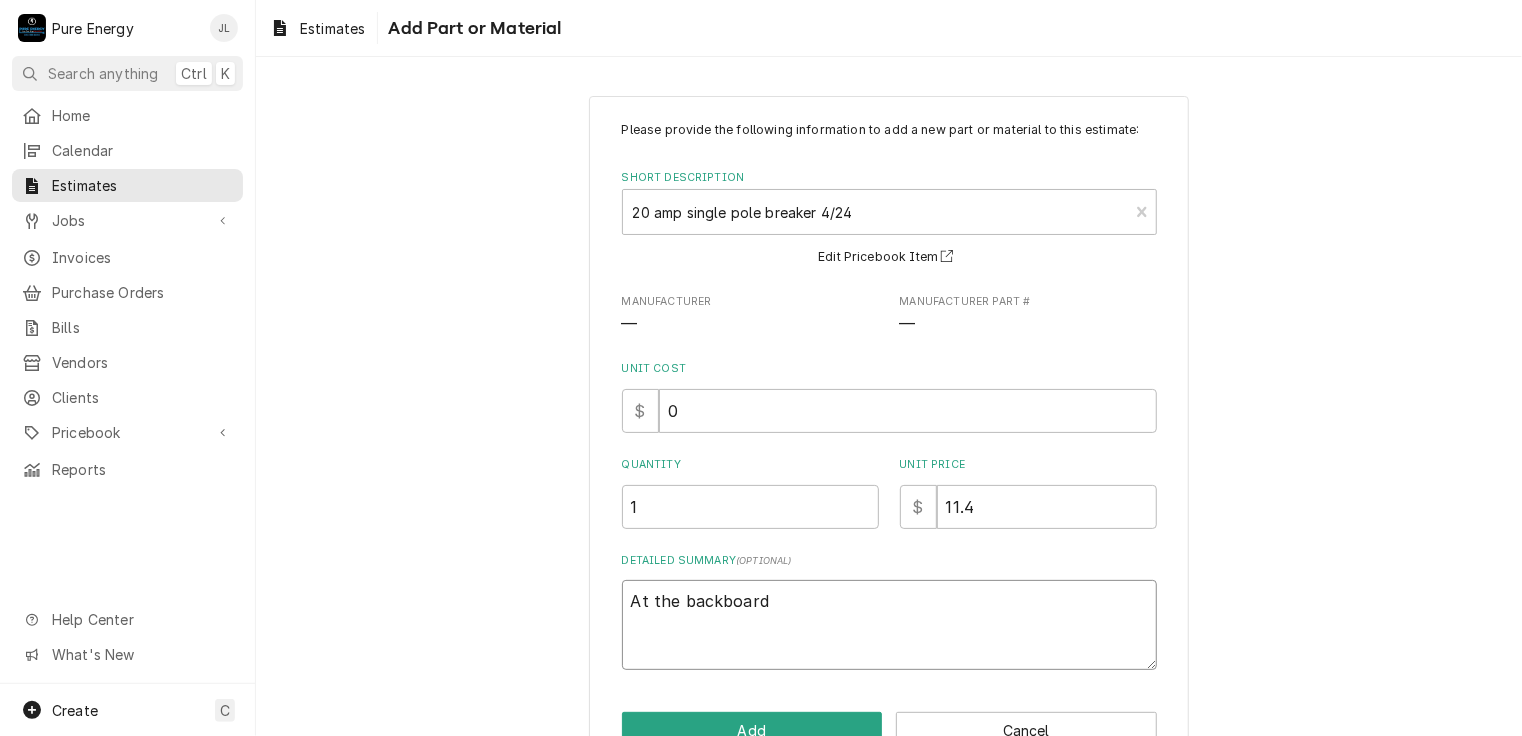 scroll, scrollTop: 54, scrollLeft: 0, axis: vertical 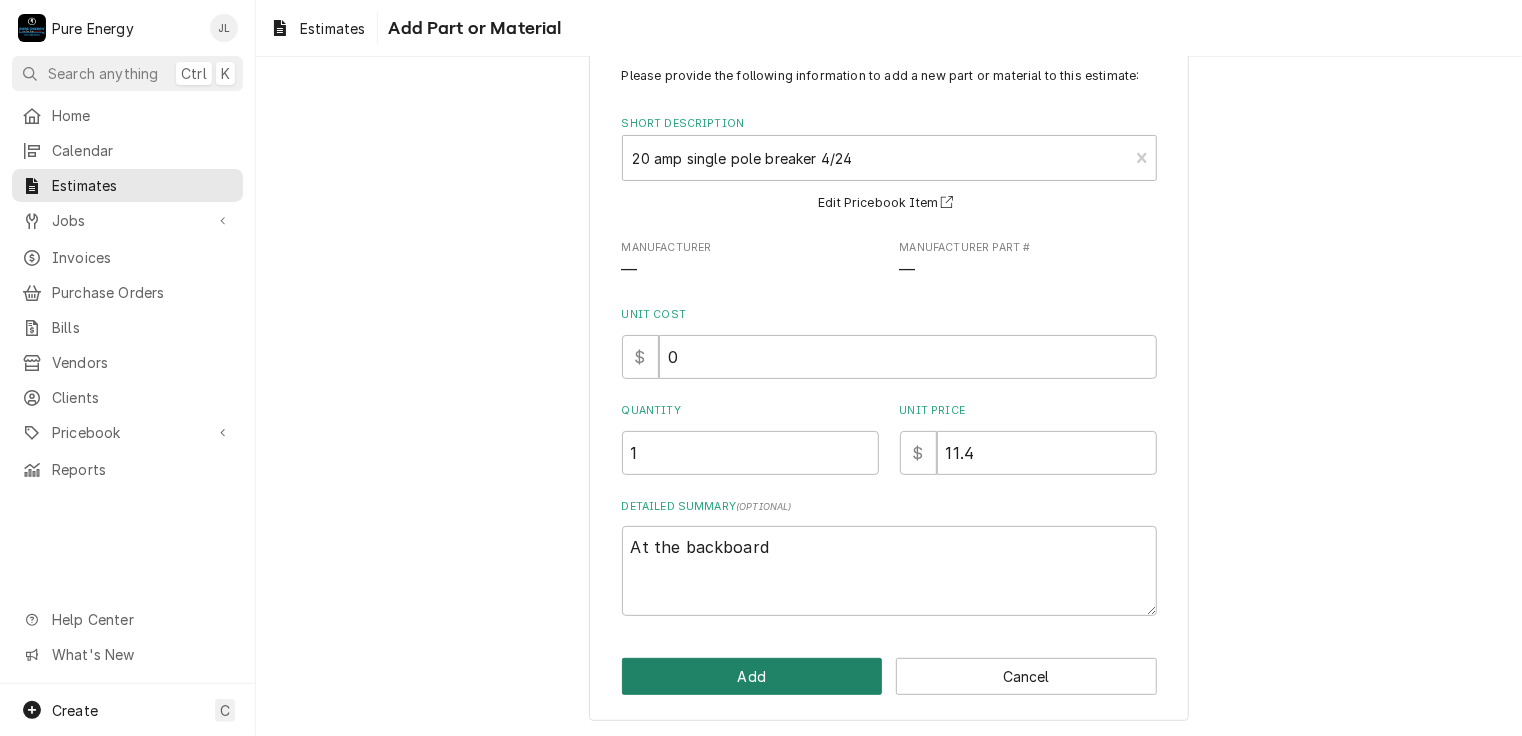 click on "Add" at bounding box center [752, 676] 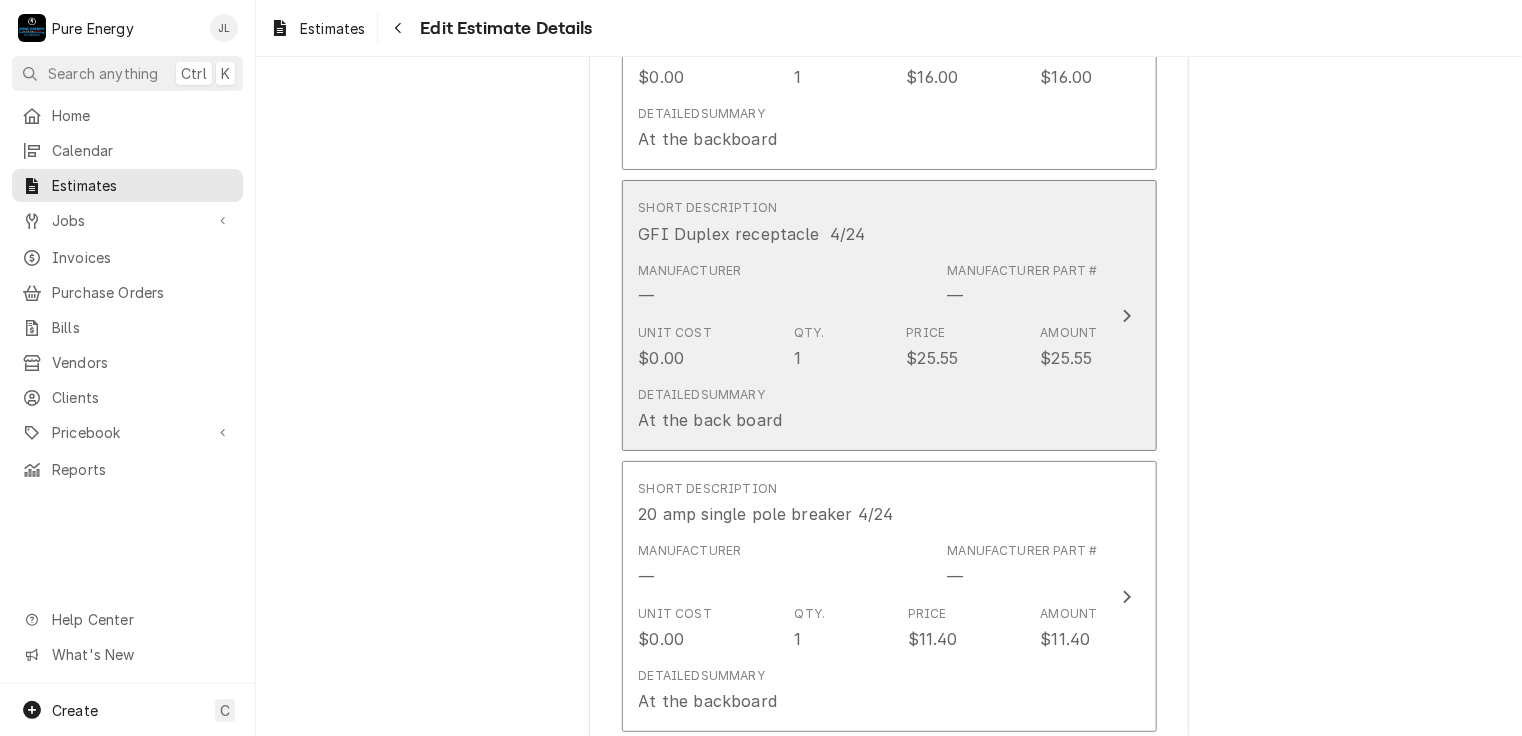scroll, scrollTop: 9497, scrollLeft: 0, axis: vertical 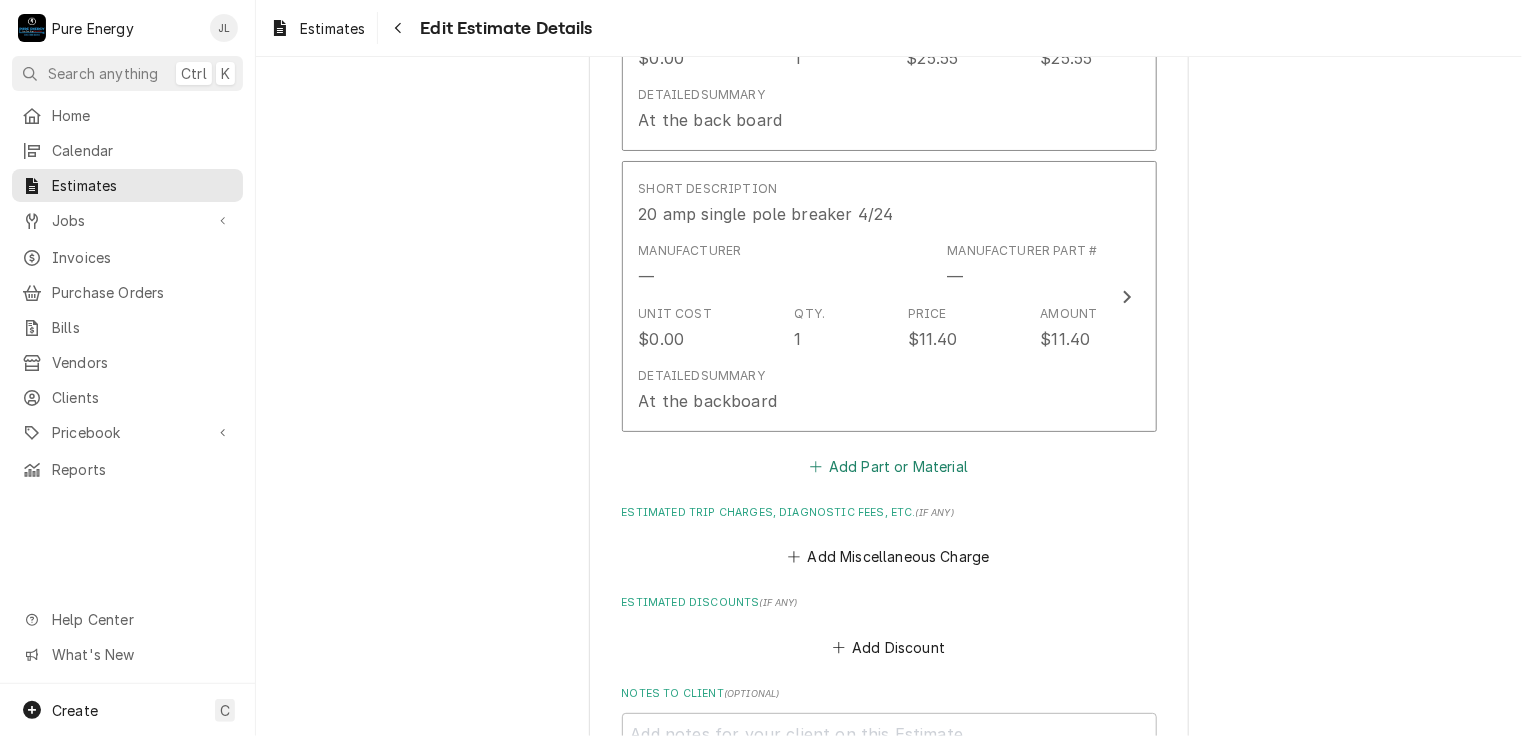 click on "Add Part or Material" at bounding box center (888, 466) 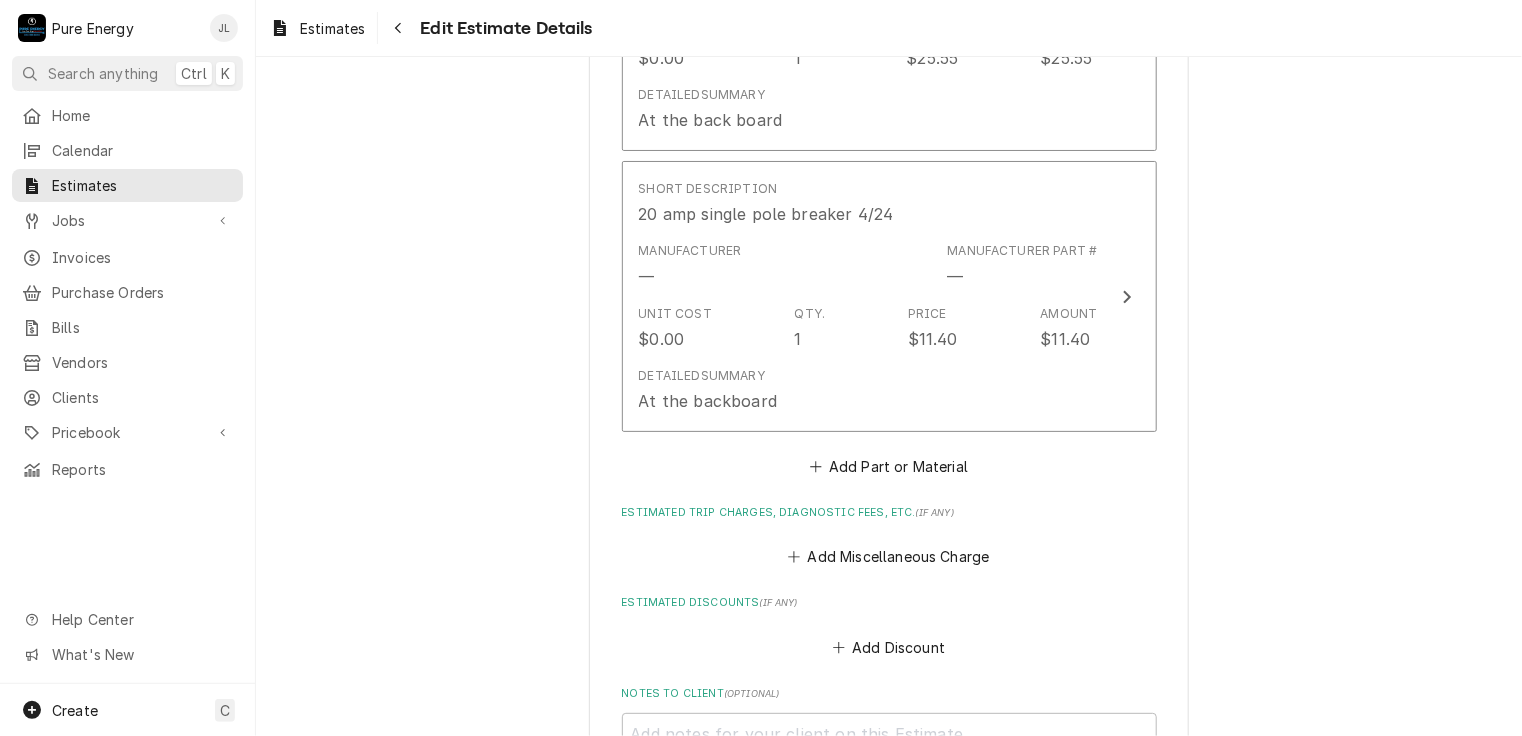 scroll, scrollTop: 0, scrollLeft: 0, axis: both 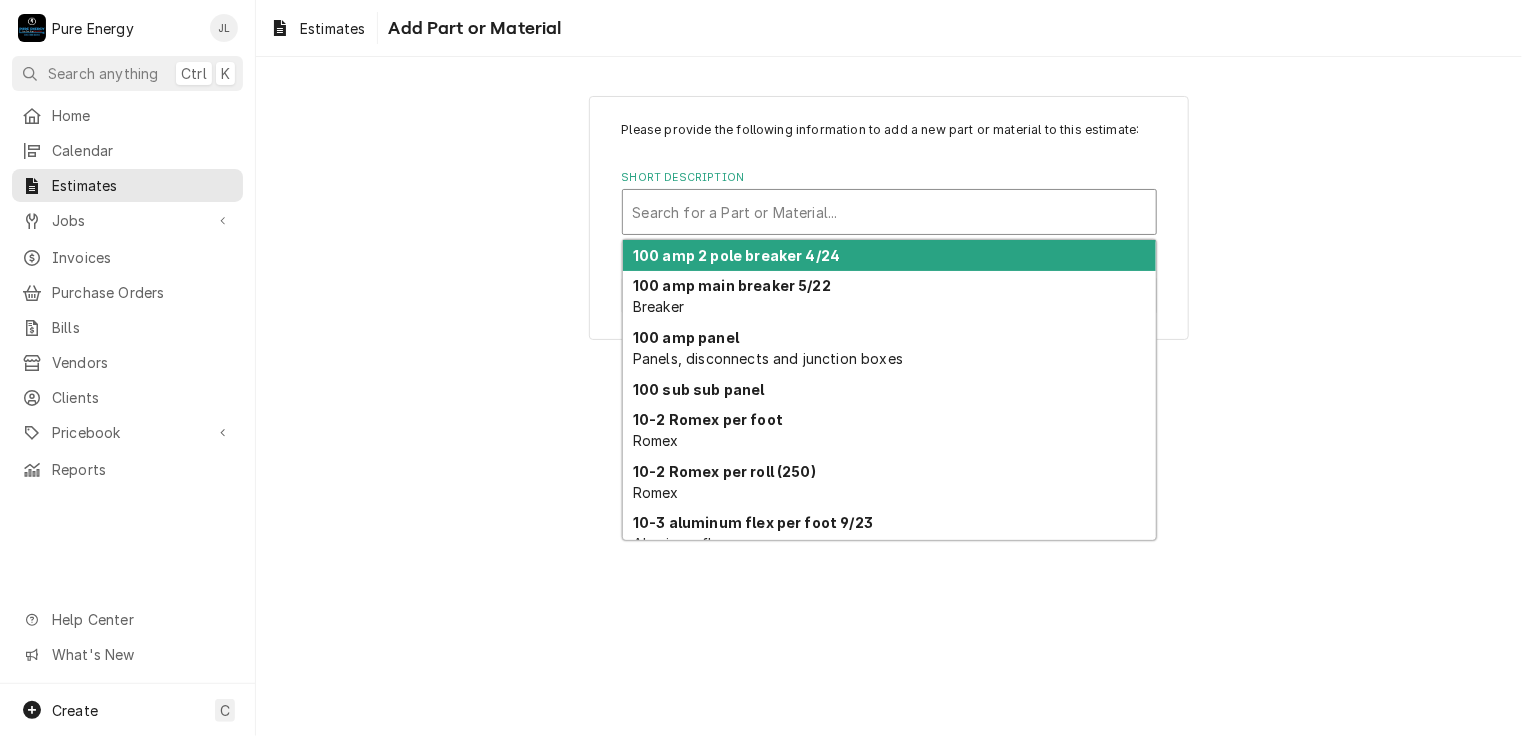 click at bounding box center (889, 212) 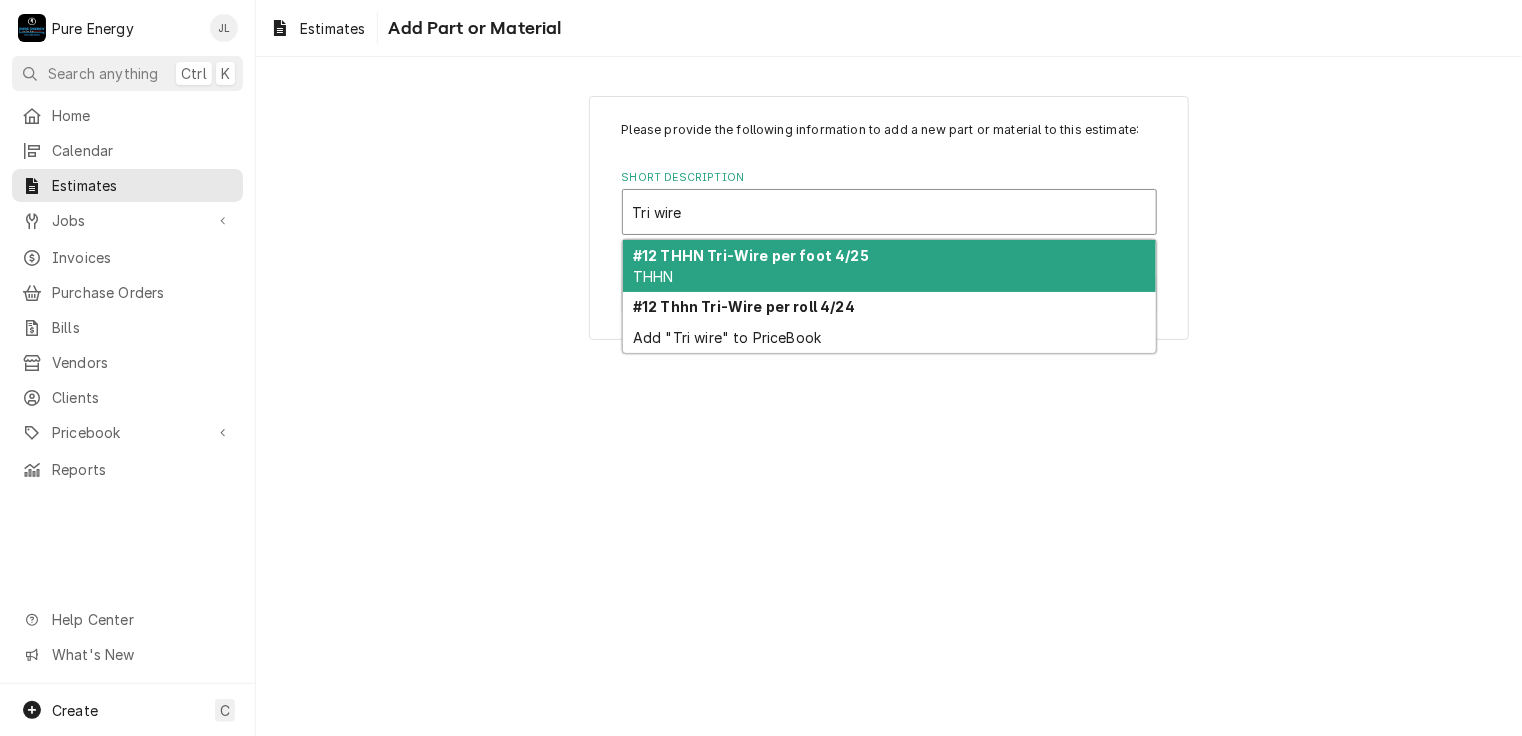 click on "#12 THHN Tri-Wire per foot 4/25" at bounding box center [751, 255] 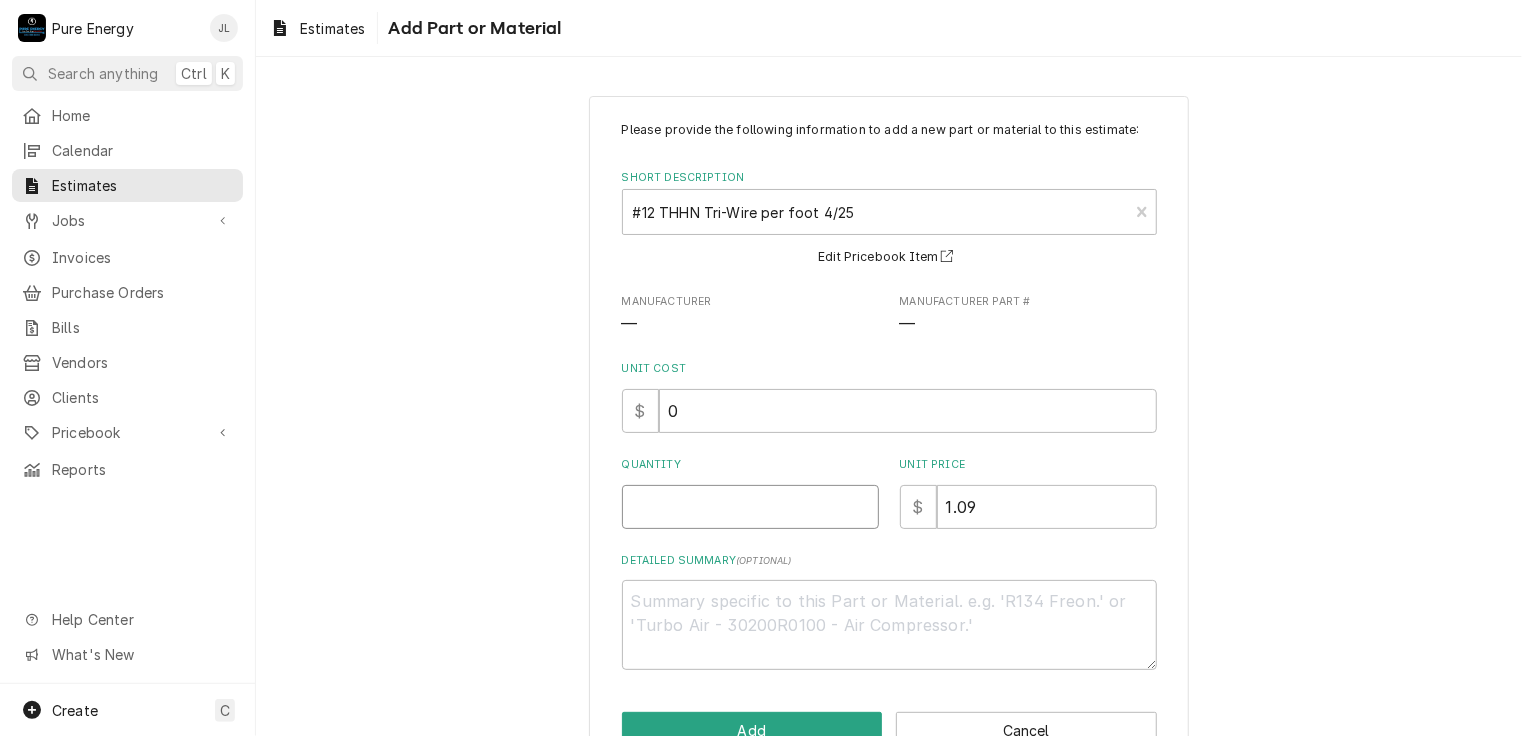 click on "Quantity" at bounding box center [750, 507] 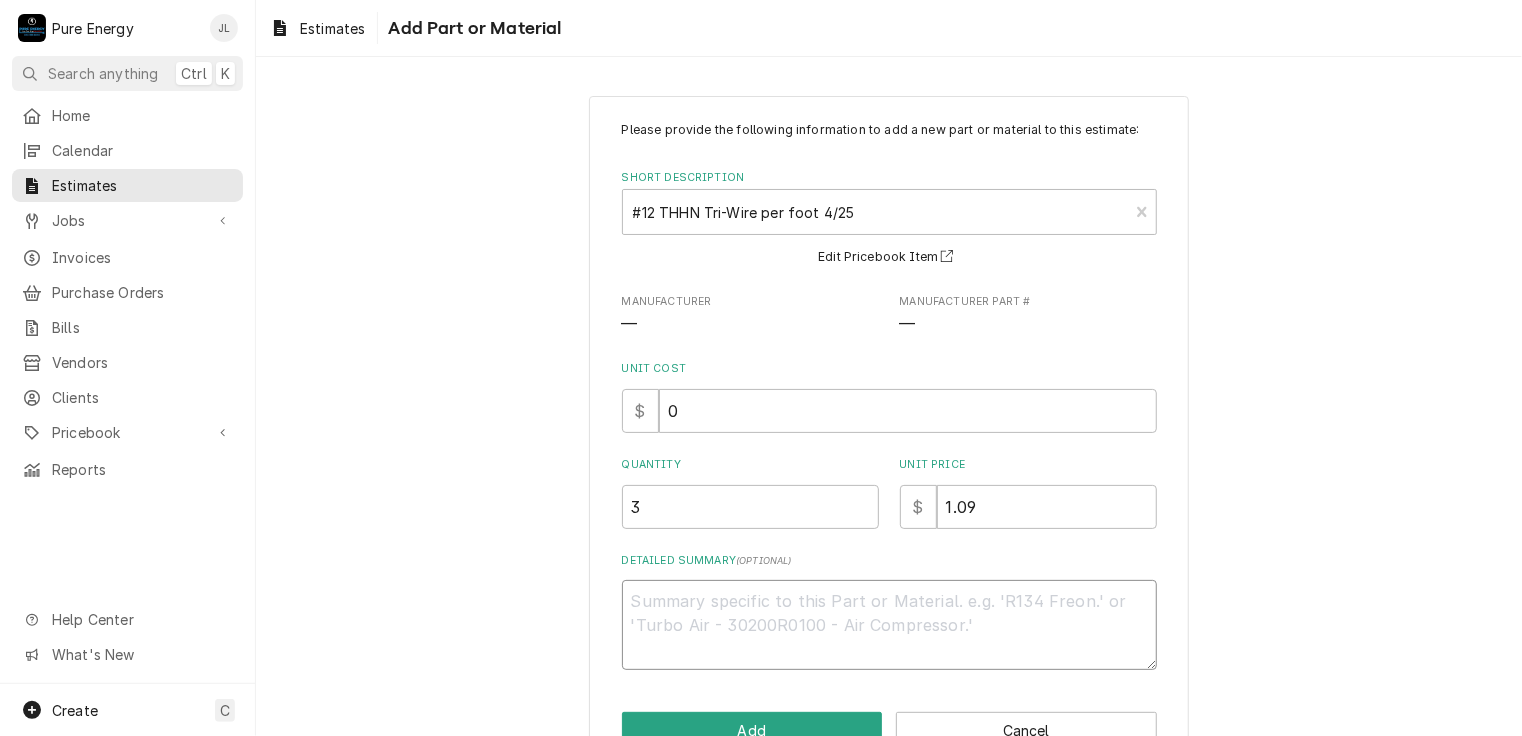 click on "Detailed Summary  ( optional )" at bounding box center [889, 625] 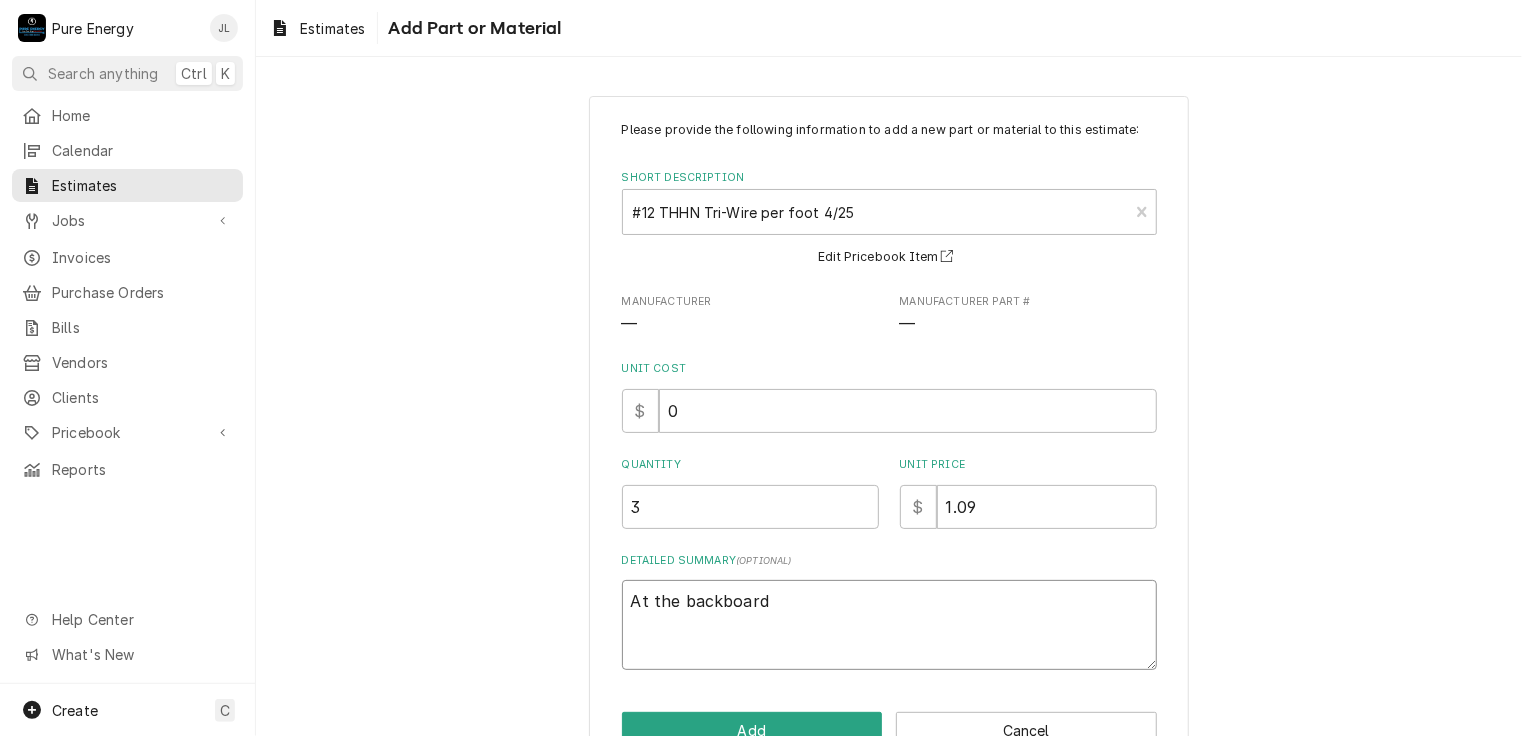 scroll, scrollTop: 54, scrollLeft: 0, axis: vertical 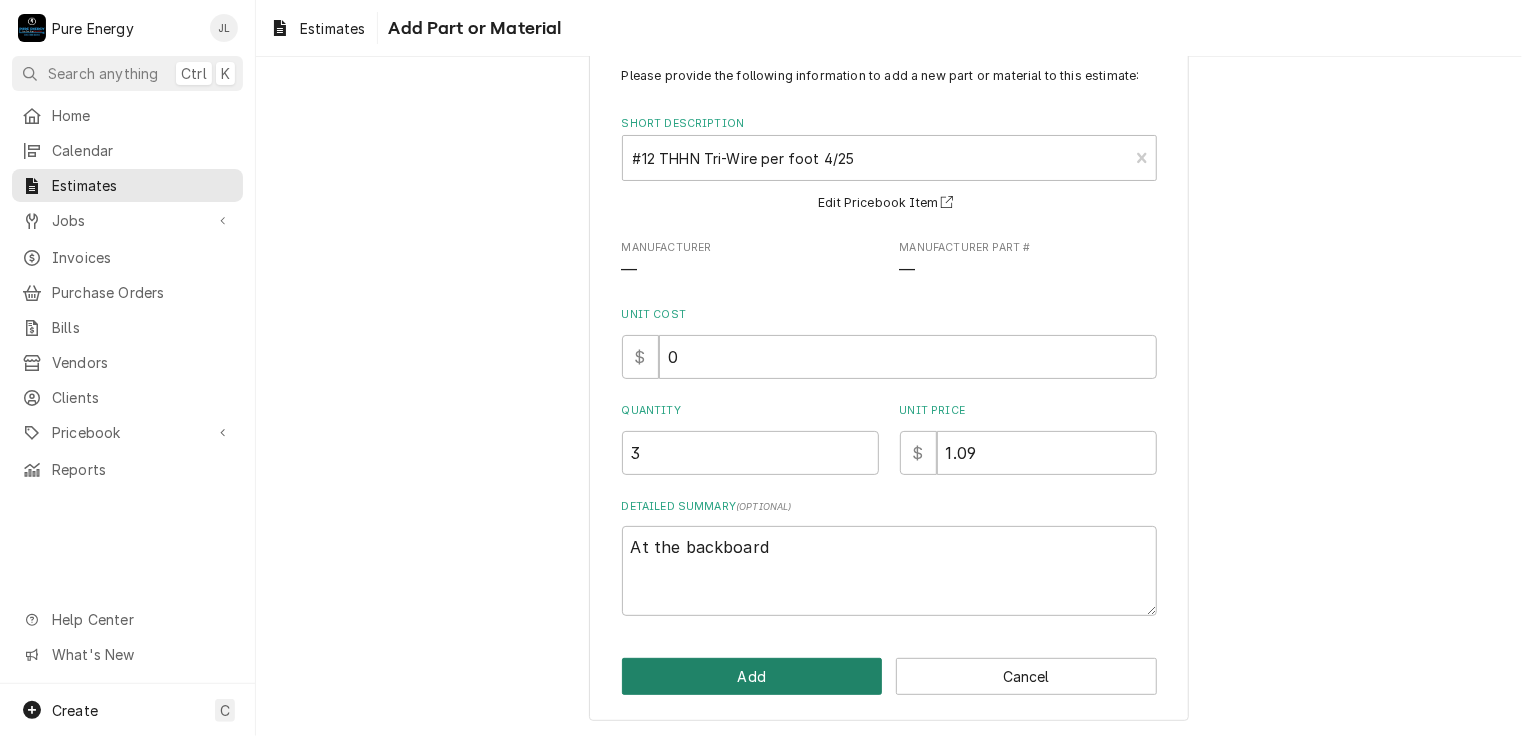 click on "Add" at bounding box center (752, 676) 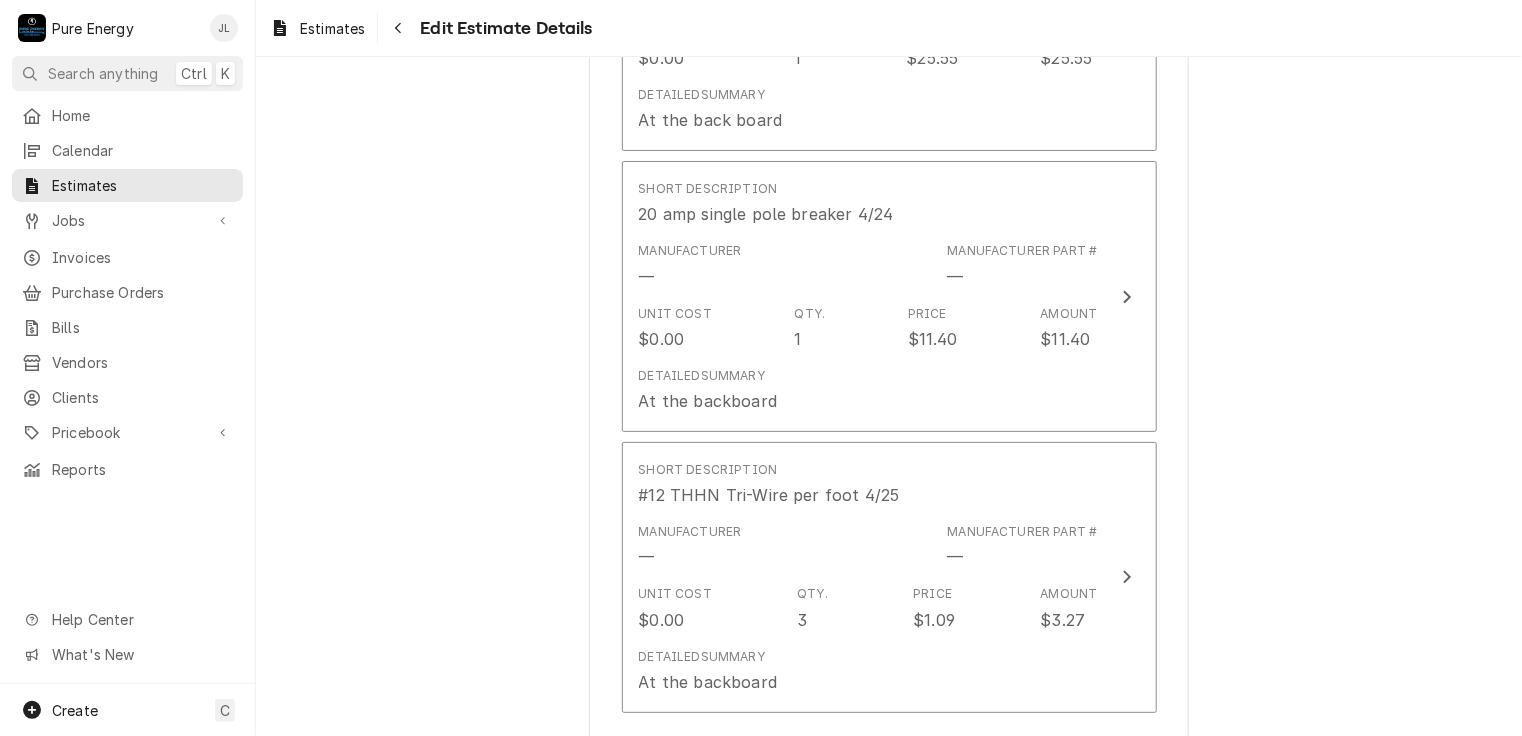 scroll, scrollTop: 9697, scrollLeft: 0, axis: vertical 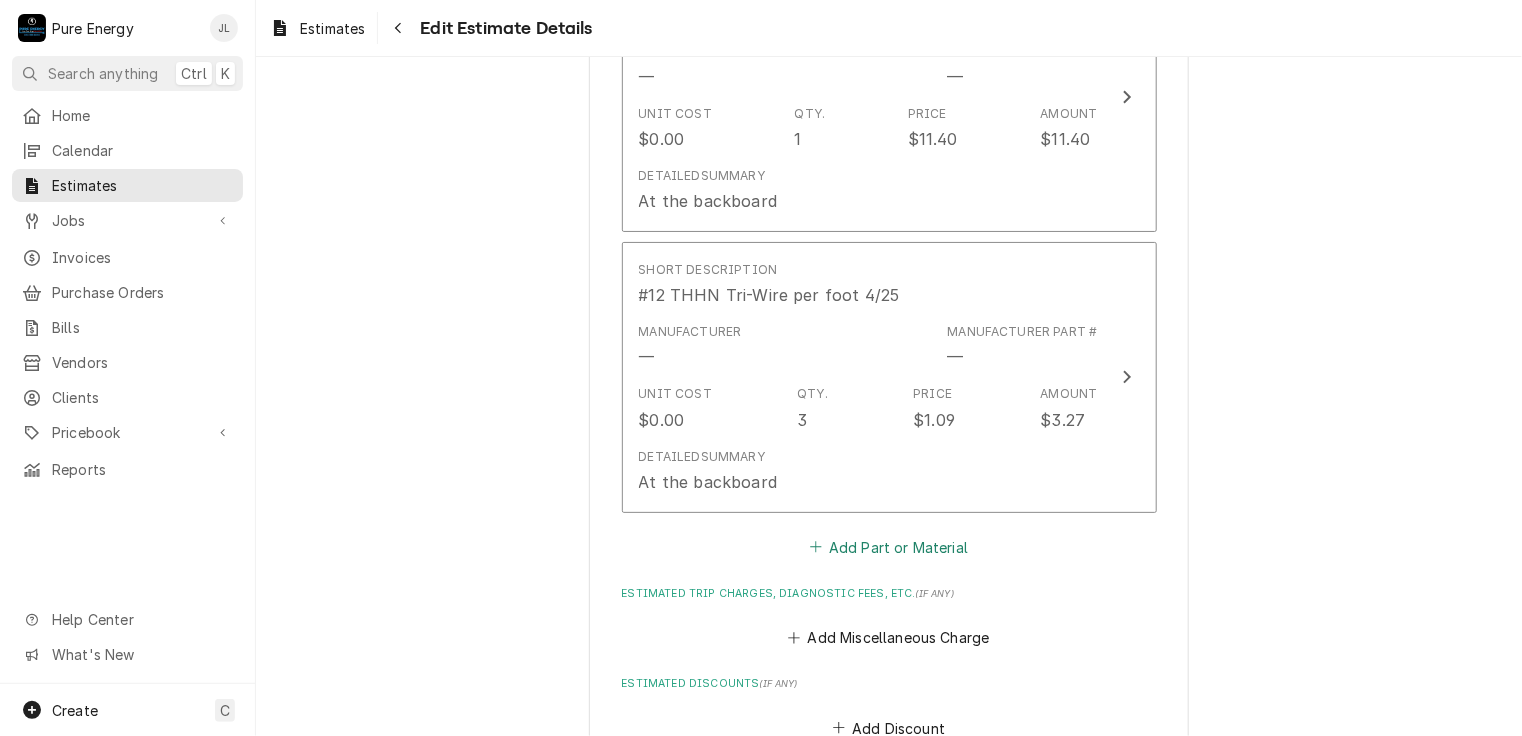 click on "Add Part or Material" at bounding box center (888, 547) 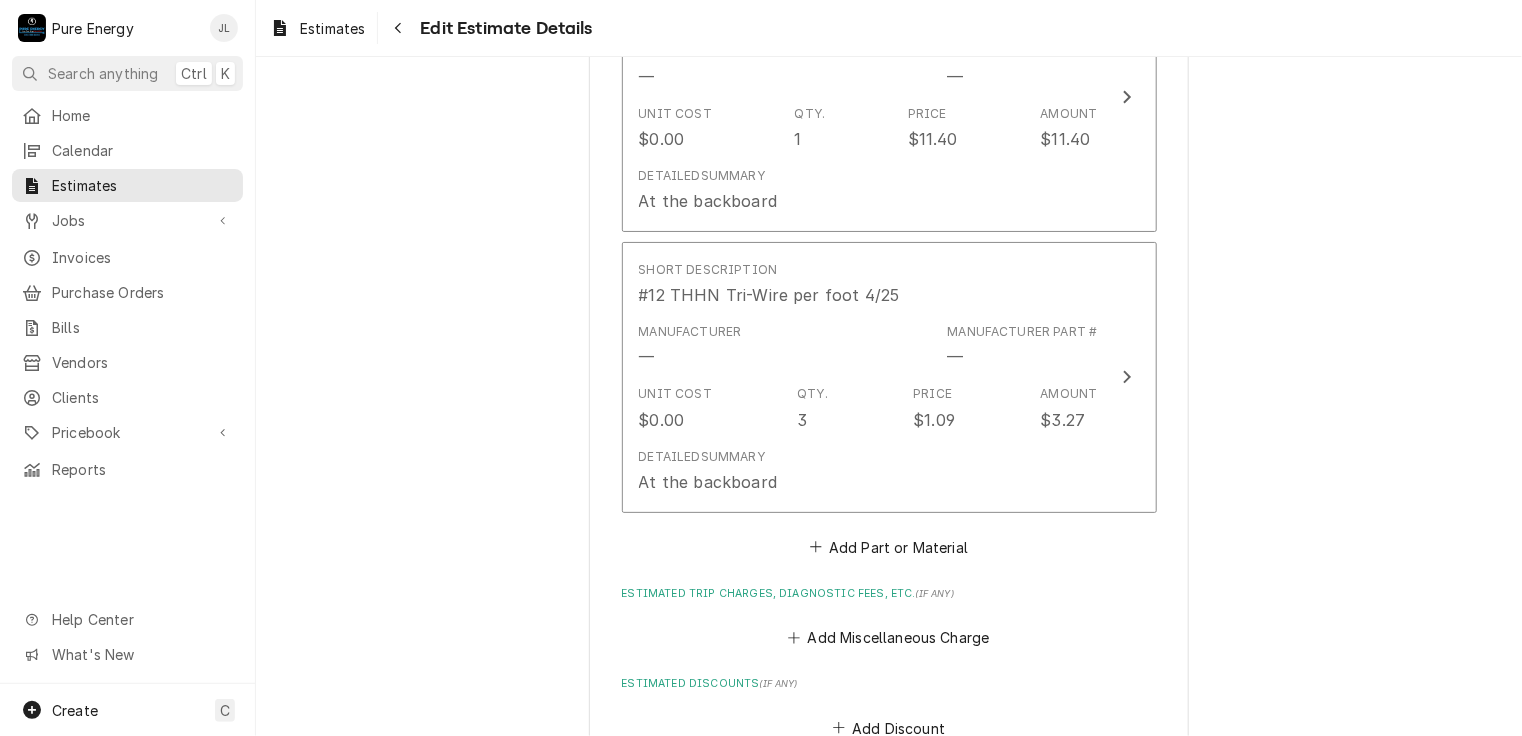 scroll, scrollTop: 0, scrollLeft: 0, axis: both 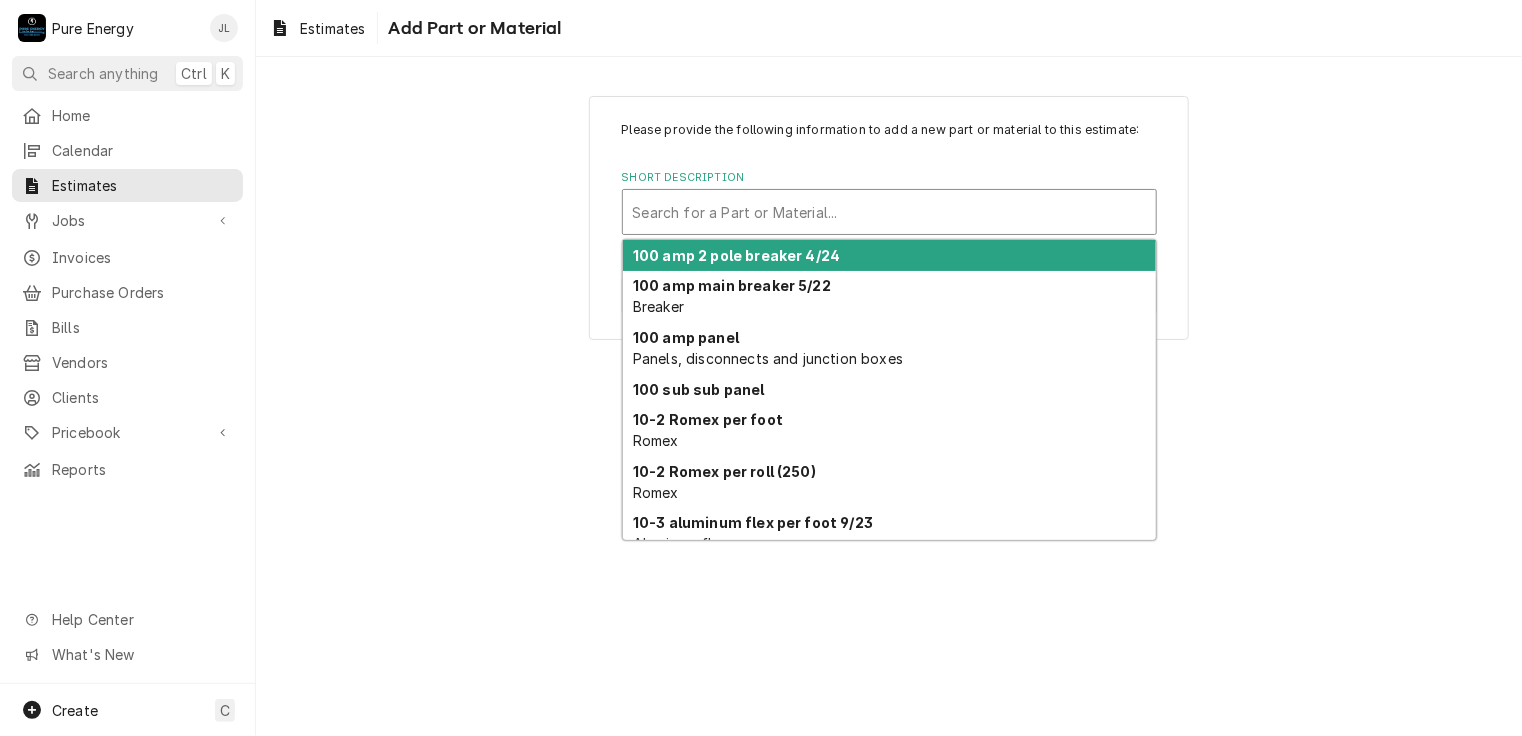 click at bounding box center (889, 212) 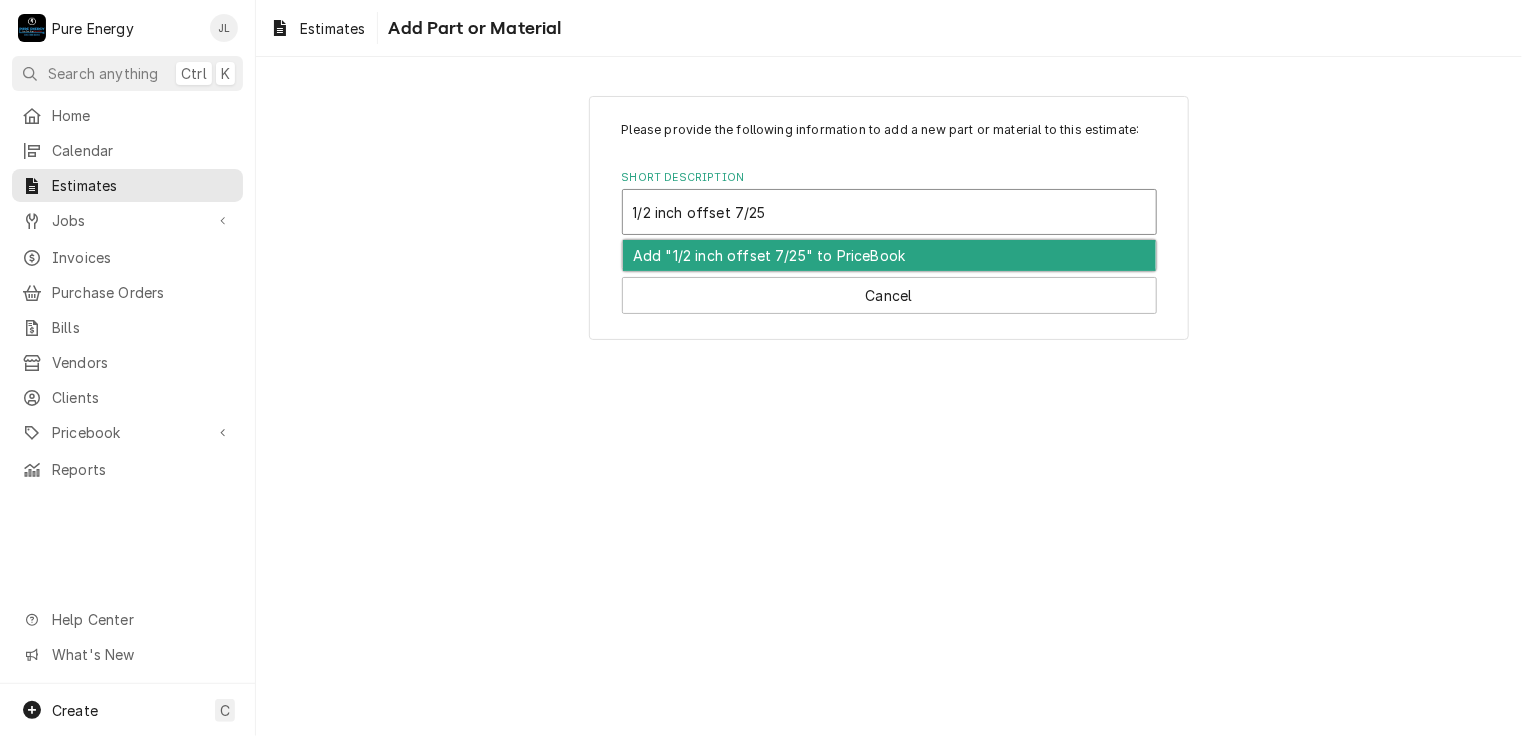 click on "Add "1/2 inch offset 7/25" to PriceBook" at bounding box center (889, 255) 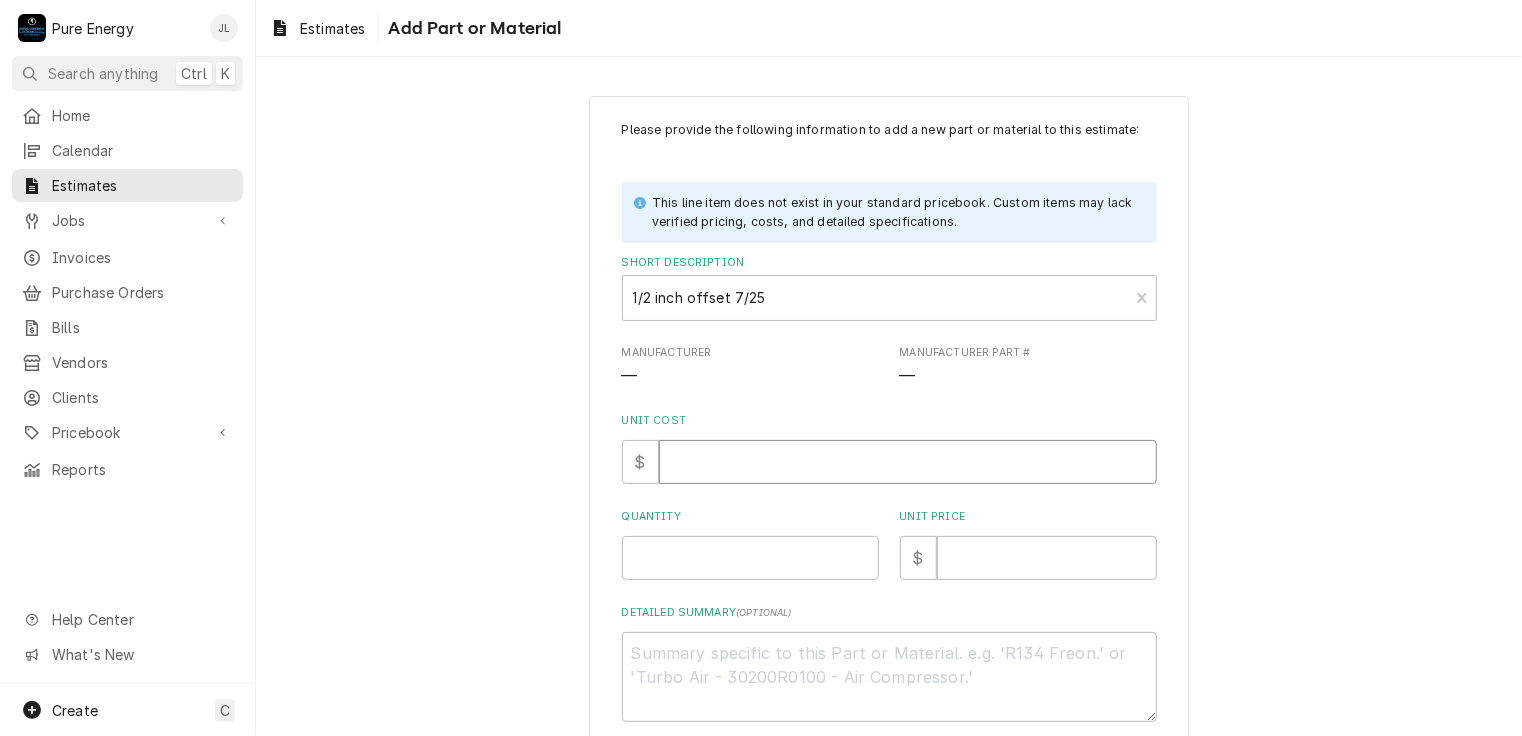 click on "Unit Cost" at bounding box center (908, 462) 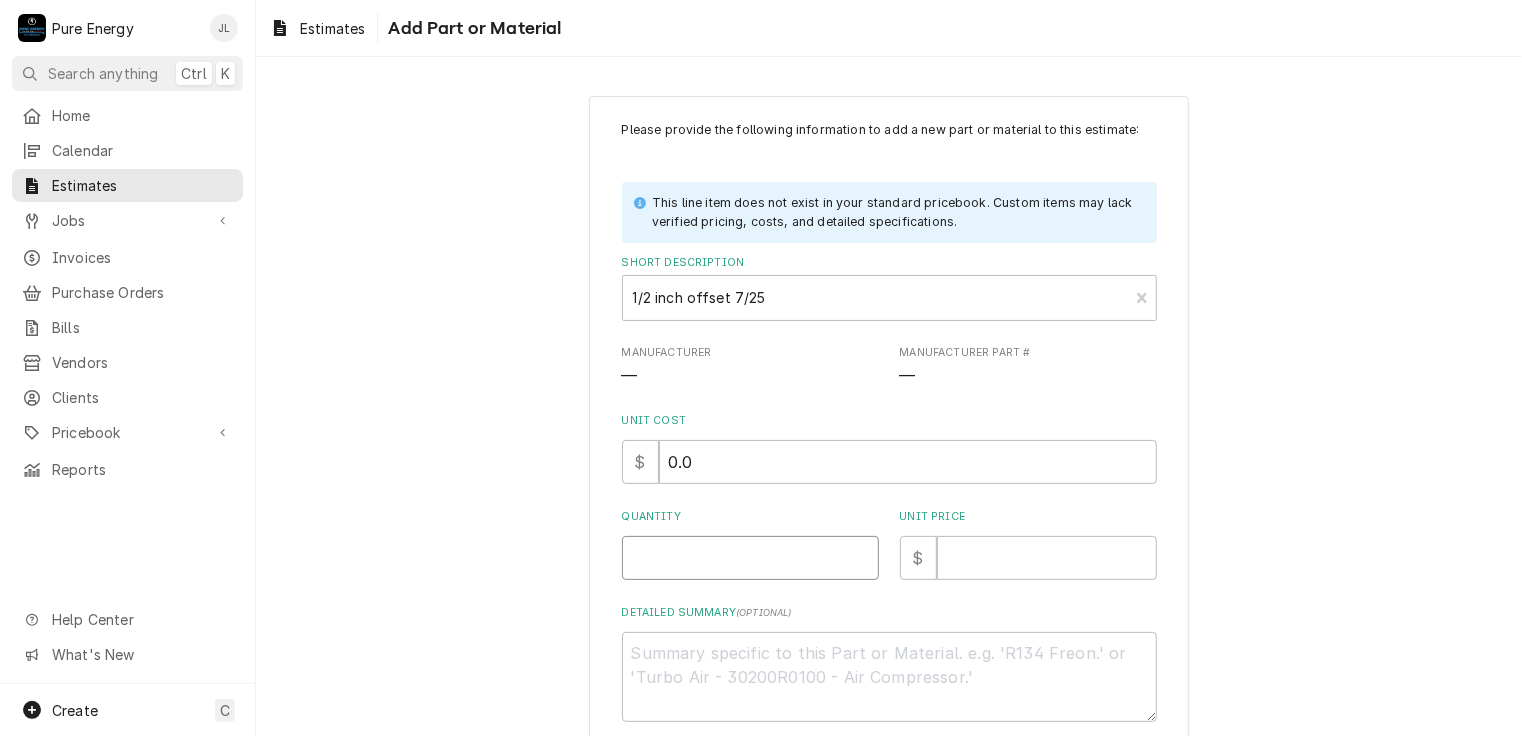 click on "Quantity" at bounding box center [750, 558] 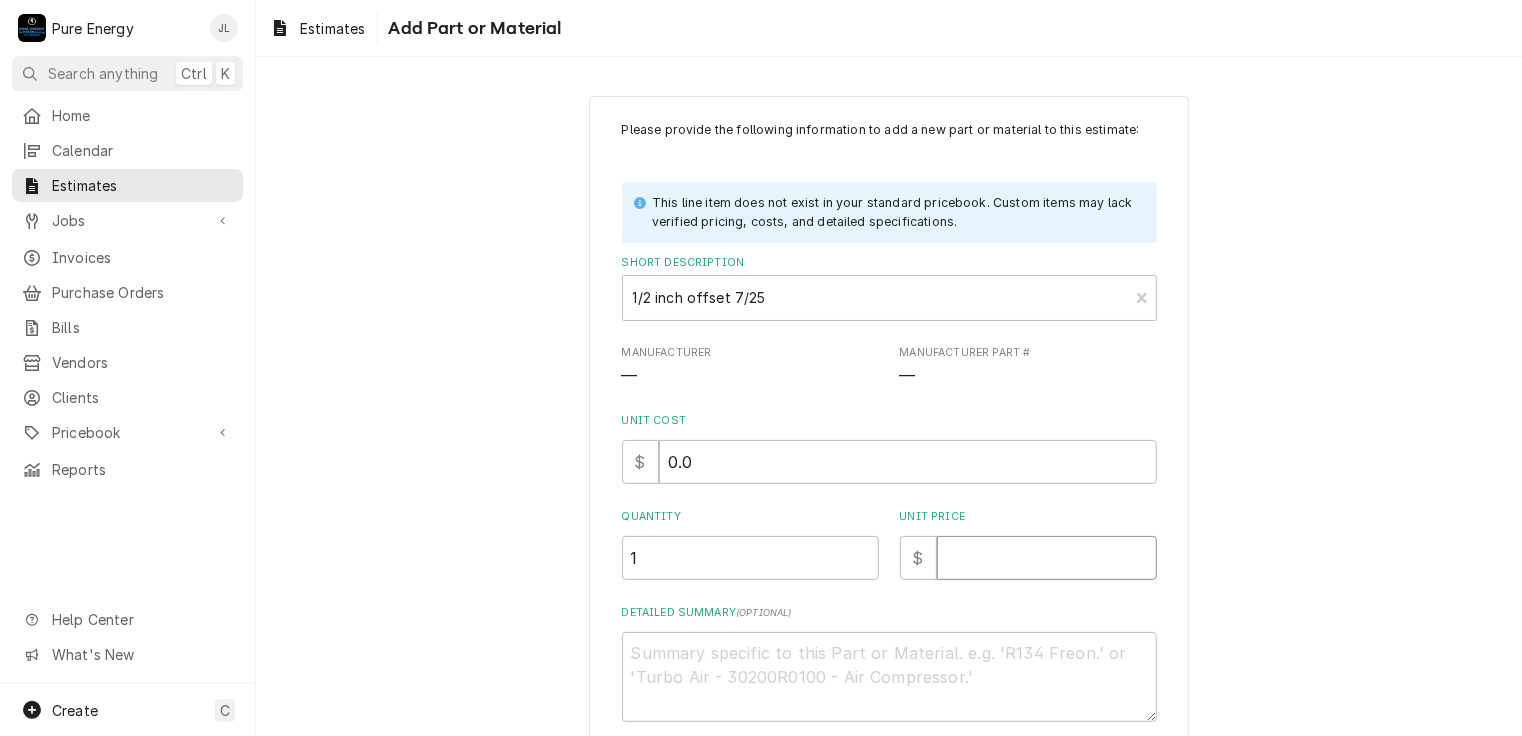 click on "Unit Price" at bounding box center (1047, 558) 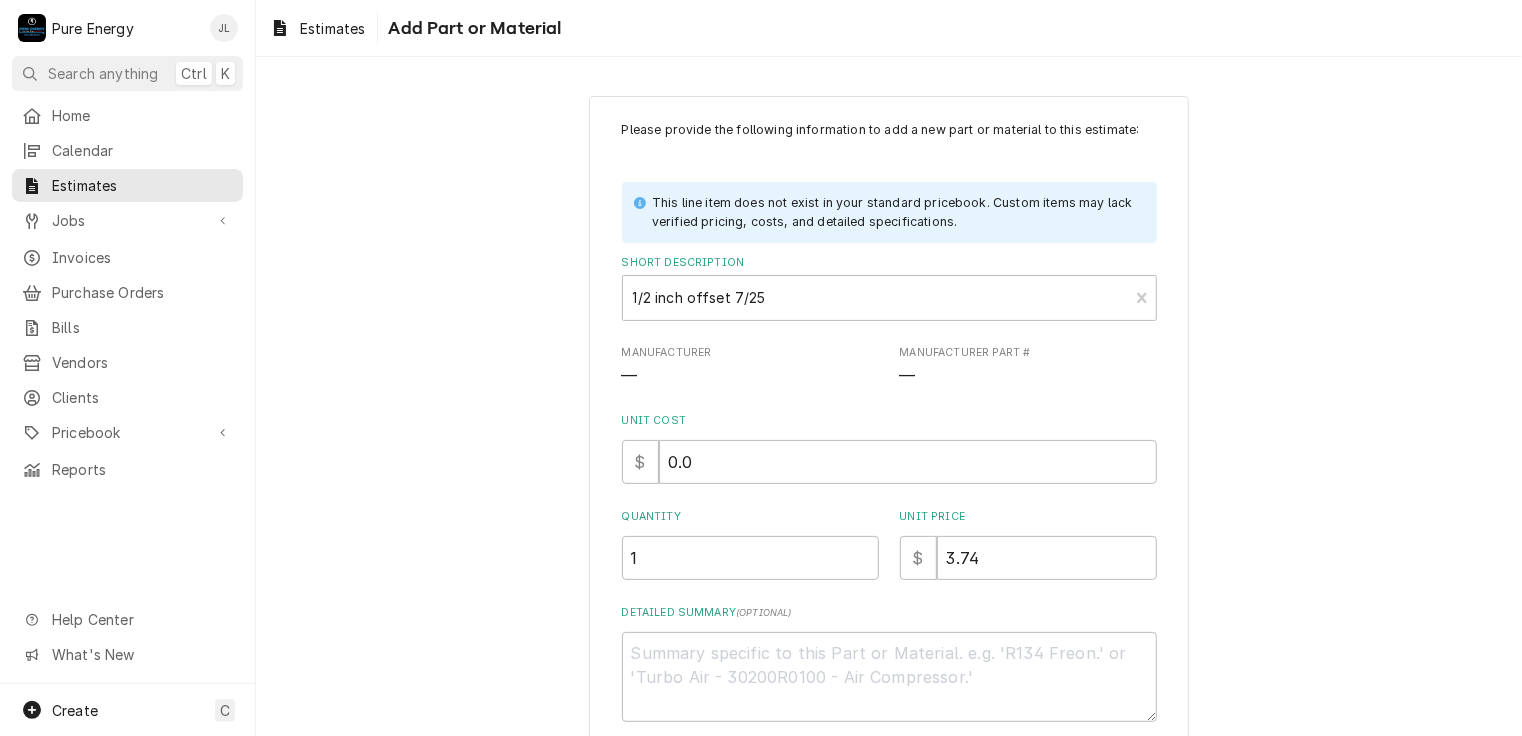 scroll, scrollTop: 106, scrollLeft: 0, axis: vertical 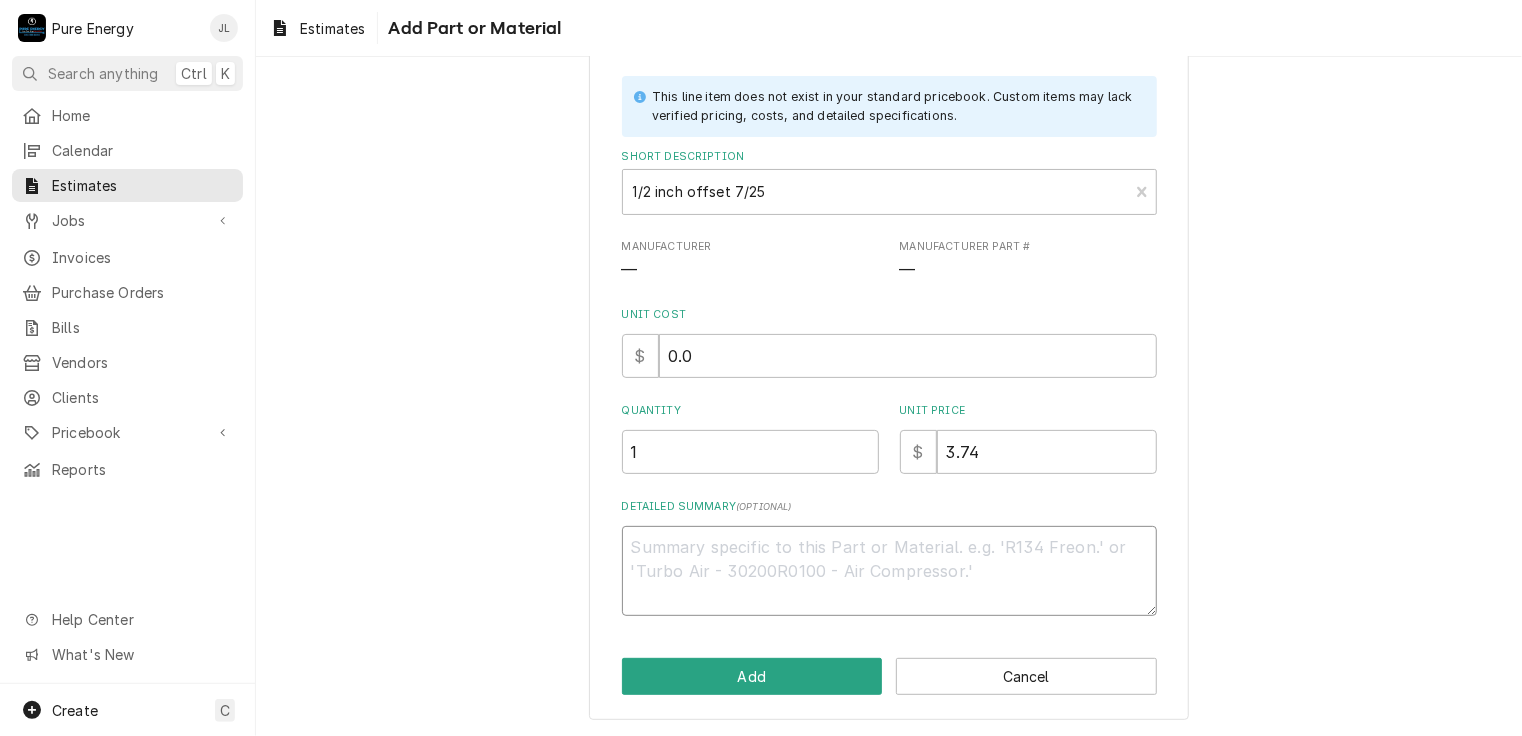 click on "Detailed Summary  ( optional )" at bounding box center [889, 571] 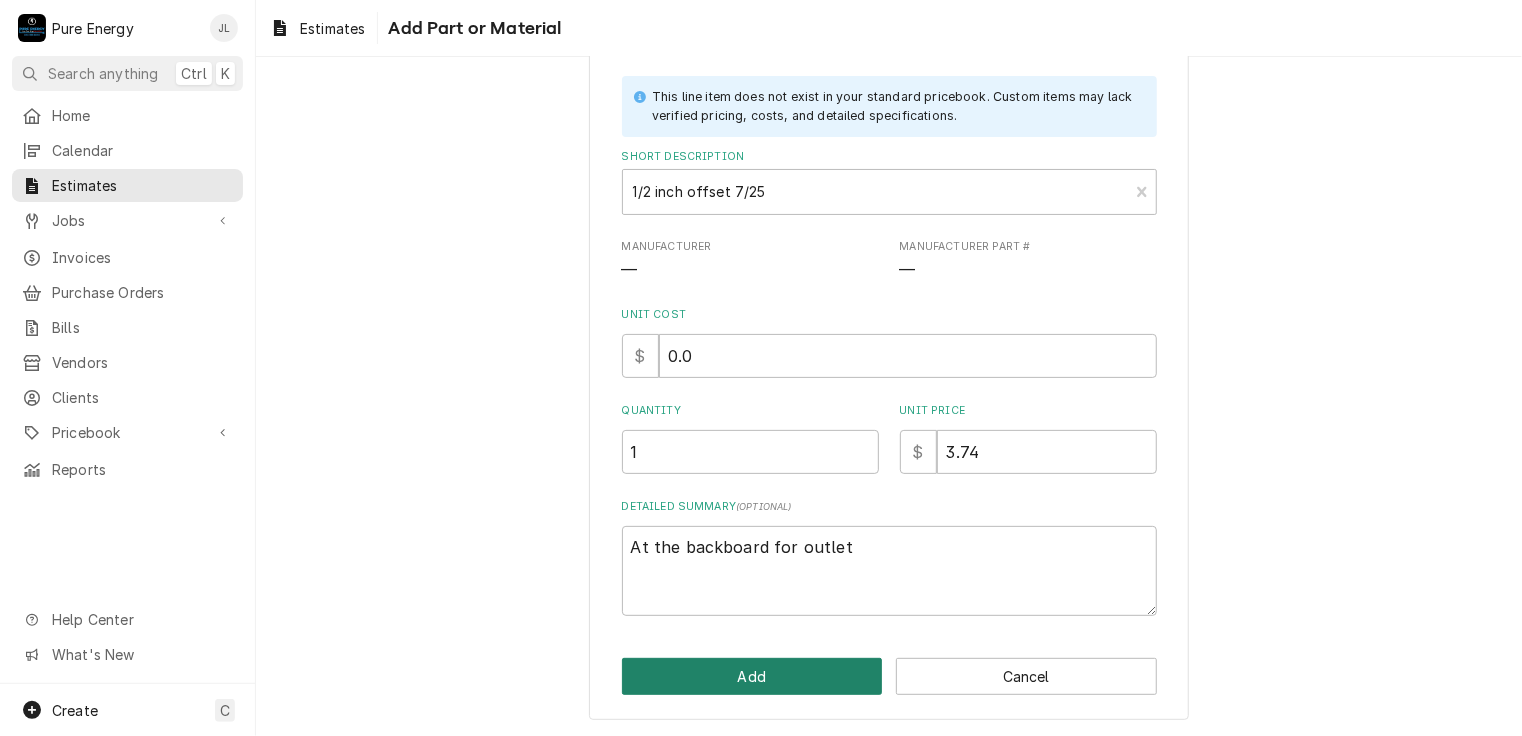 click on "Add" at bounding box center (752, 676) 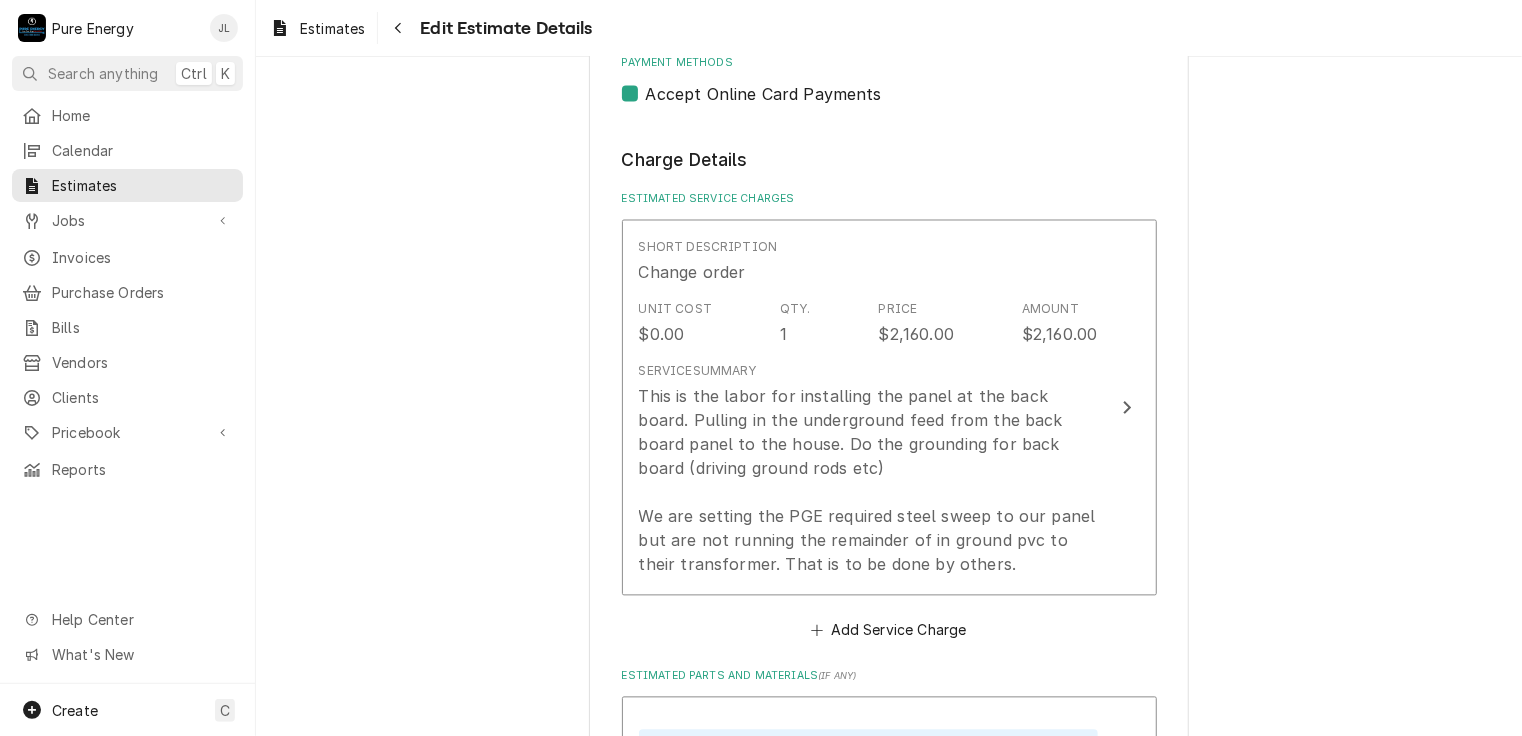 scroll, scrollTop: 1896, scrollLeft: 0, axis: vertical 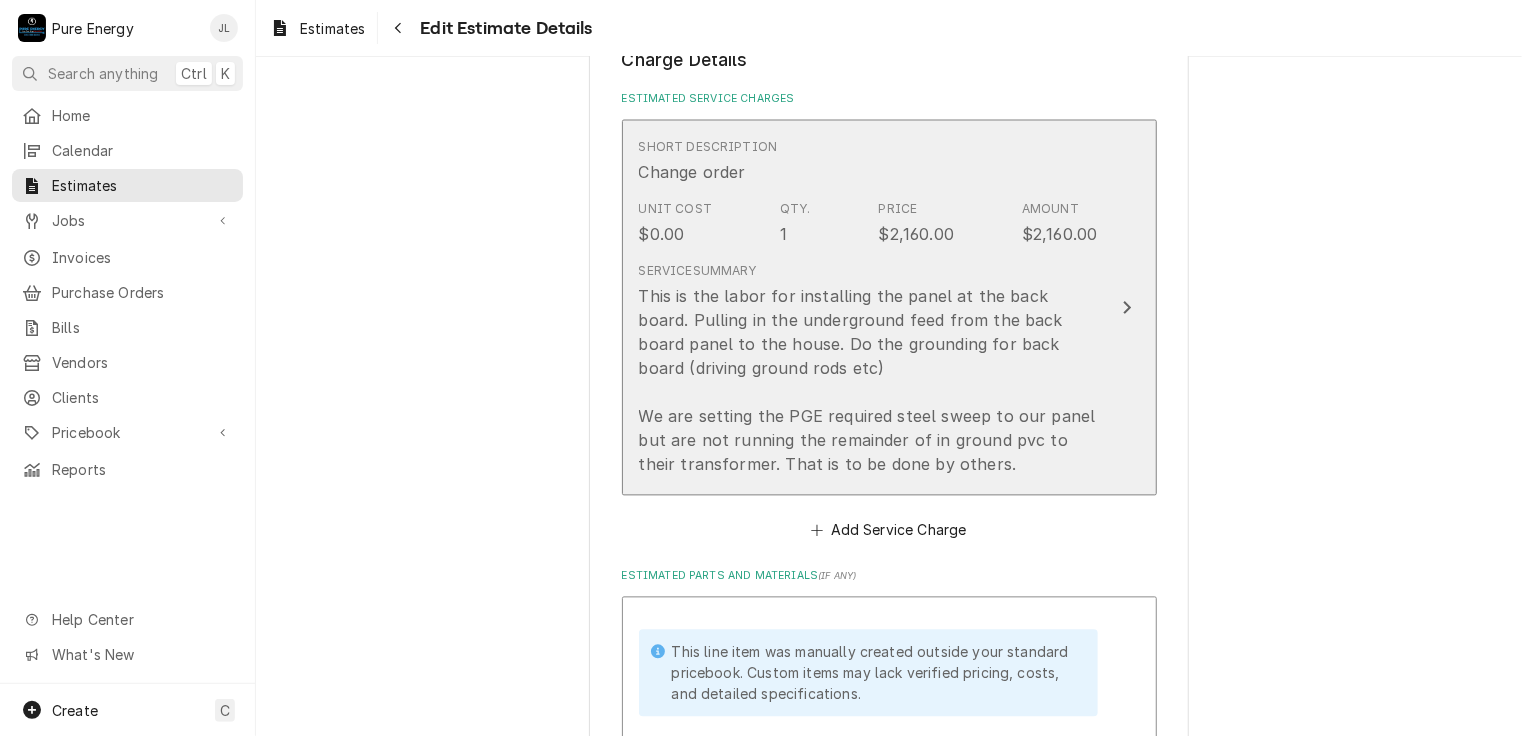 click on "This is the labor for installing the panel at the back board. Pulling in the underground feed from the back board panel to the house. Do the grounding for back board (driving ground rods etc)
We are setting the PGE required steel sweep to our panel but are not running the remainder of in ground pvc to their transformer. That is to be done by others." at bounding box center [868, 381] 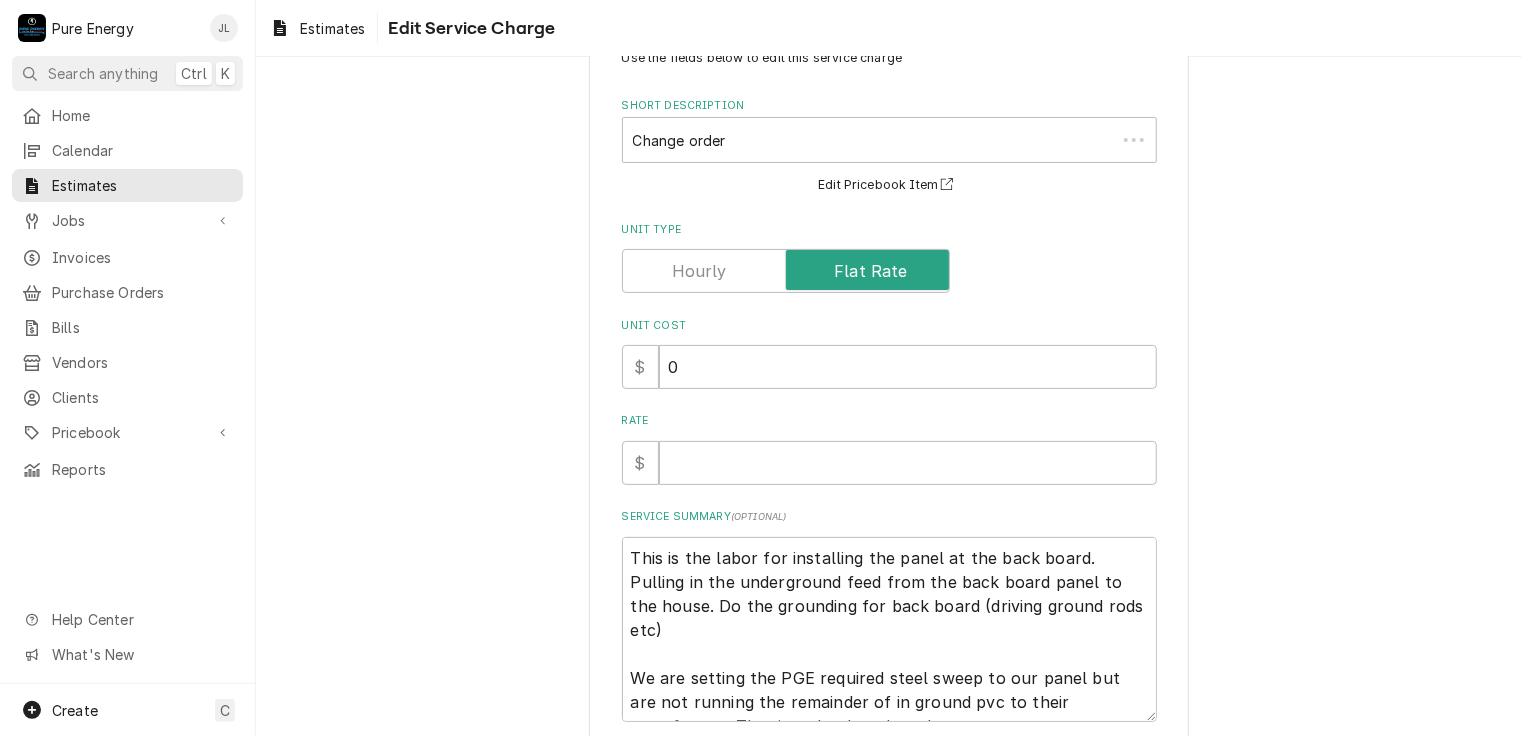 scroll, scrollTop: 229, scrollLeft: 0, axis: vertical 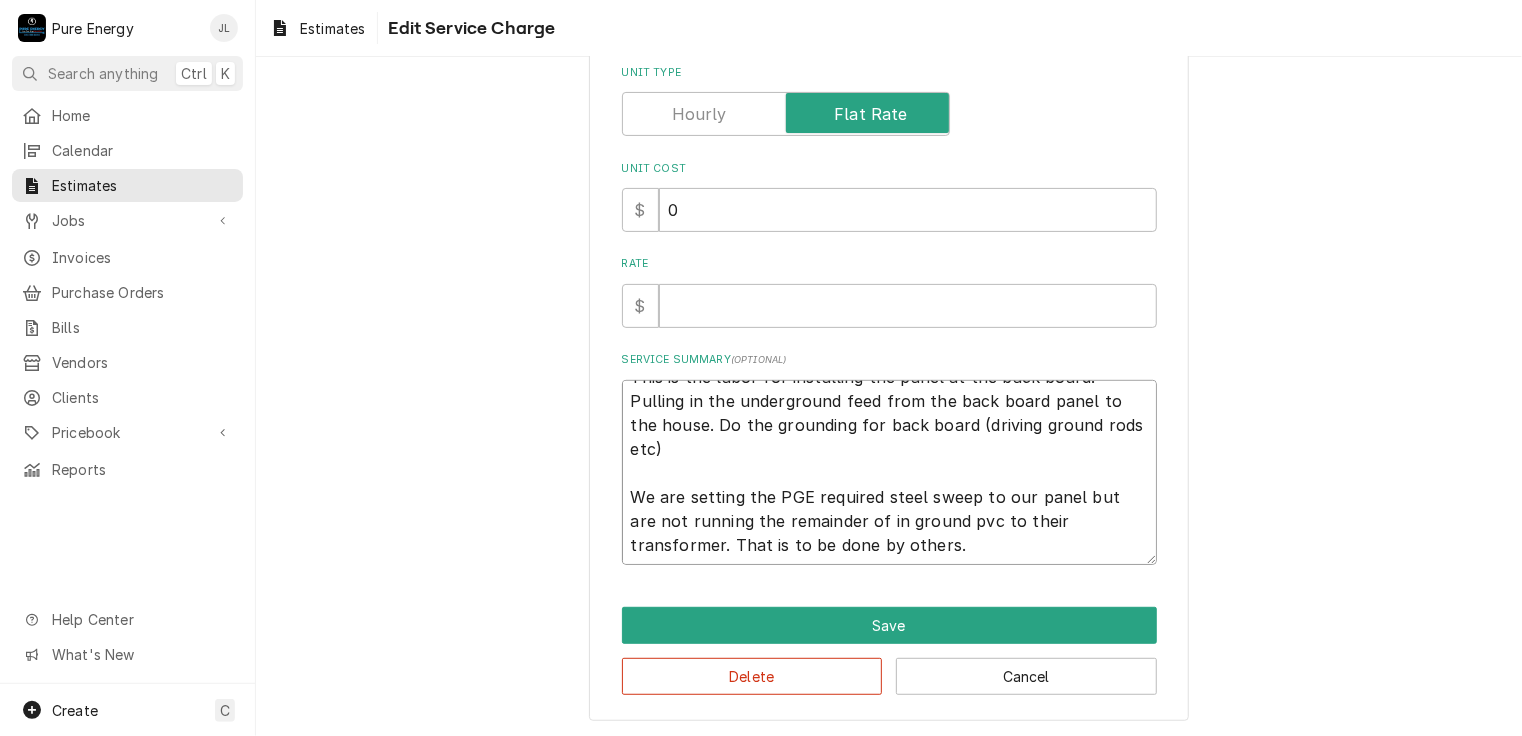 click on "This is the labor for installing the panel at the back board. Pulling in the underground feed from the back board panel to the house. Do the grounding for back board (driving ground rods etc)
We are setting the PGE required steel sweep to our panel but are not running the remainder of in ground pvc to their transformer. That is to be done by others." at bounding box center [889, 473] 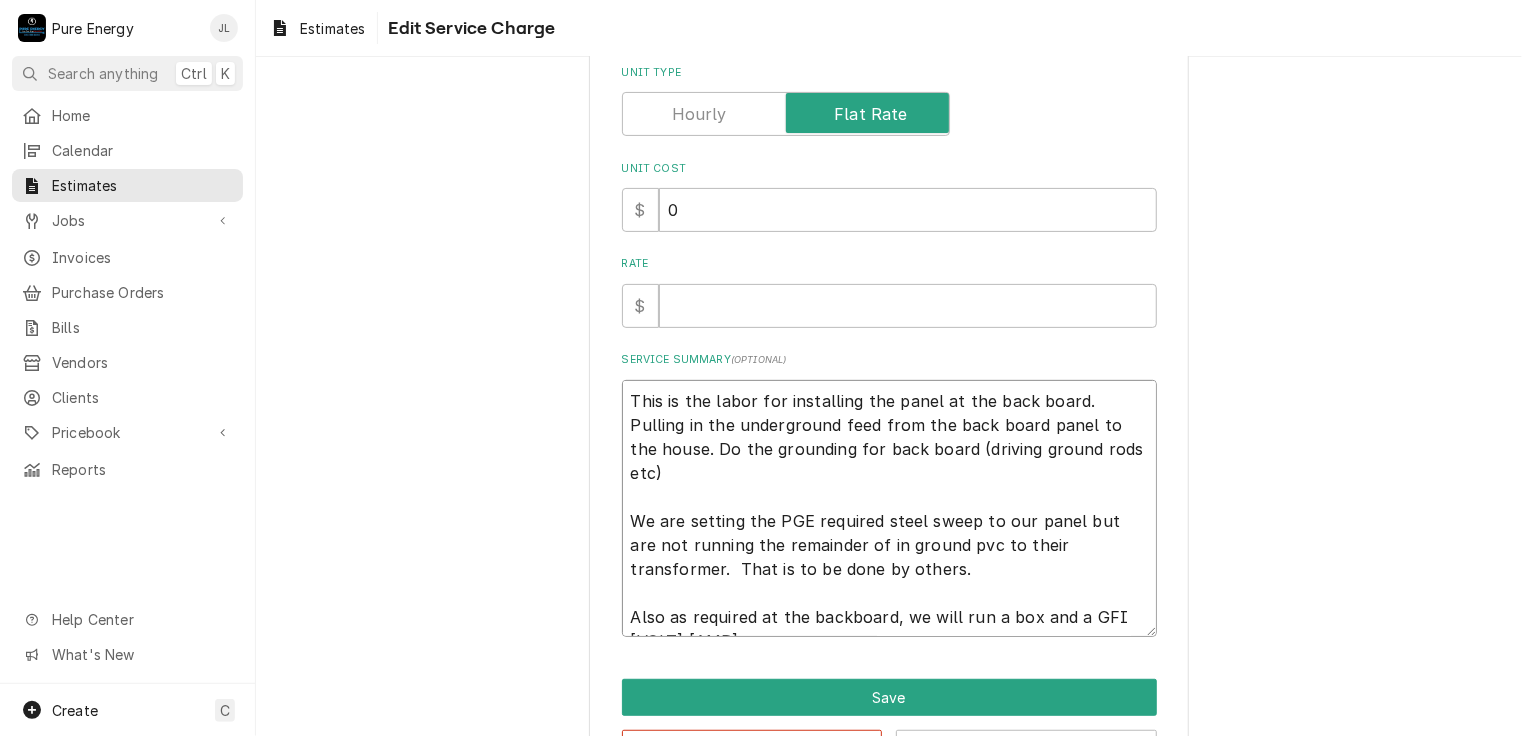 scroll, scrollTop: 14, scrollLeft: 0, axis: vertical 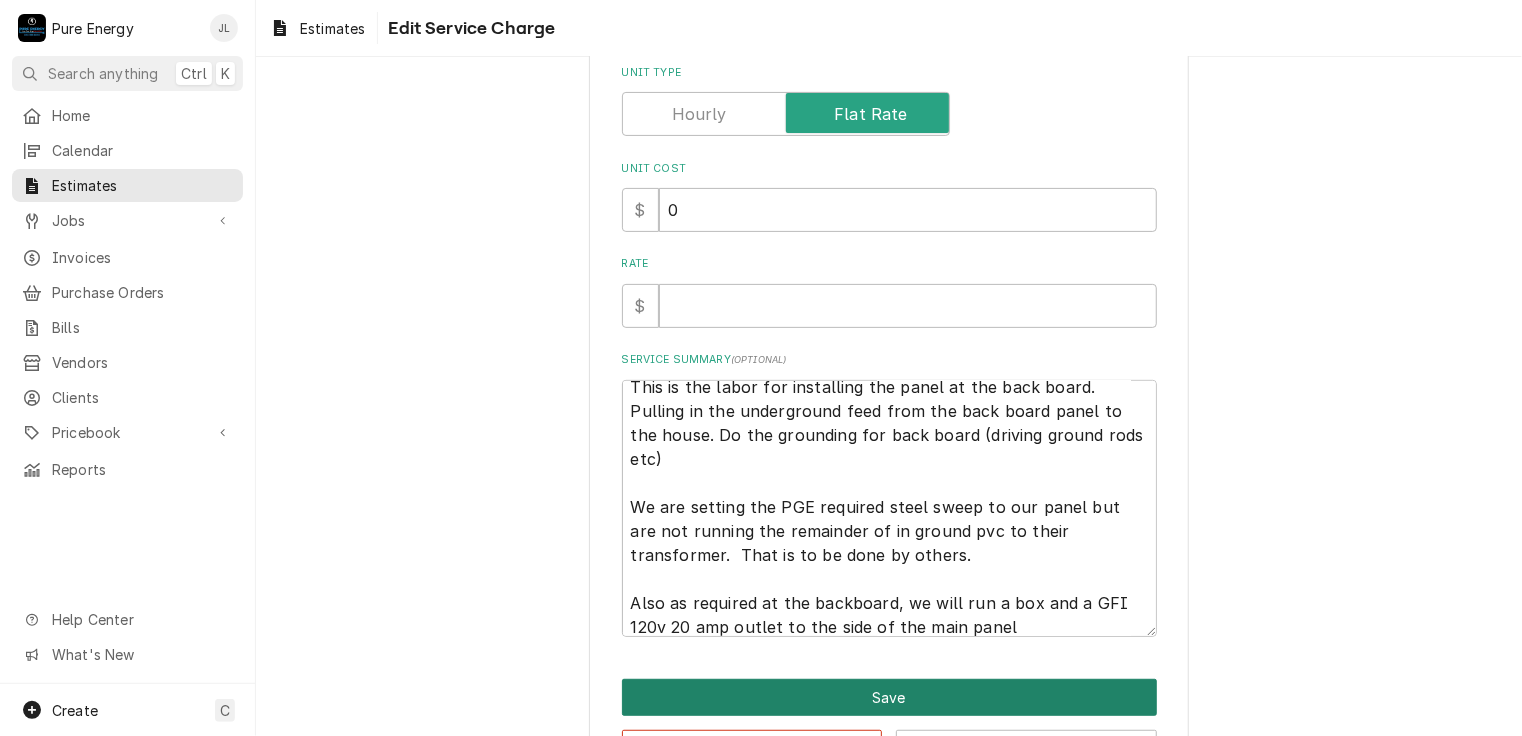 click on "Save" at bounding box center [889, 697] 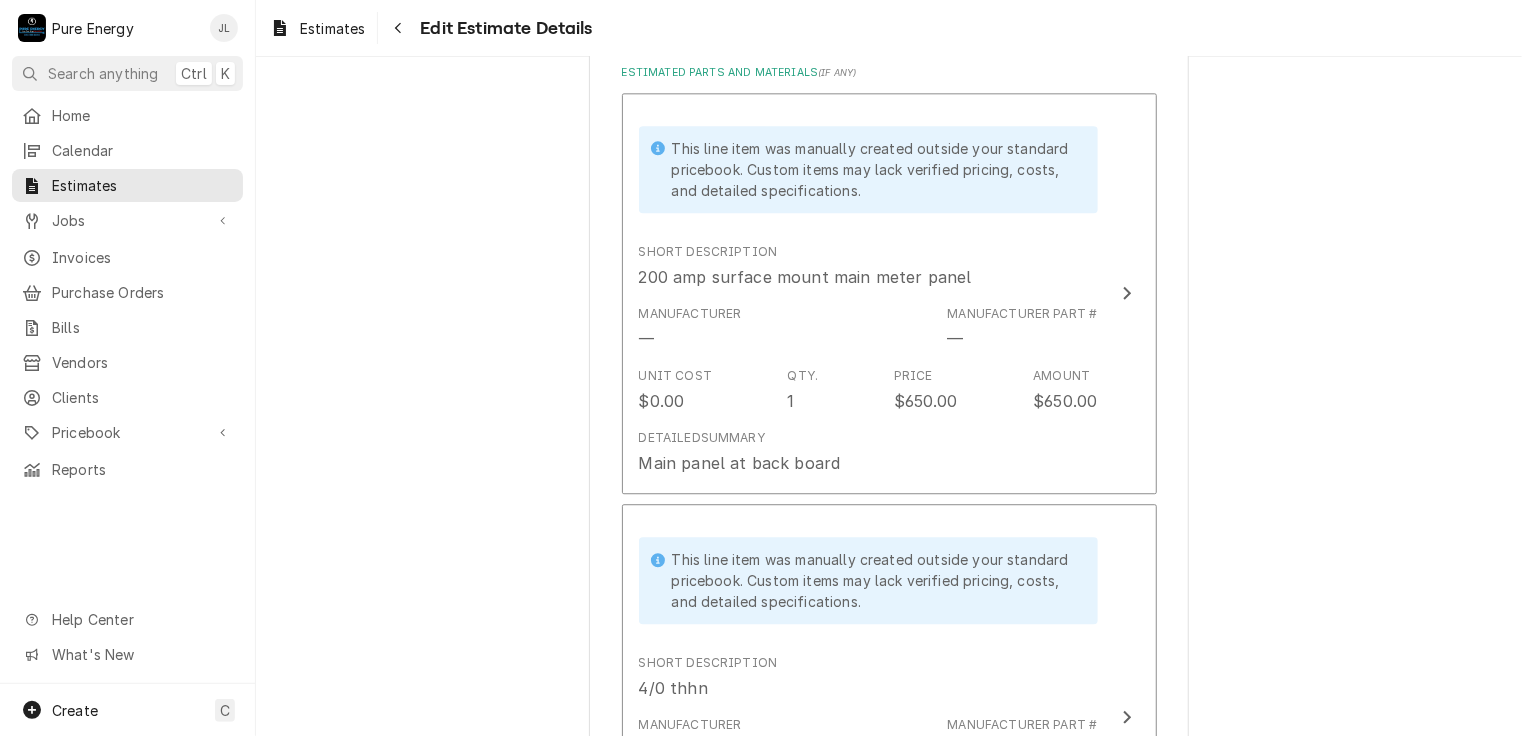 scroll, scrollTop: 3172, scrollLeft: 0, axis: vertical 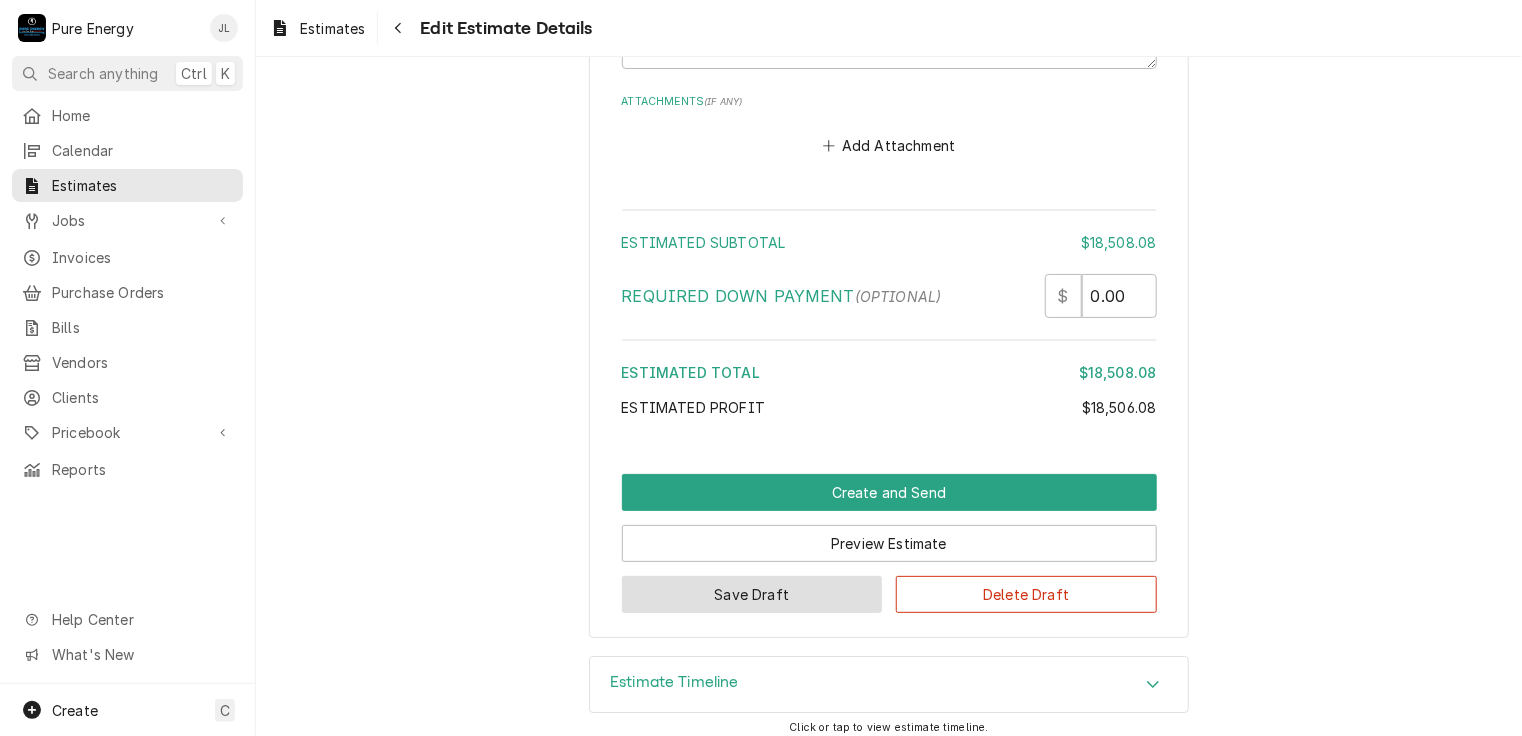 click on "Save Draft" at bounding box center (752, 594) 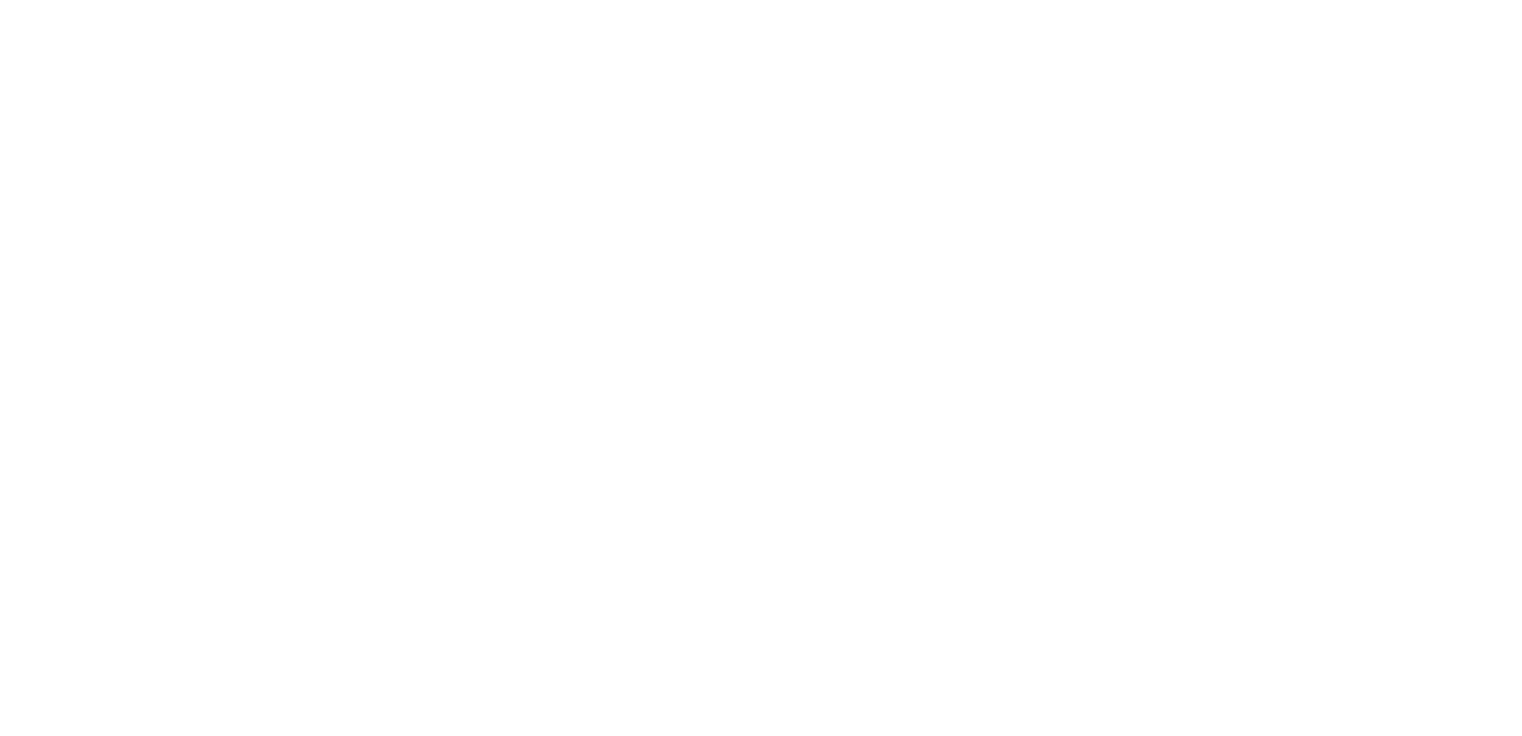 scroll, scrollTop: 0, scrollLeft: 0, axis: both 